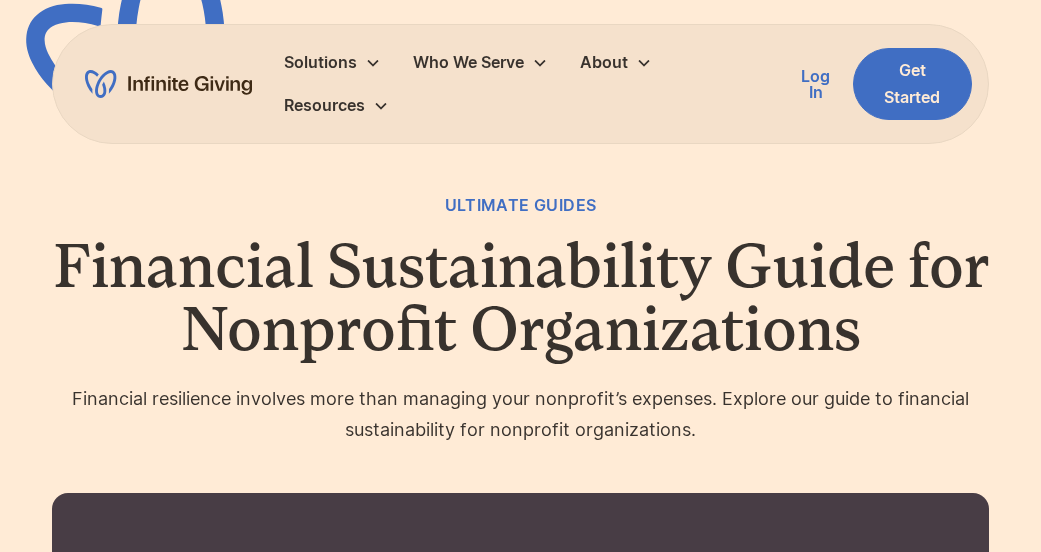scroll, scrollTop: 0, scrollLeft: 0, axis: both 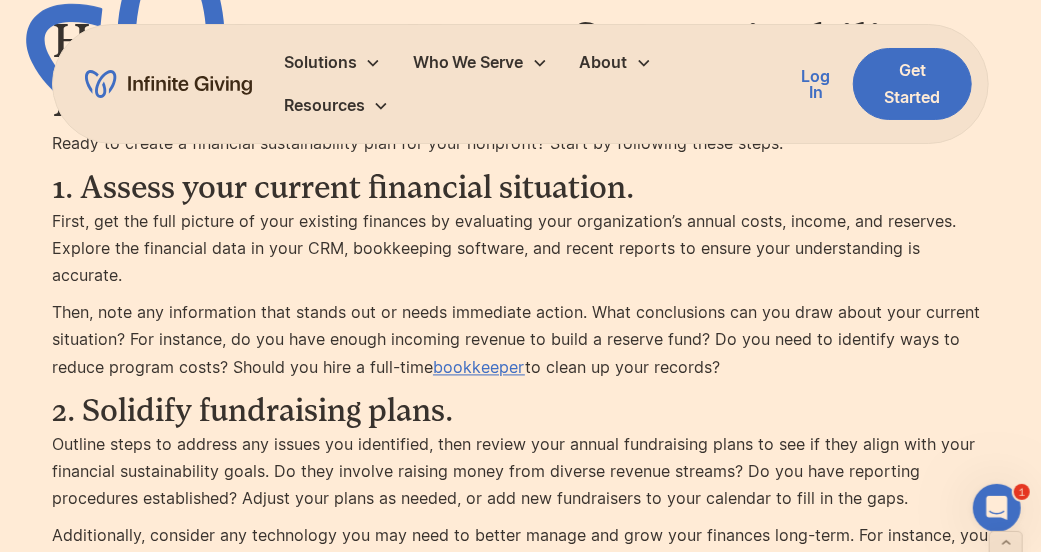 click on "Then, note any information that stands out or needs immediate action. What conclusions can you draw about your current situation? For instance, do you have enough incoming revenue to build a reserve fund? Do you need to identify ways to reduce program costs? Should you hire a full-time  bookkeeper  to clean up your records?" at bounding box center (520, 341) 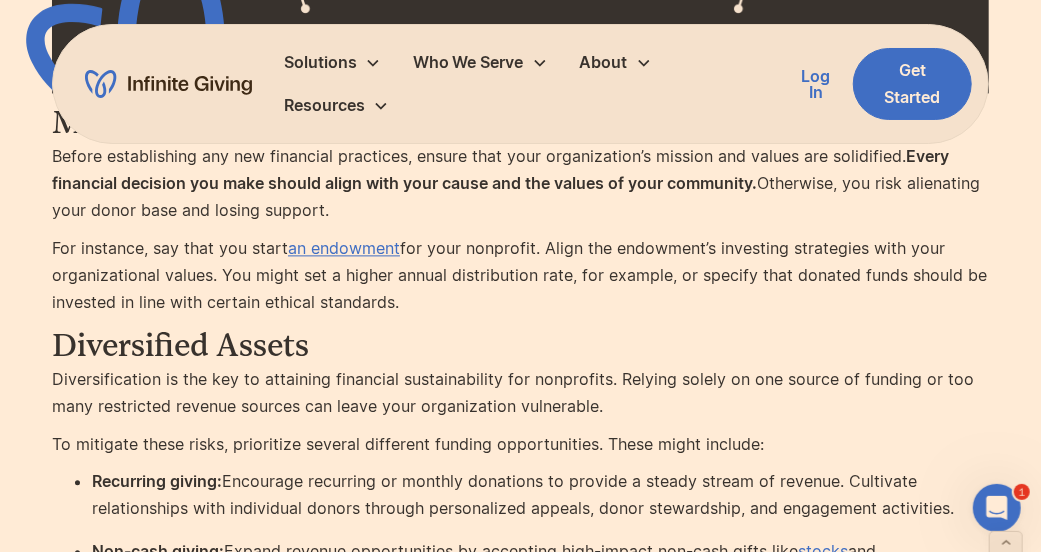 scroll, scrollTop: 4416, scrollLeft: 0, axis: vertical 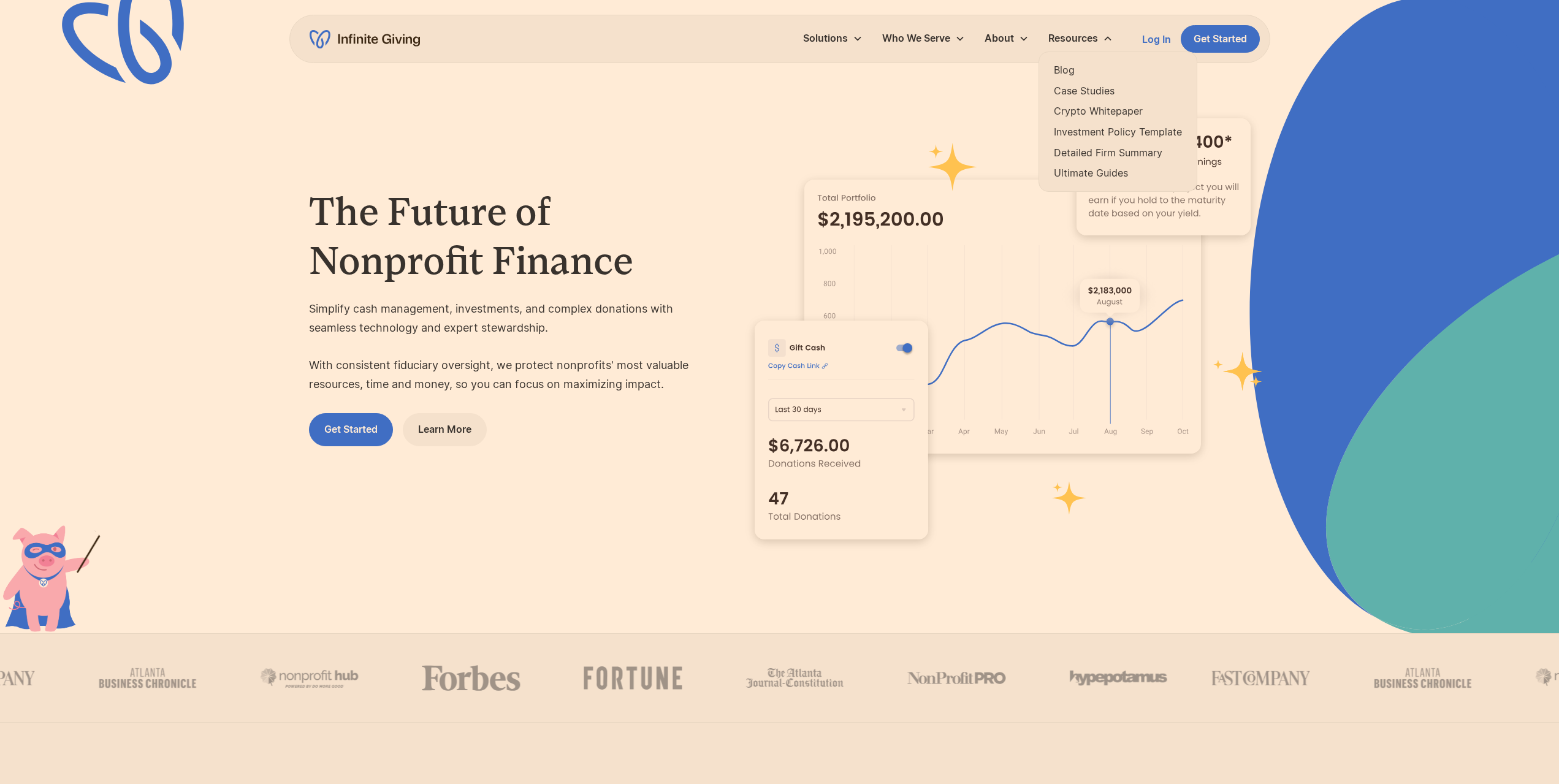 click on "Ultimate Guides" at bounding box center [1118, 173] 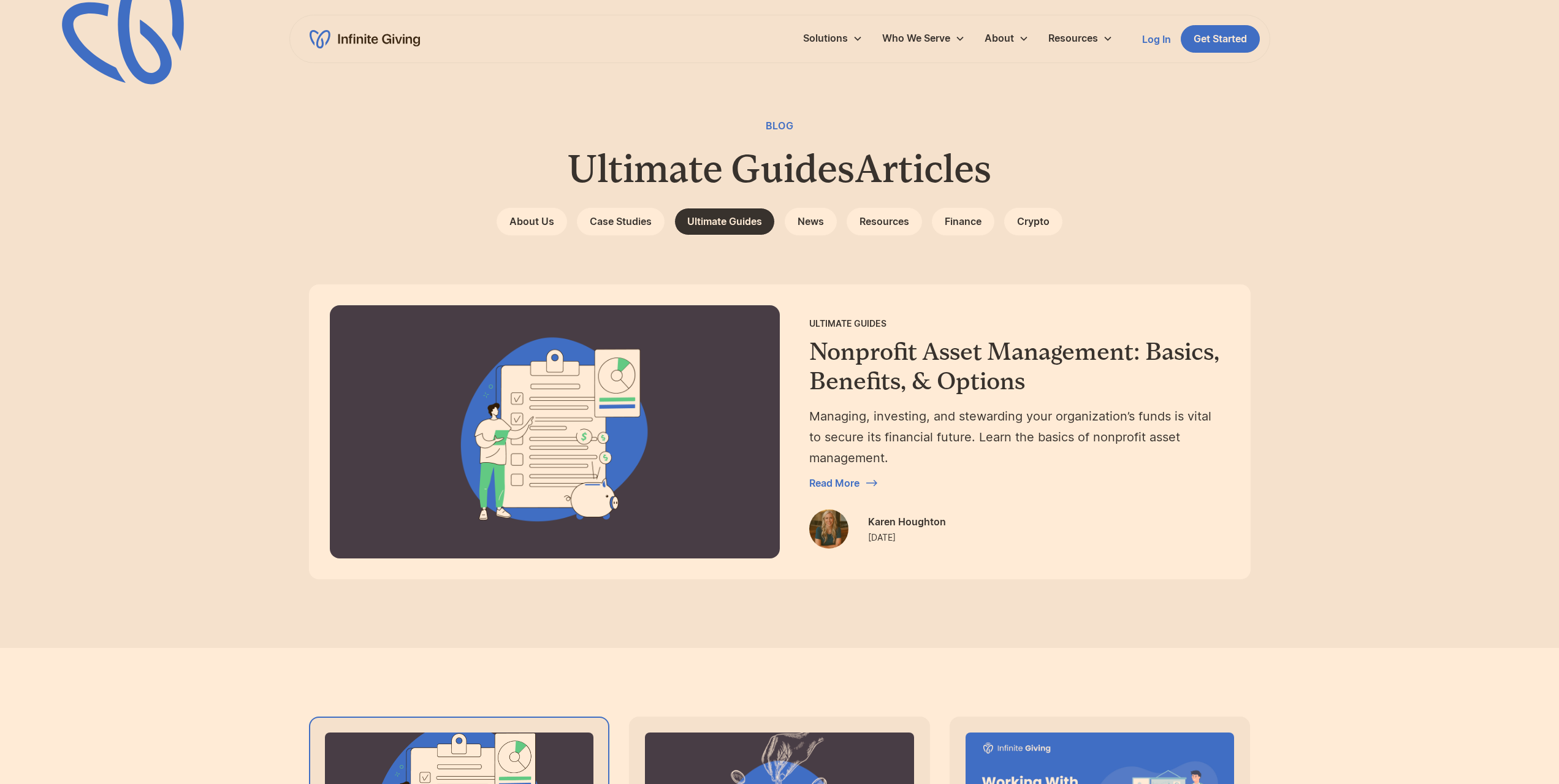 scroll, scrollTop: 490, scrollLeft: 0, axis: vertical 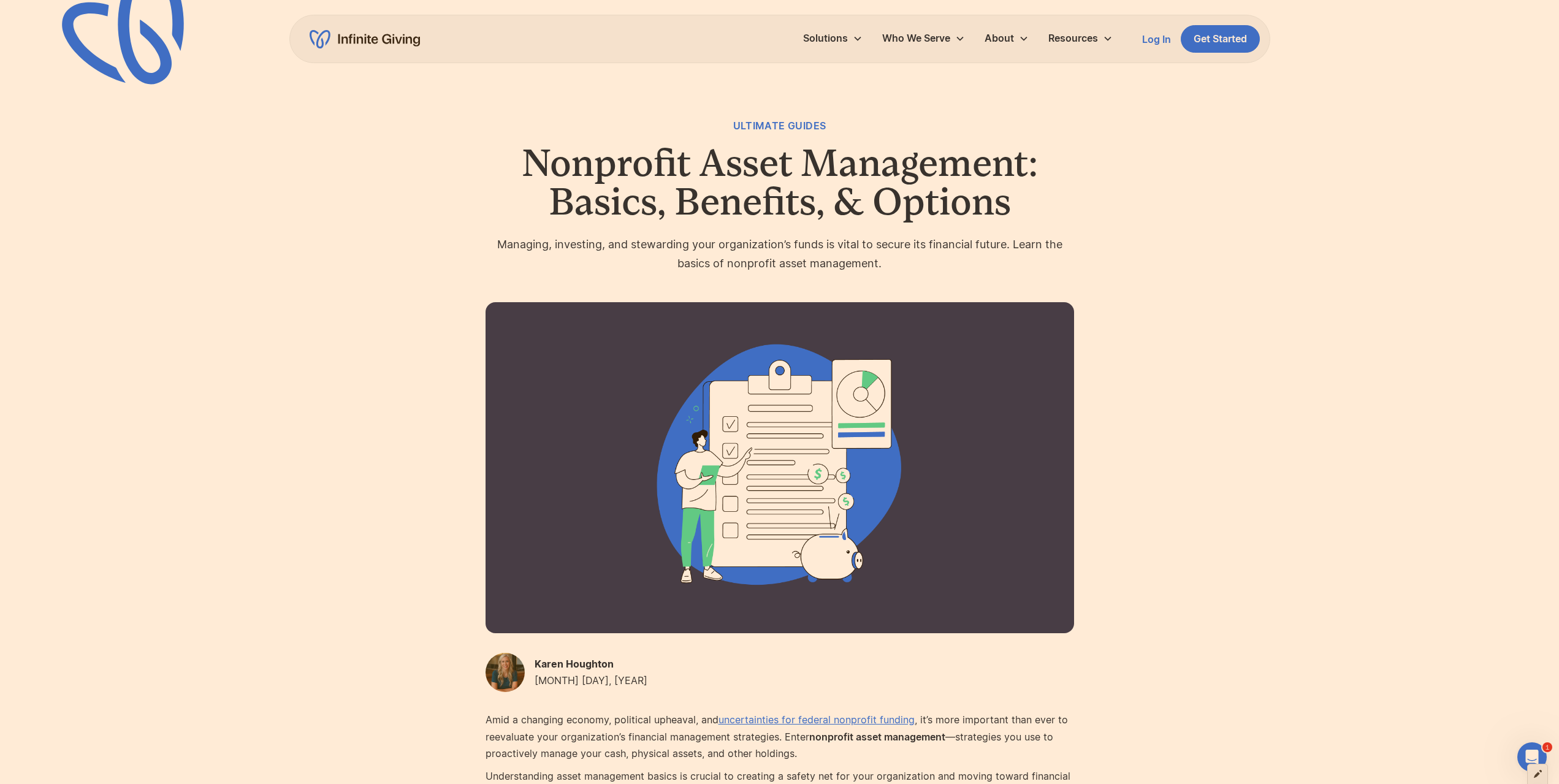 click at bounding box center (1538, 774) 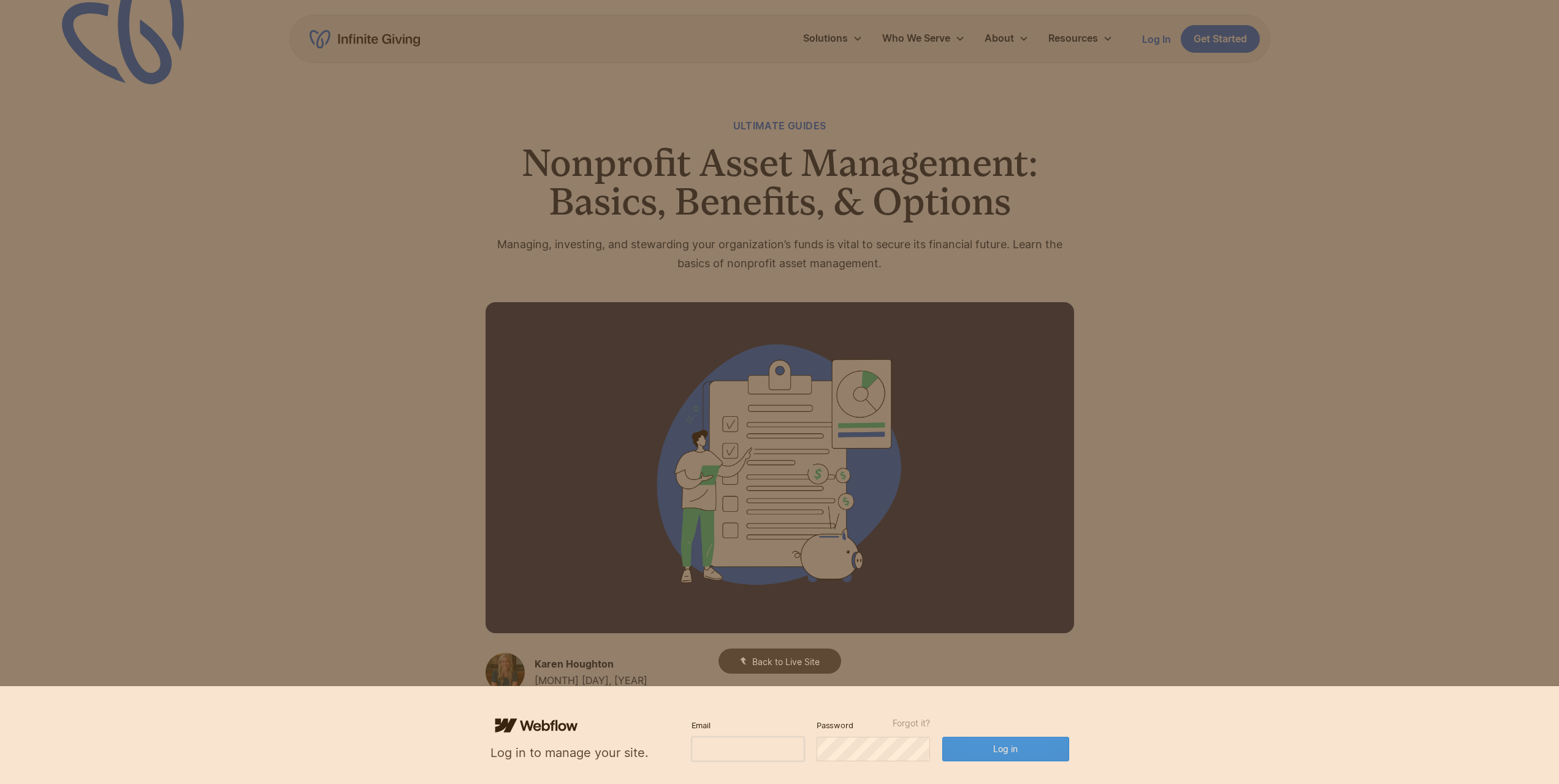 click at bounding box center [748, 749] 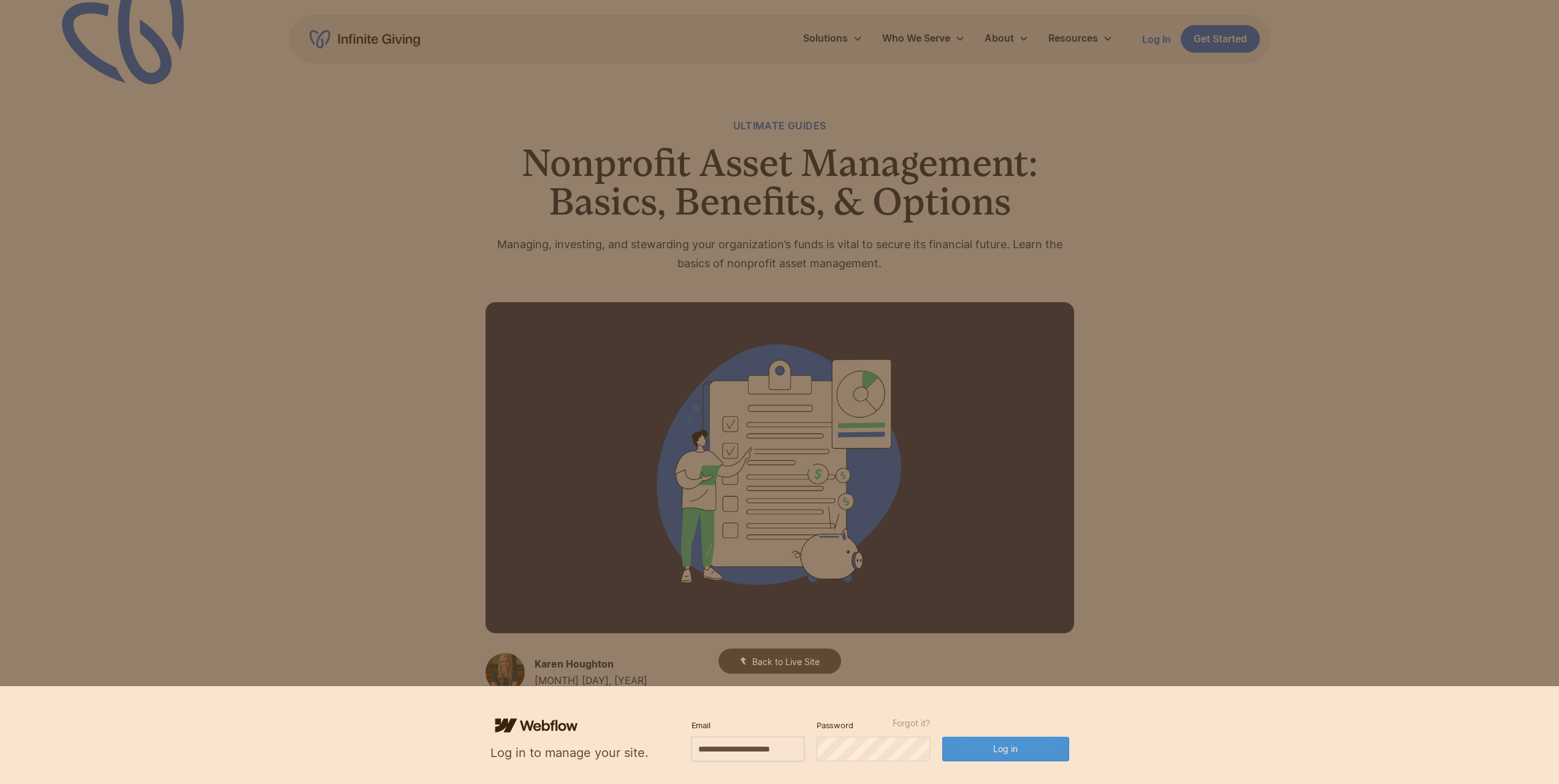 scroll, scrollTop: 0, scrollLeft: 10, axis: horizontal 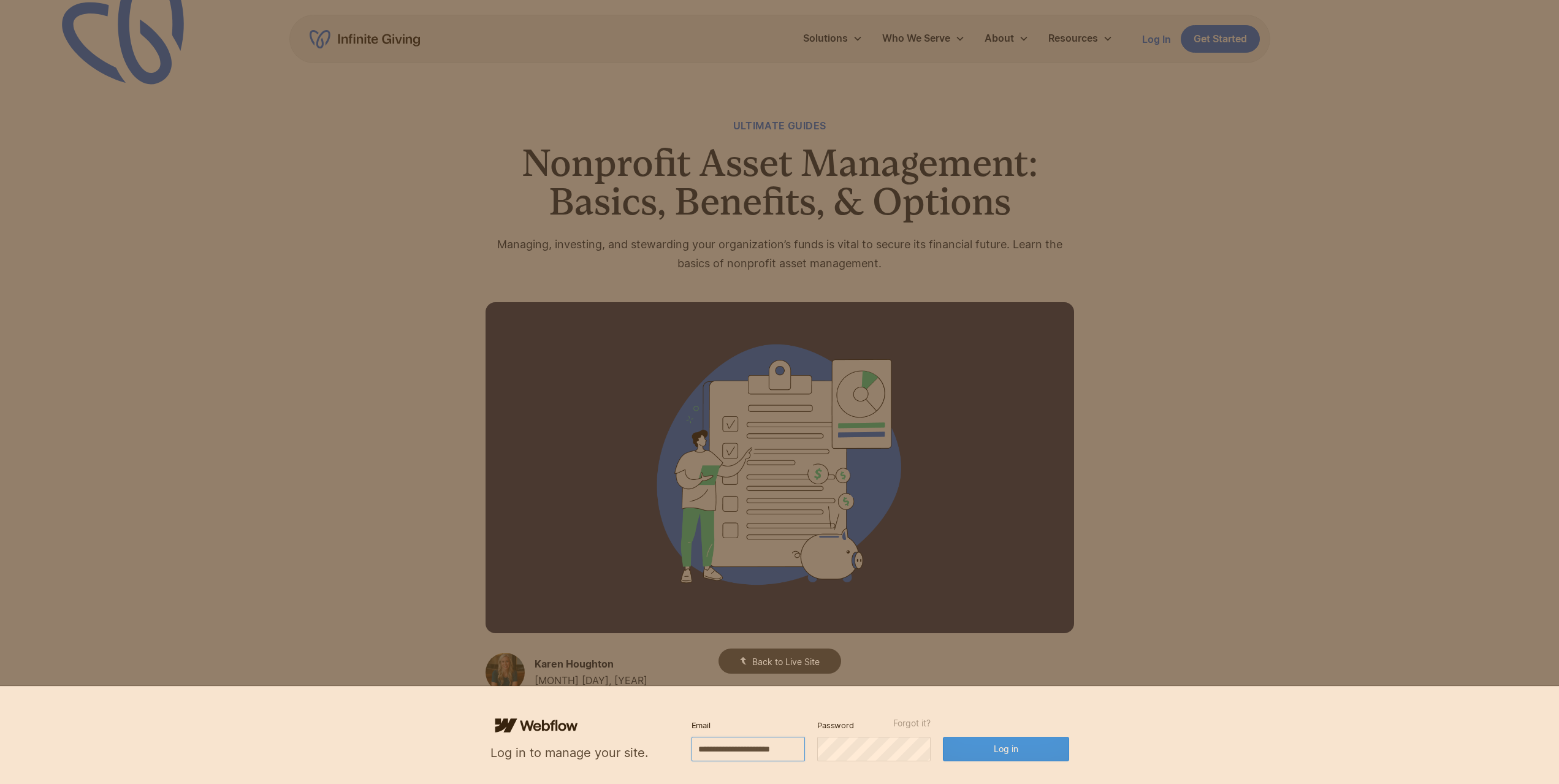 type on "**********" 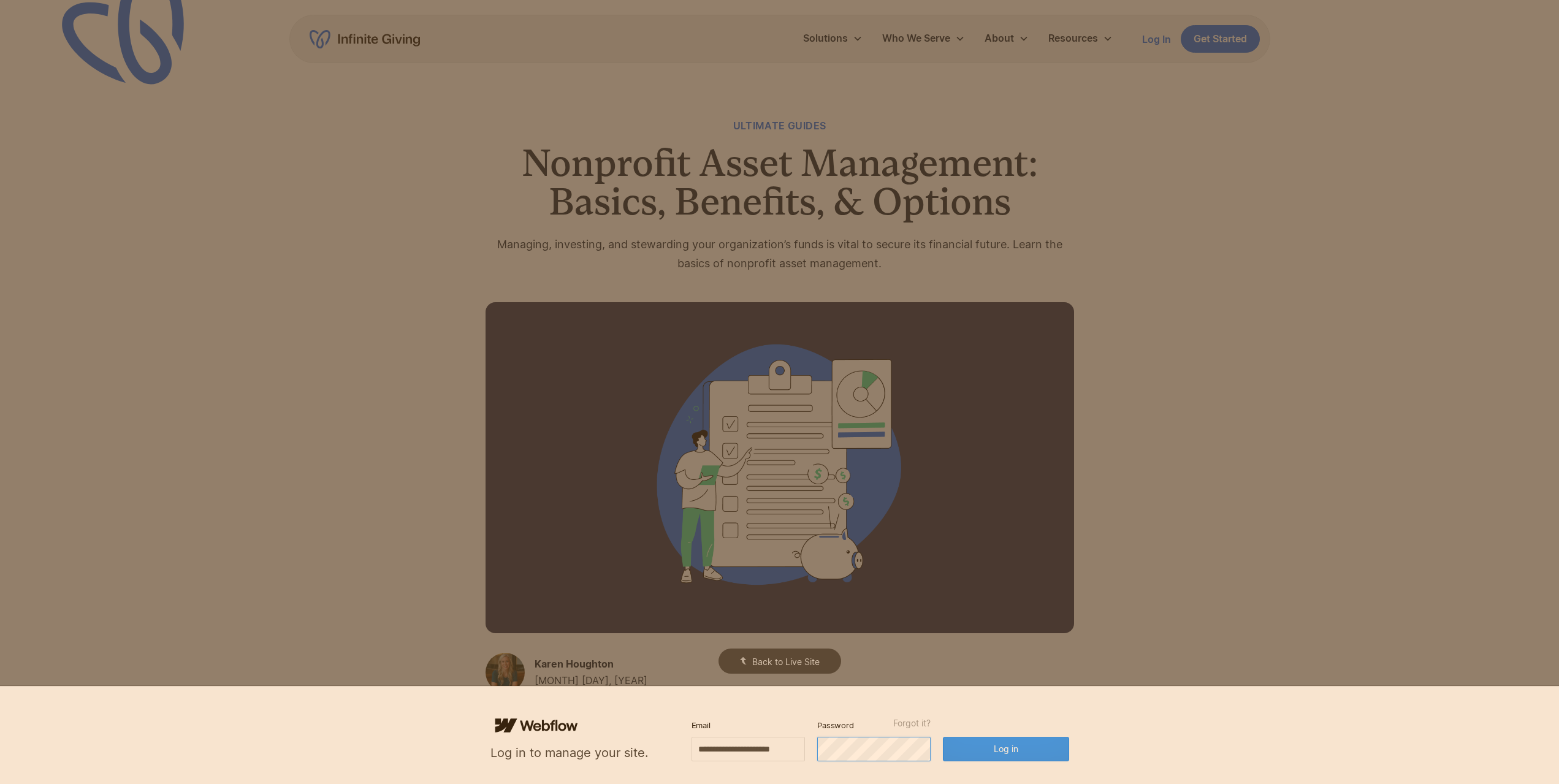 scroll, scrollTop: 0, scrollLeft: 0, axis: both 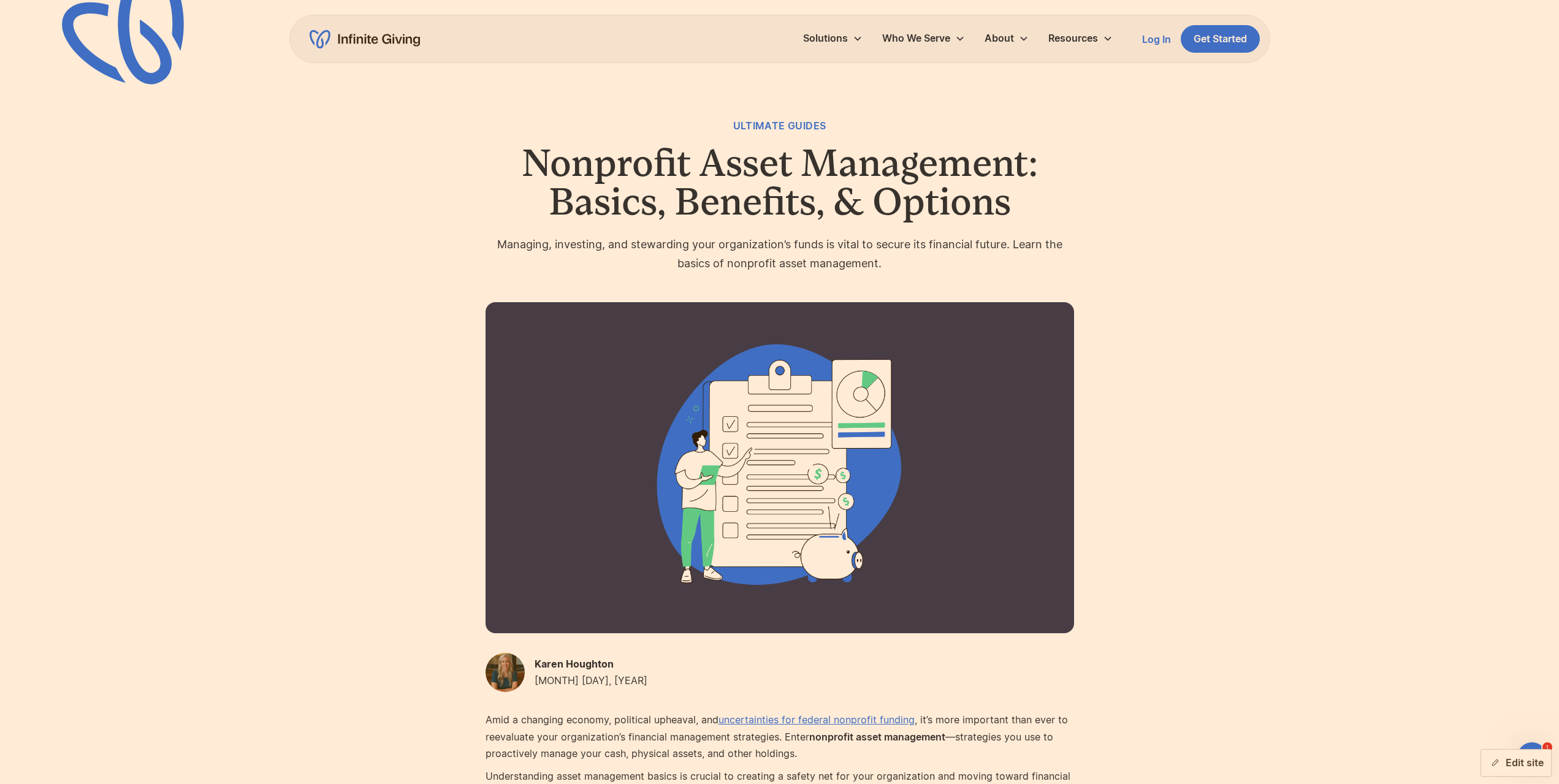 click on "Edit site" at bounding box center (1516, 763) 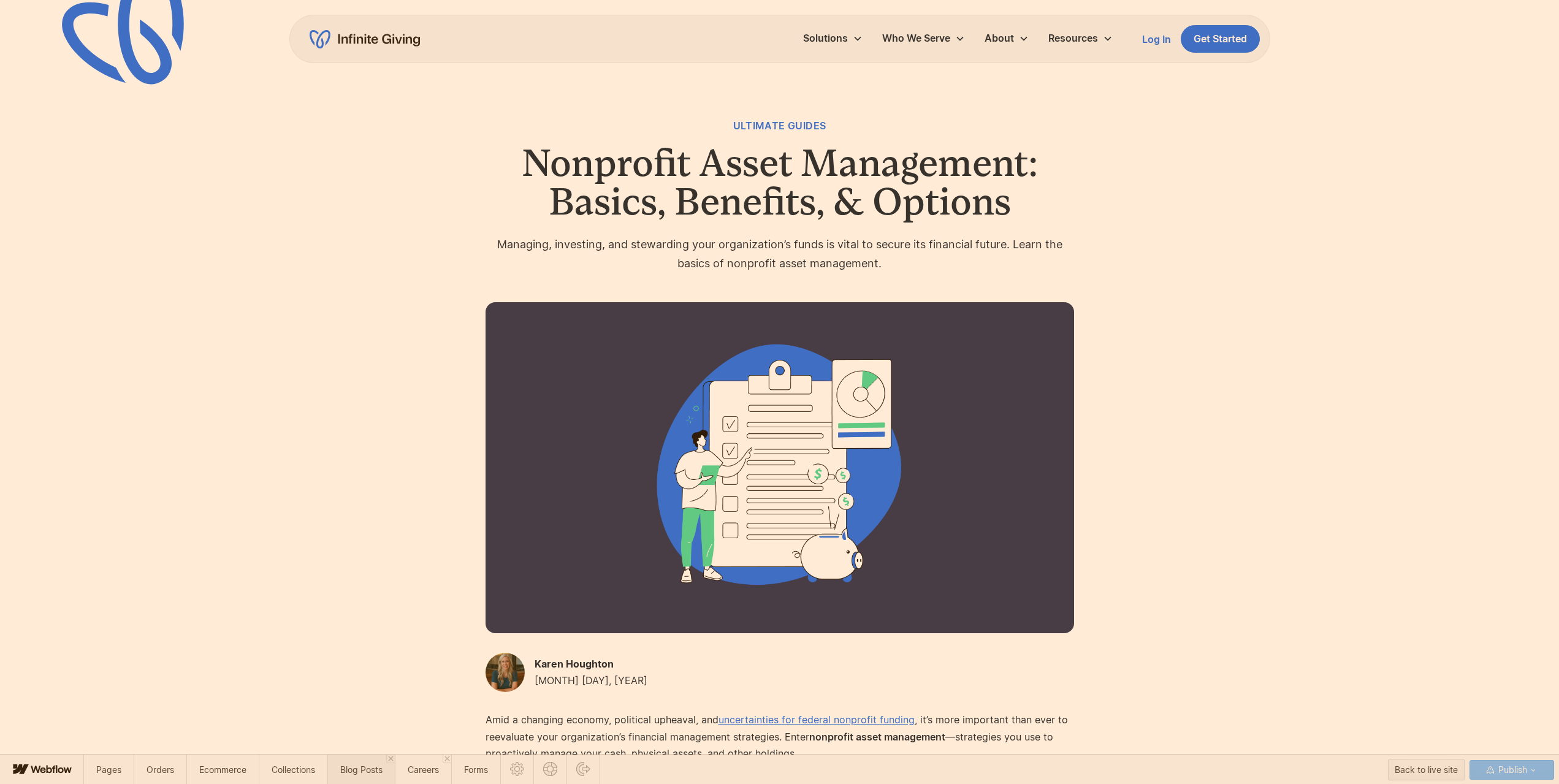 click on "Blog Posts" at bounding box center [361, 769] 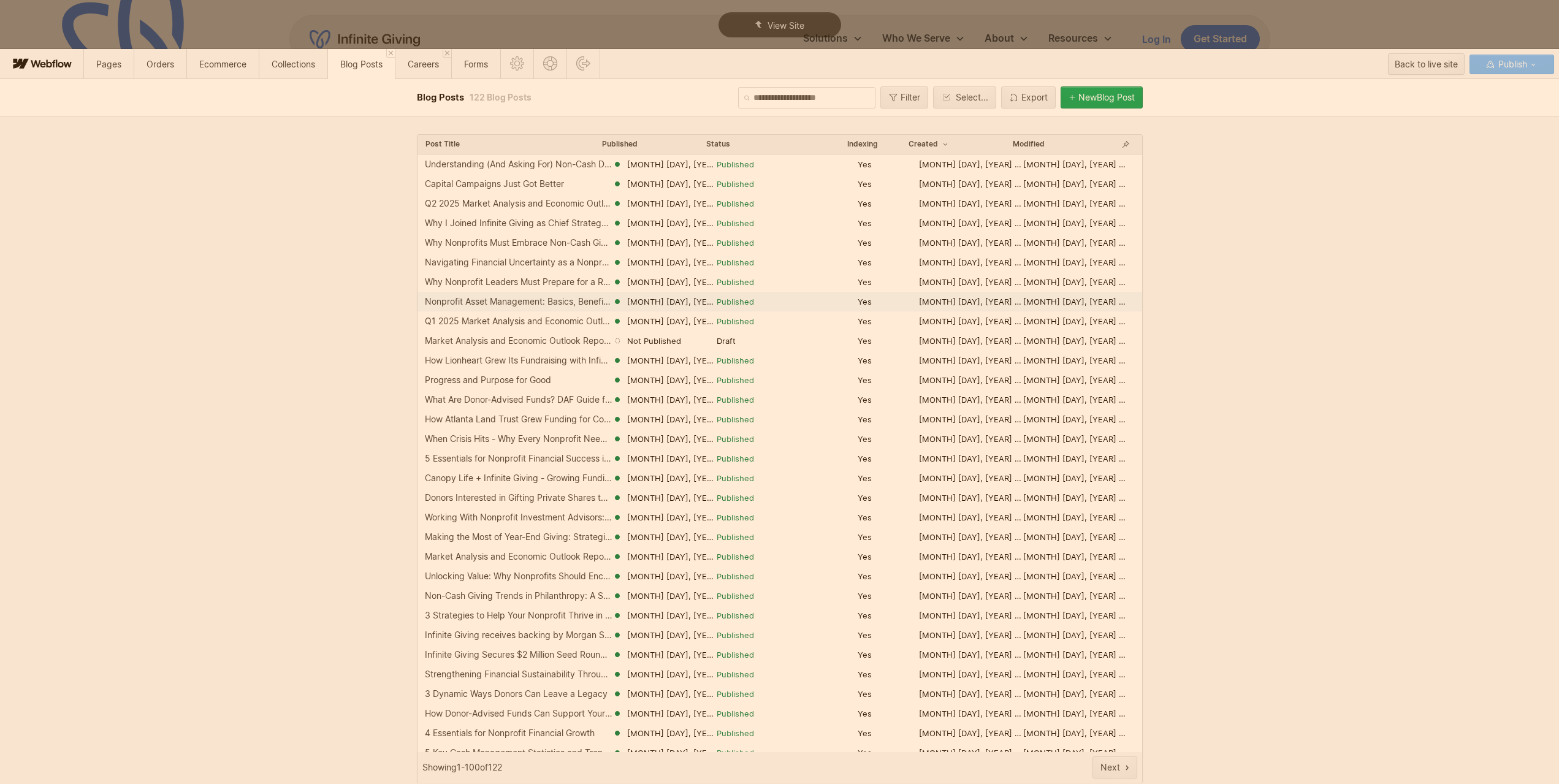 click on "Nonprofit Asset Management: Basics, Benefits, & Options" at bounding box center [519, 302] 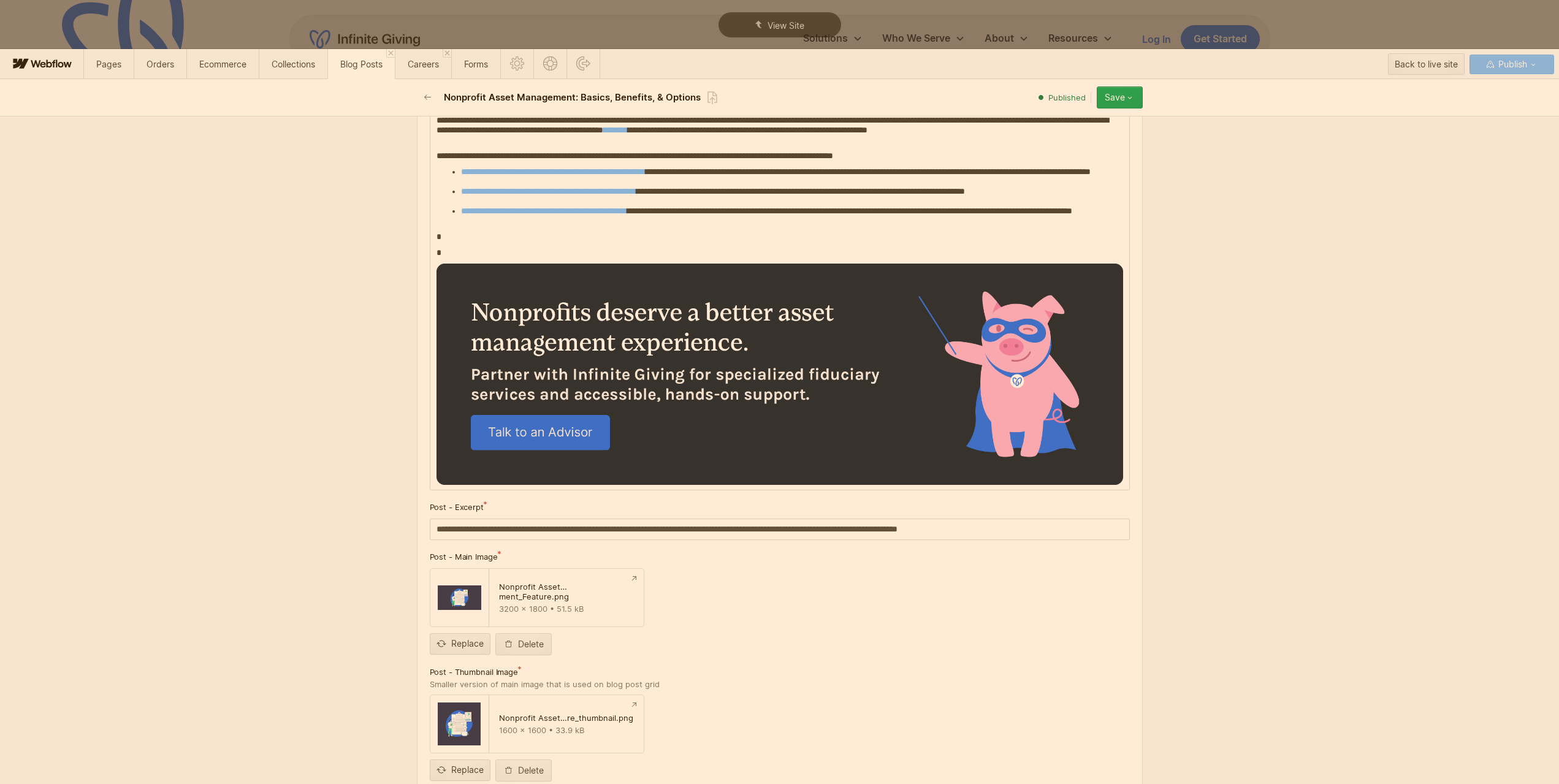 scroll, scrollTop: 5088, scrollLeft: 0, axis: vertical 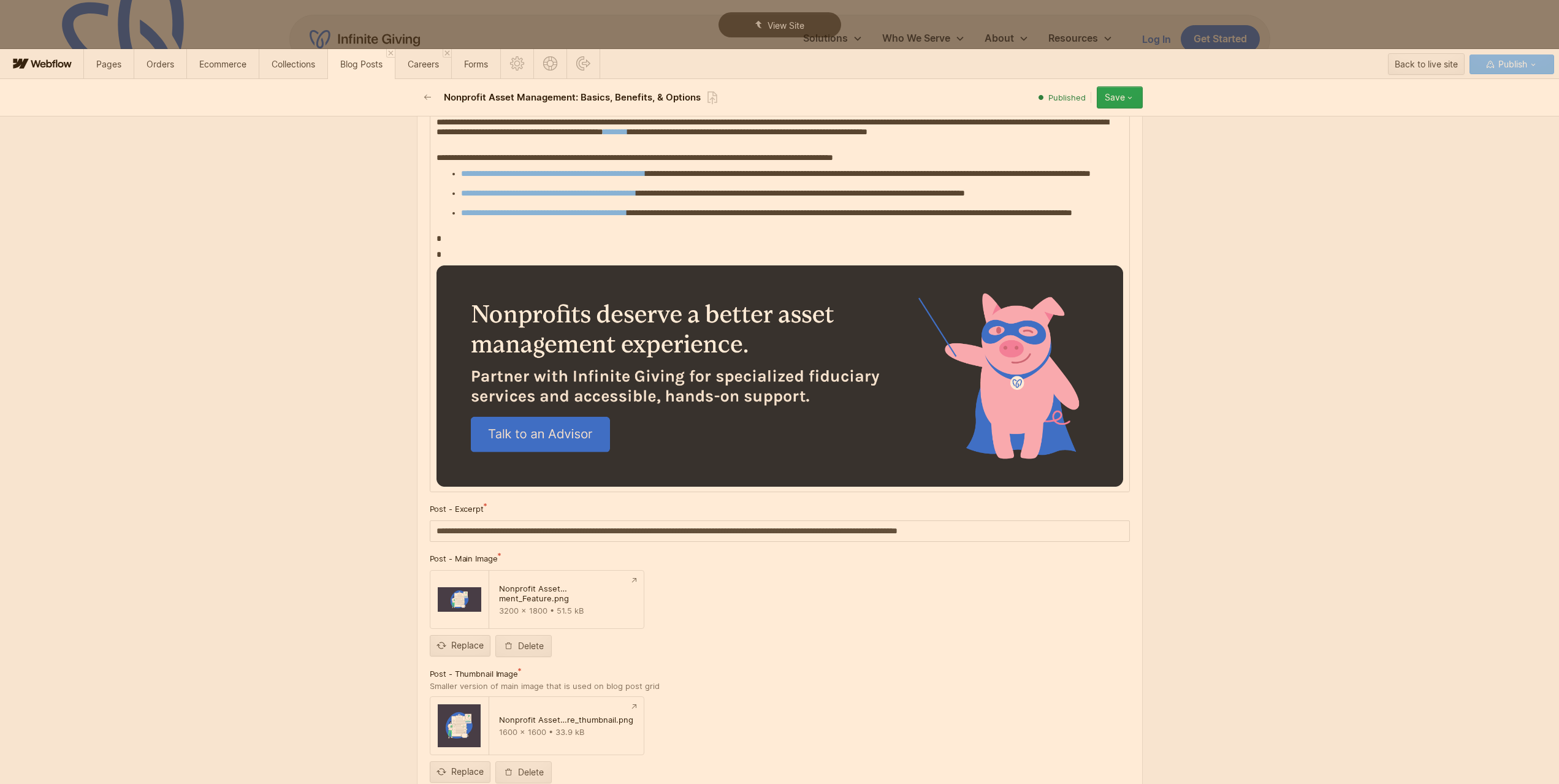 click on "**********" at bounding box center [780, -2134] 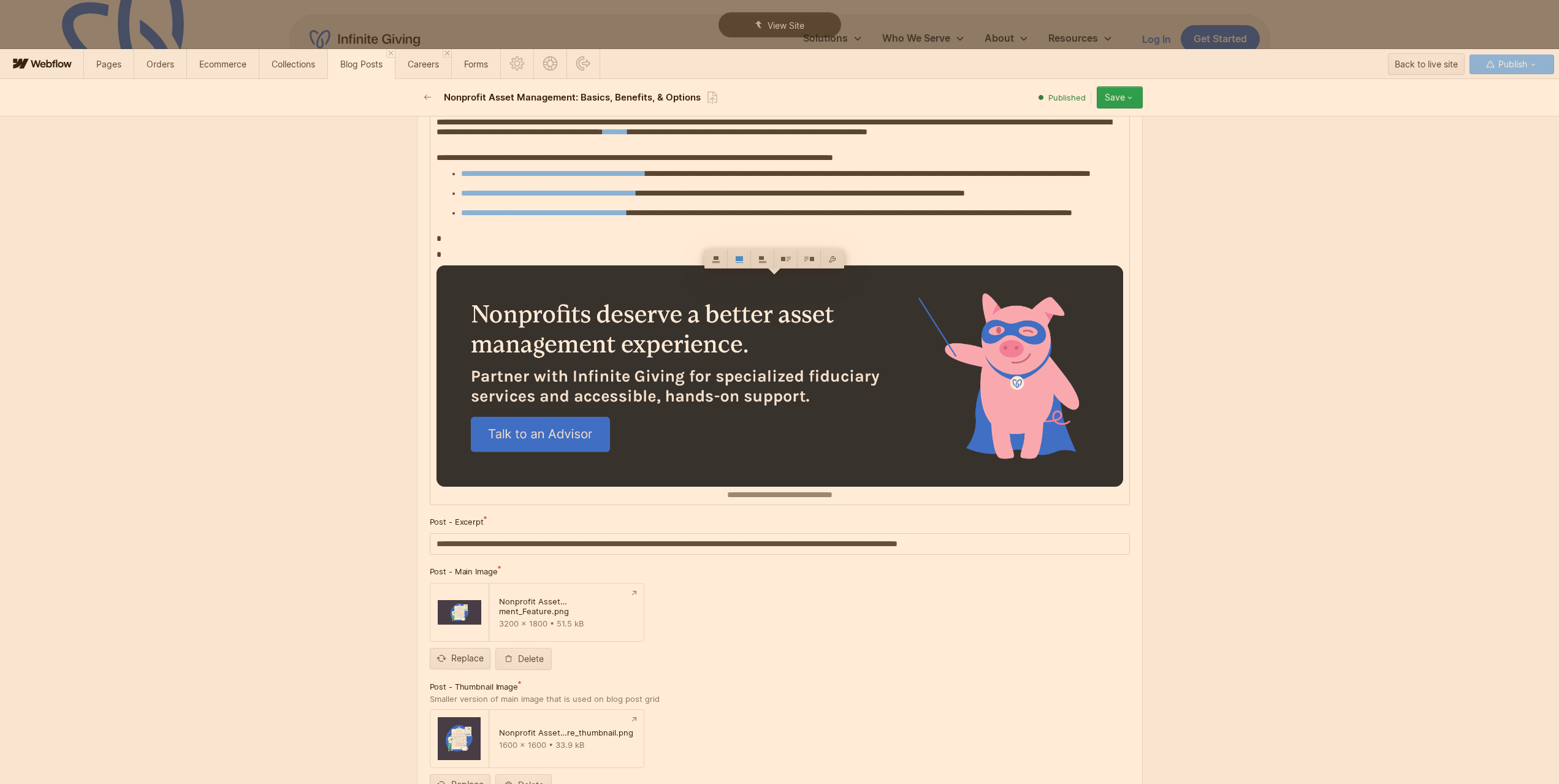 scroll, scrollTop: 5088, scrollLeft: 0, axis: vertical 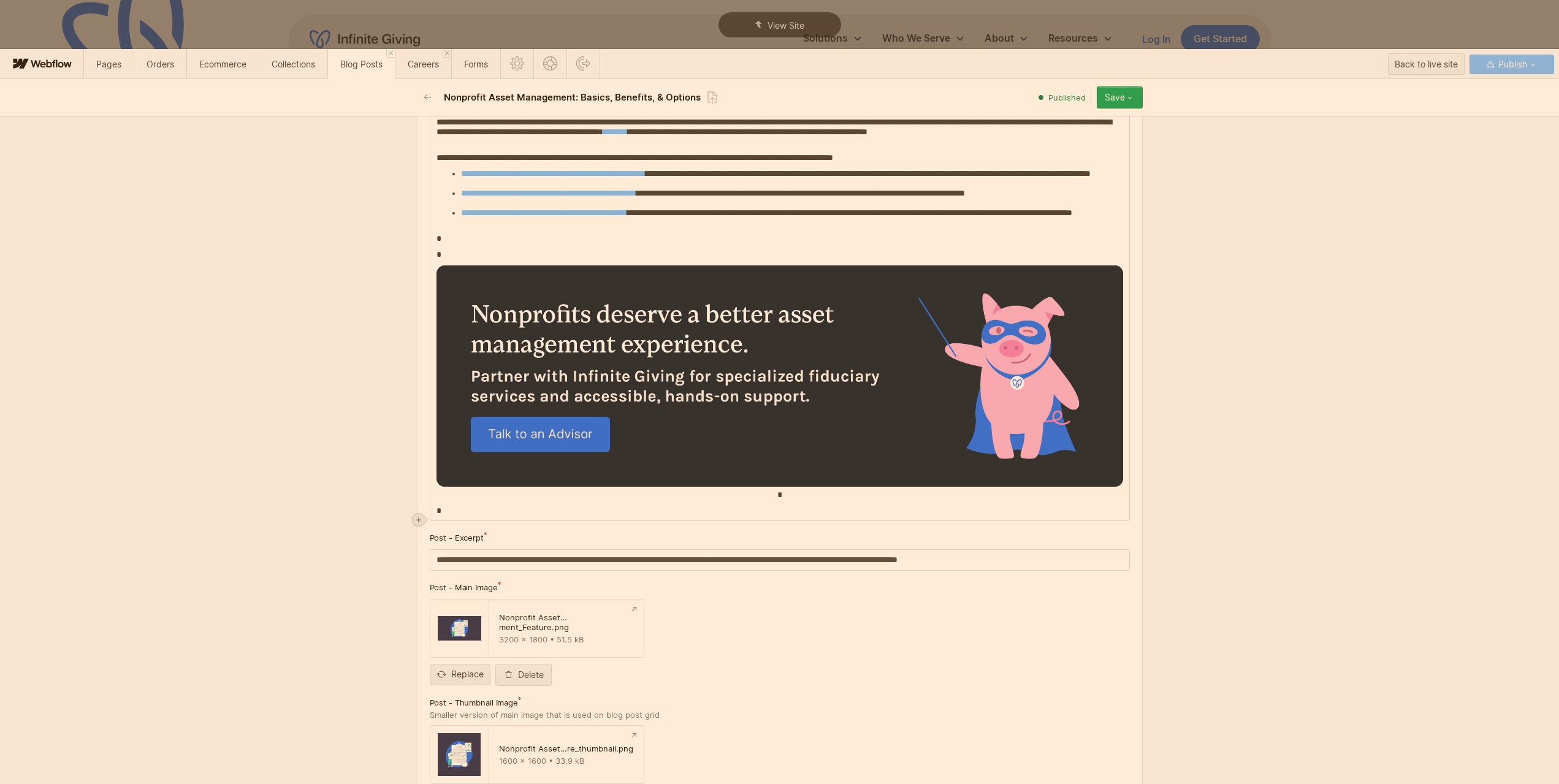 click 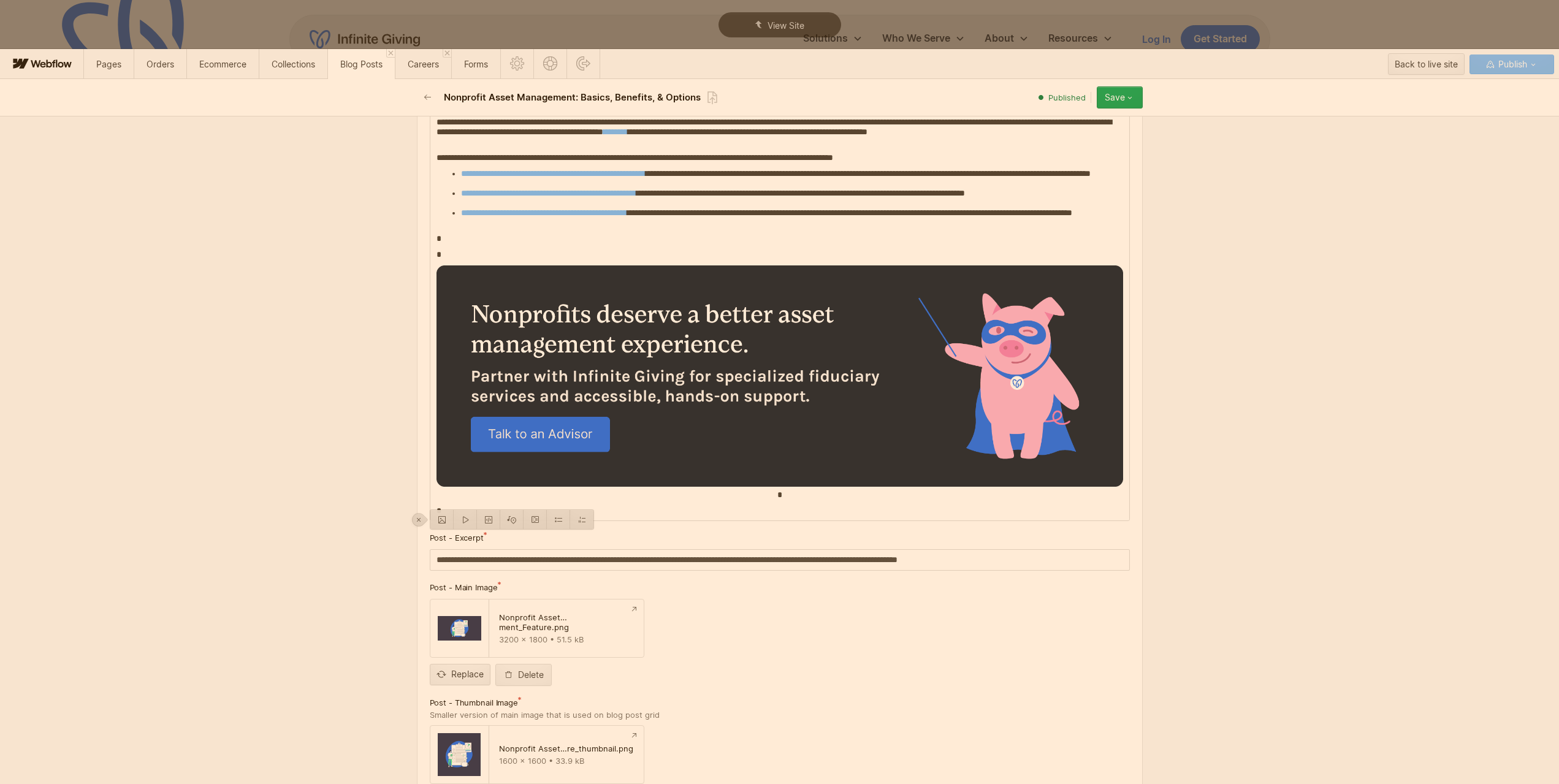click on "**********" at bounding box center [780, -1897] 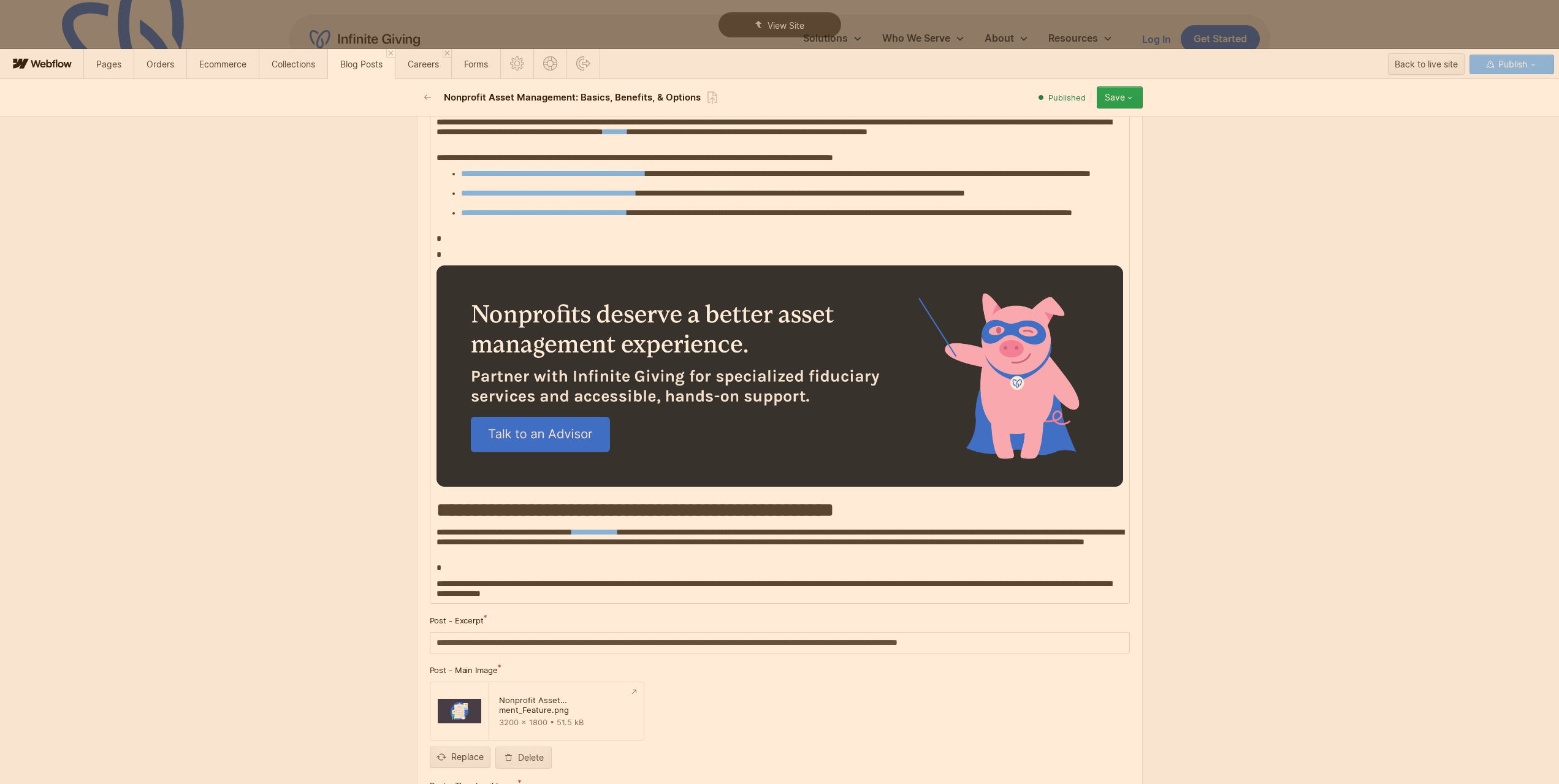 click on "**********" at bounding box center [780, 542] 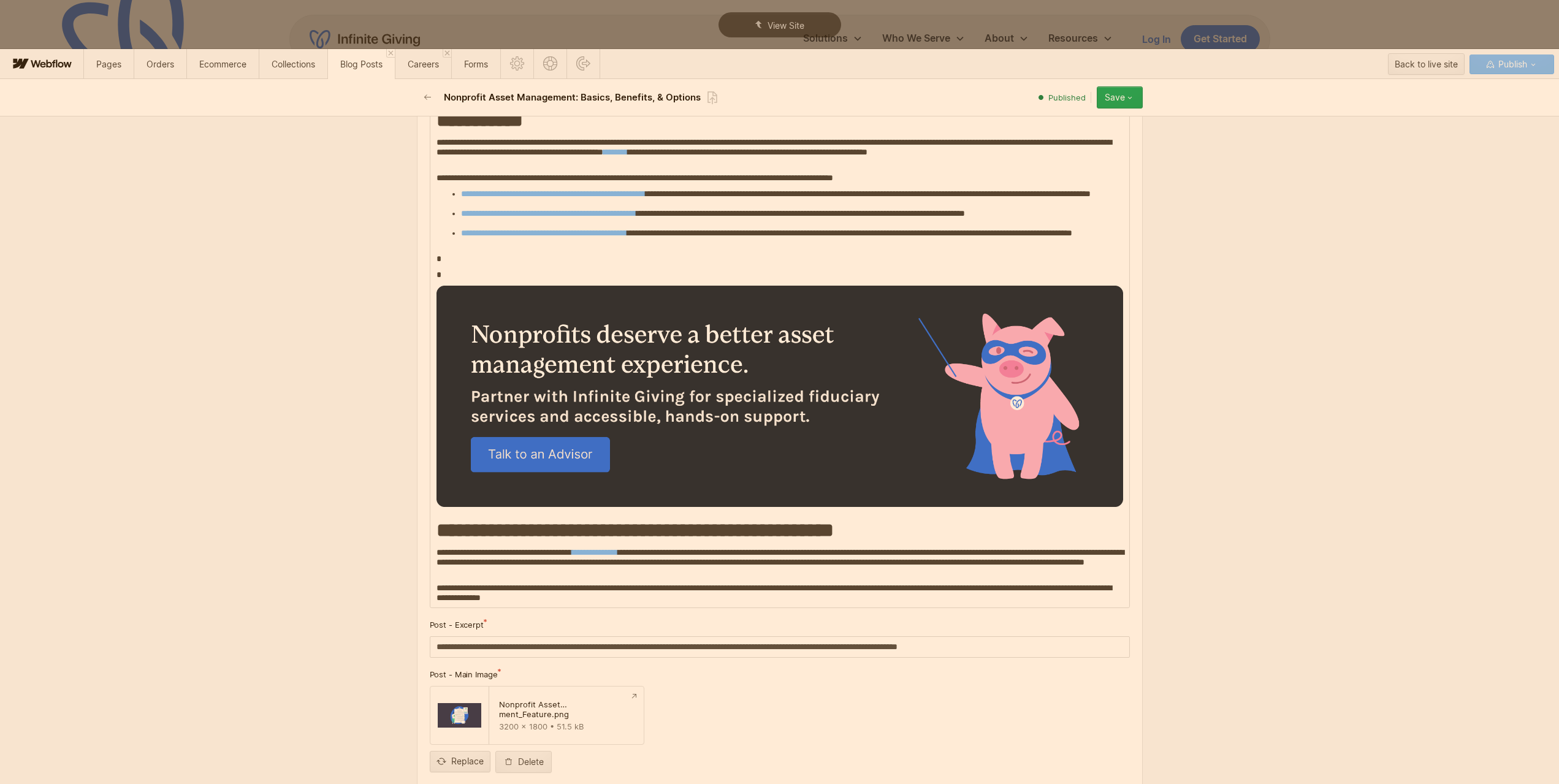 scroll, scrollTop: 5088, scrollLeft: 0, axis: vertical 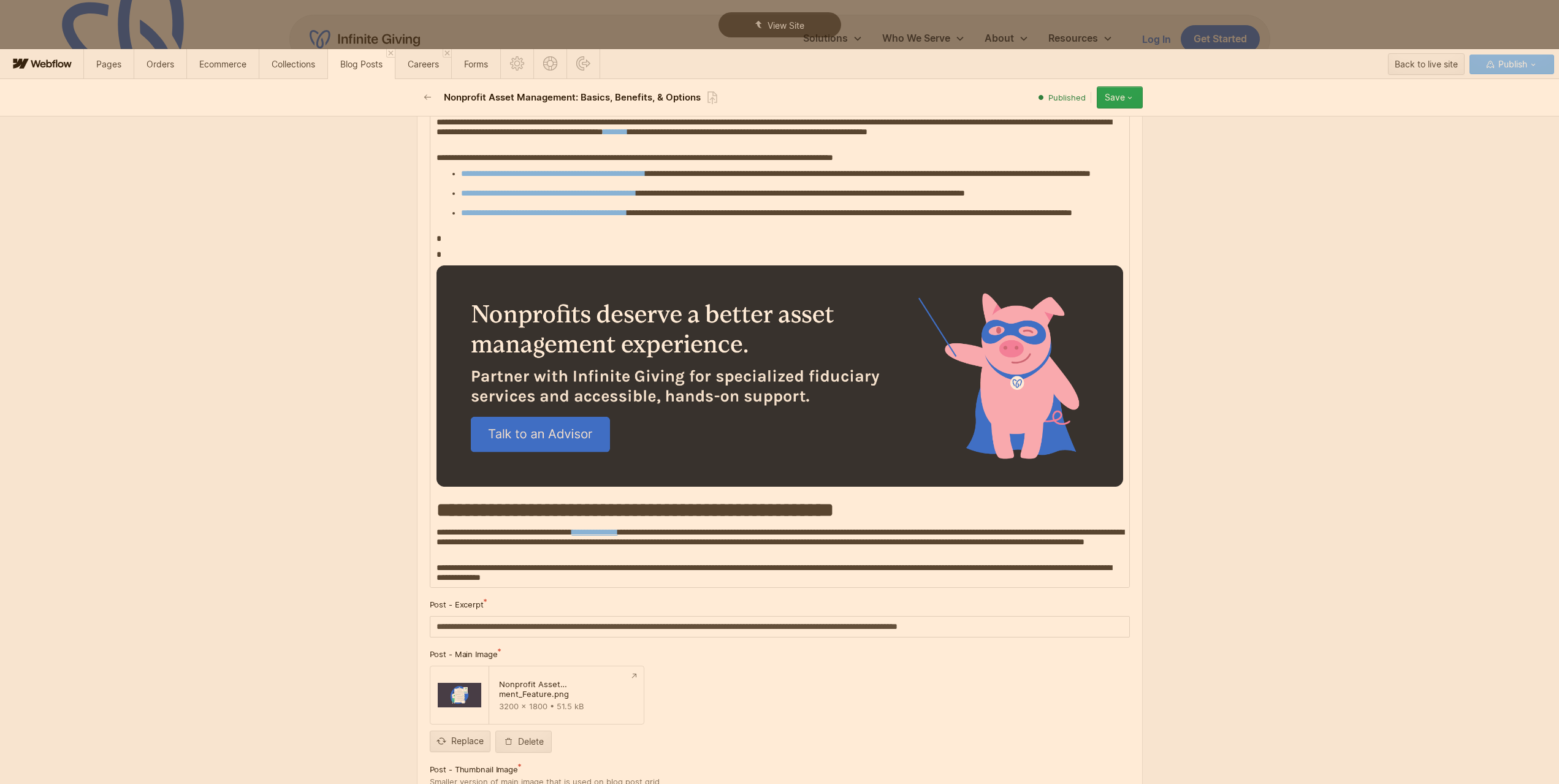 click on "**********" at bounding box center (595, 532) 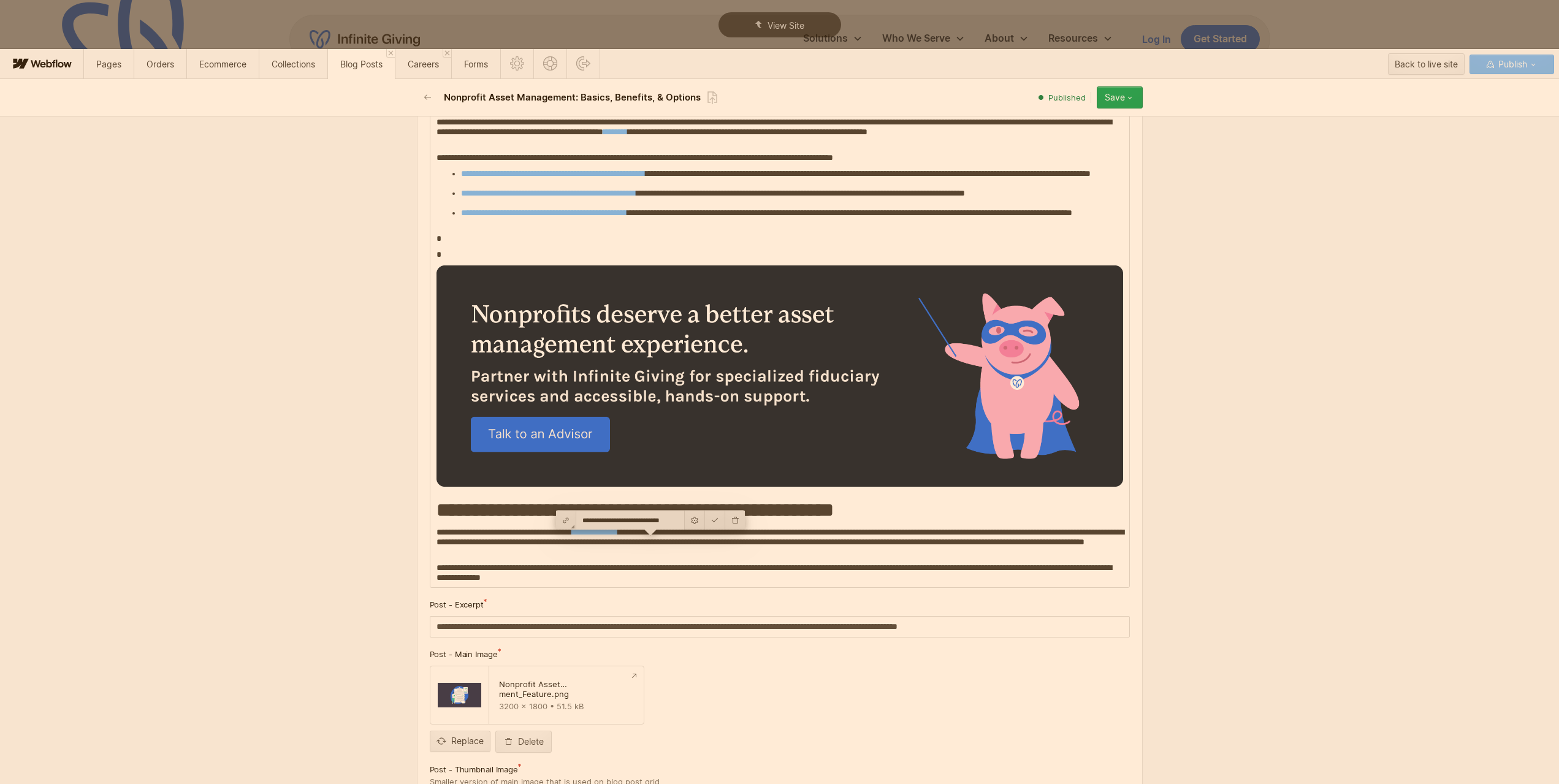 scroll, scrollTop: 0, scrollLeft: 4, axis: horizontal 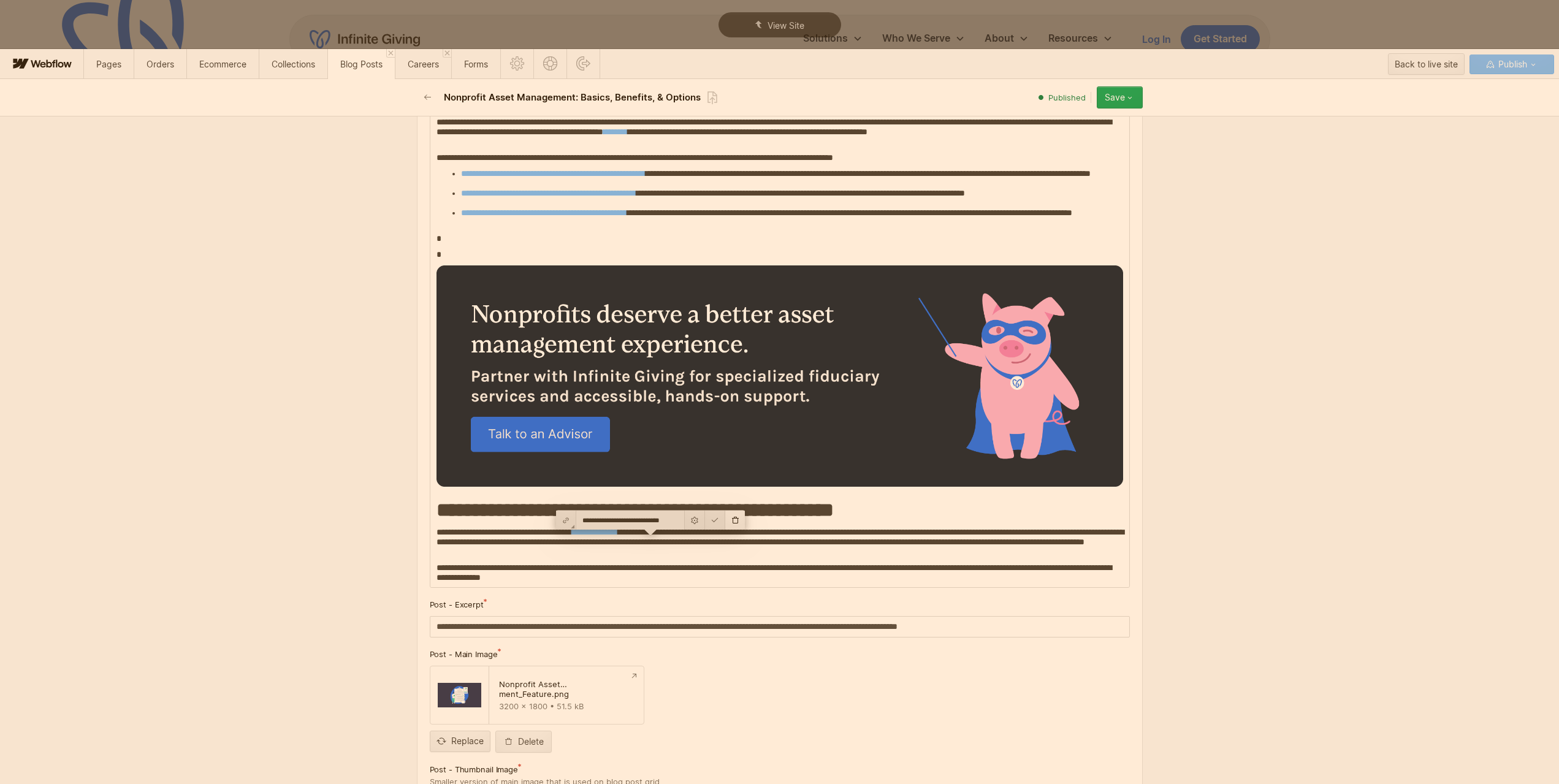 click at bounding box center [735, 520] 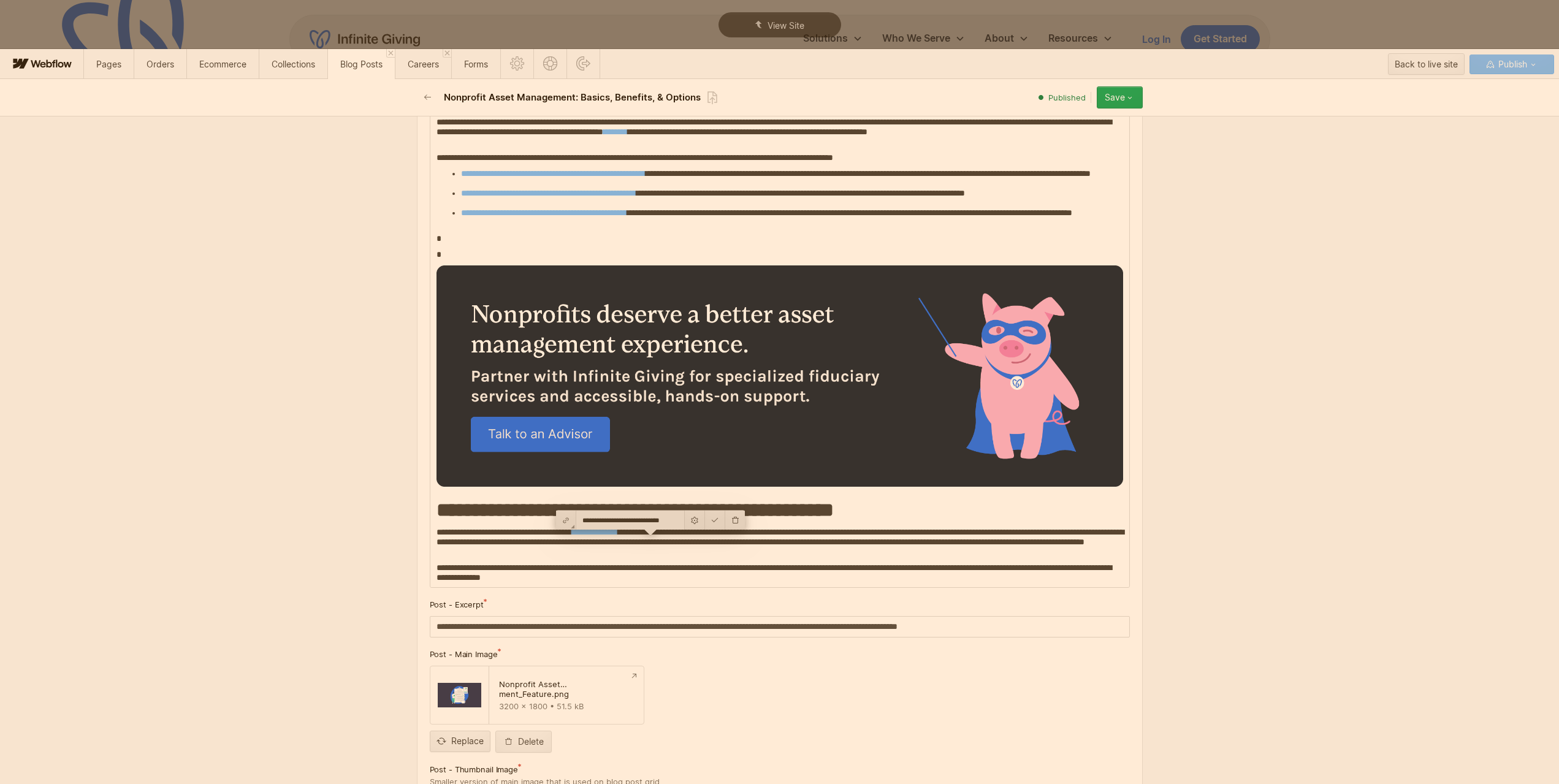 scroll, scrollTop: 0, scrollLeft: 0, axis: both 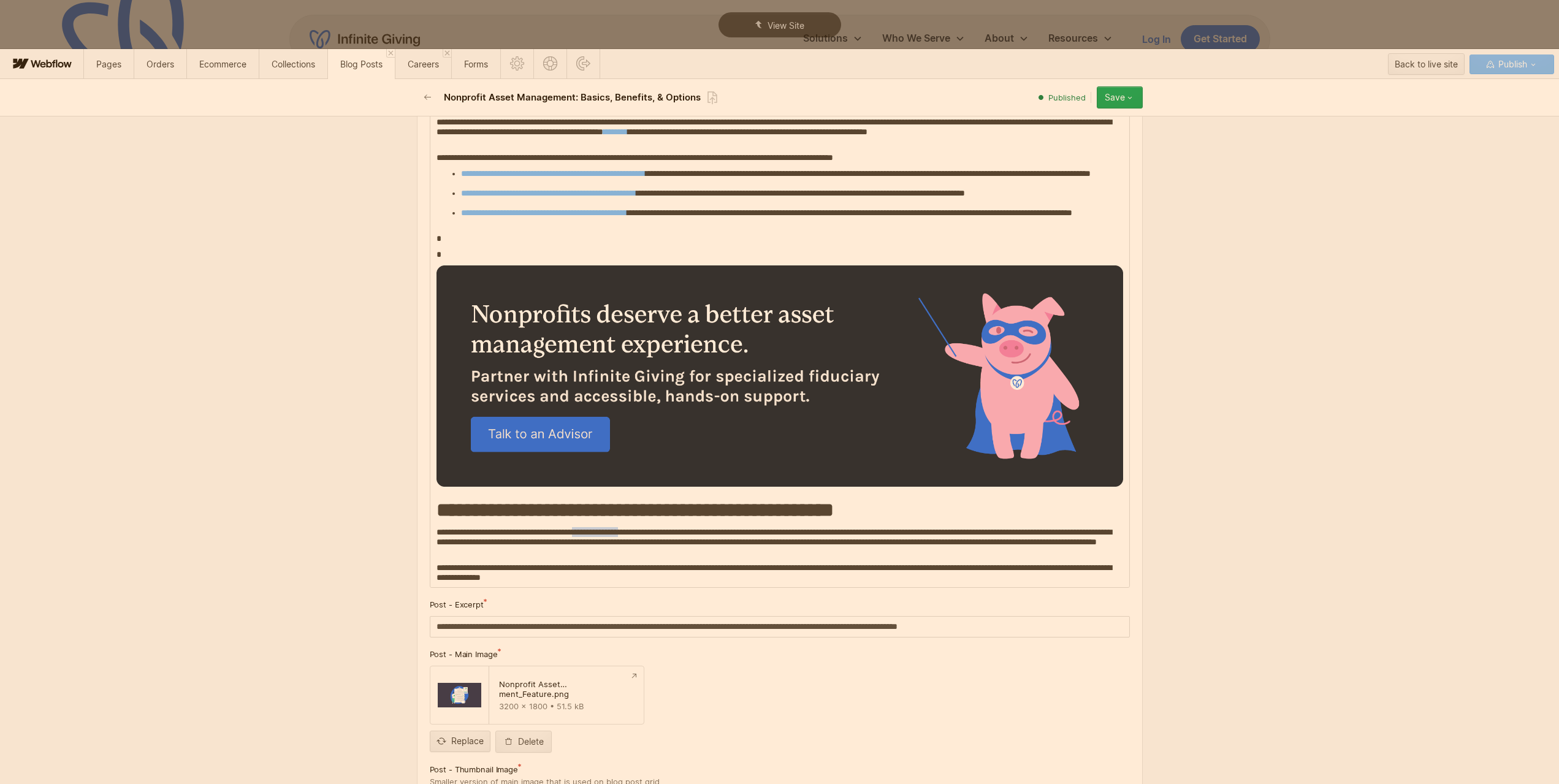 click on "**********" at bounding box center (780, 542) 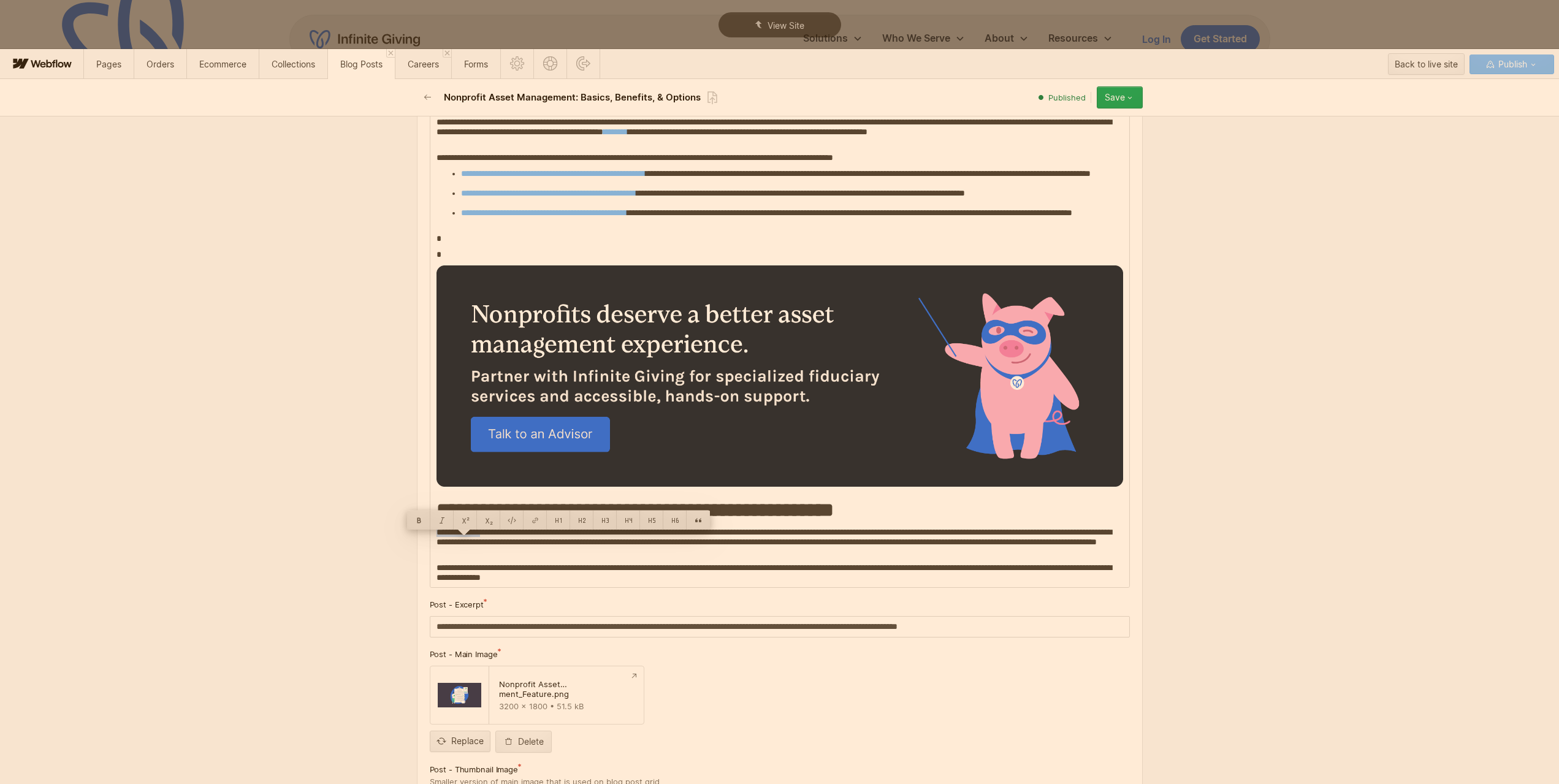 drag, startPoint x: 432, startPoint y: 542, endPoint x: 497, endPoint y: 541, distance: 65.00769 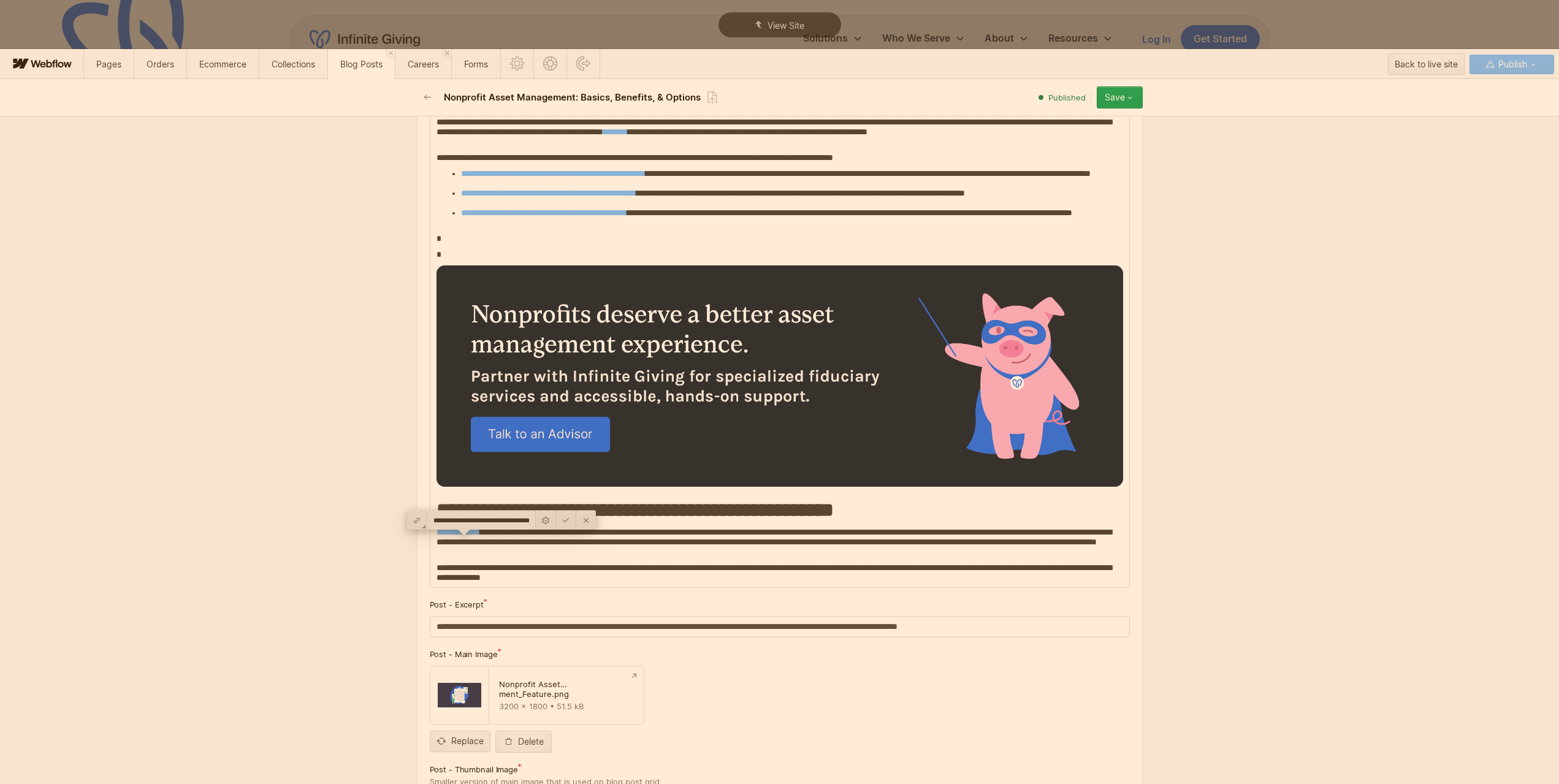 scroll, scrollTop: 0, scrollLeft: 73, axis: horizontal 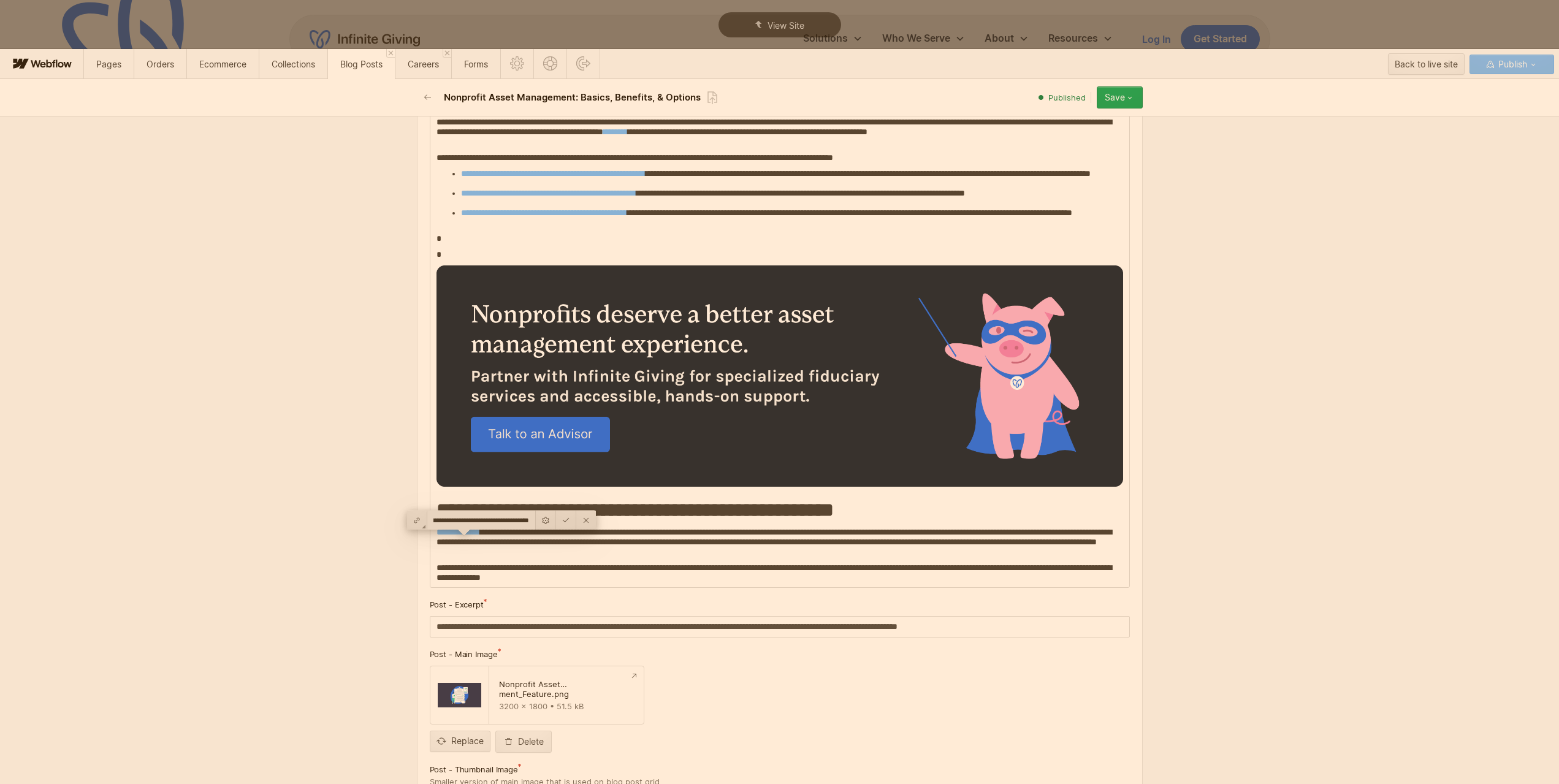 click on "**********" at bounding box center (481, 520) 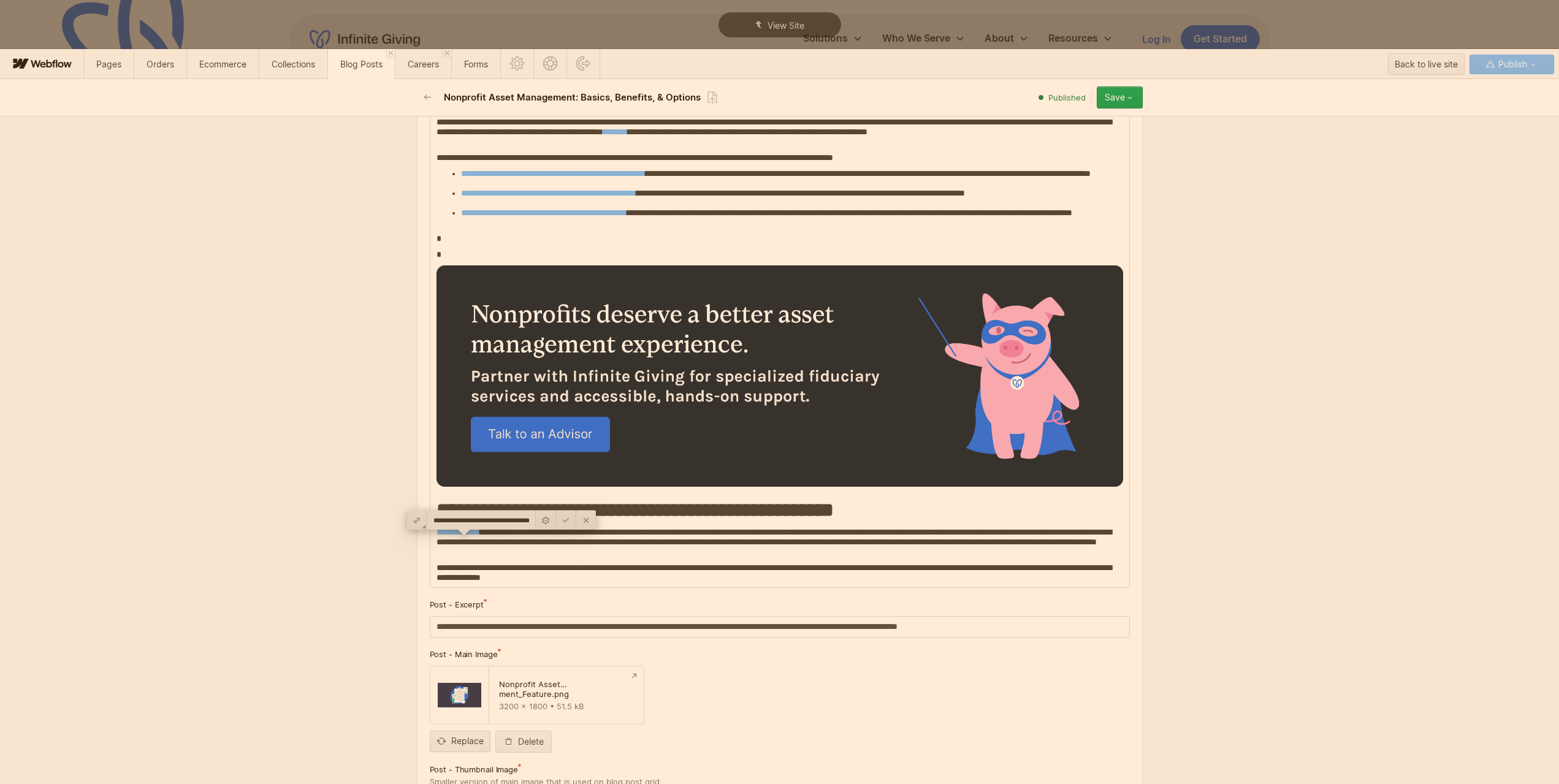 drag, startPoint x: 457, startPoint y: 520, endPoint x: 435, endPoint y: 522, distance: 22.09072 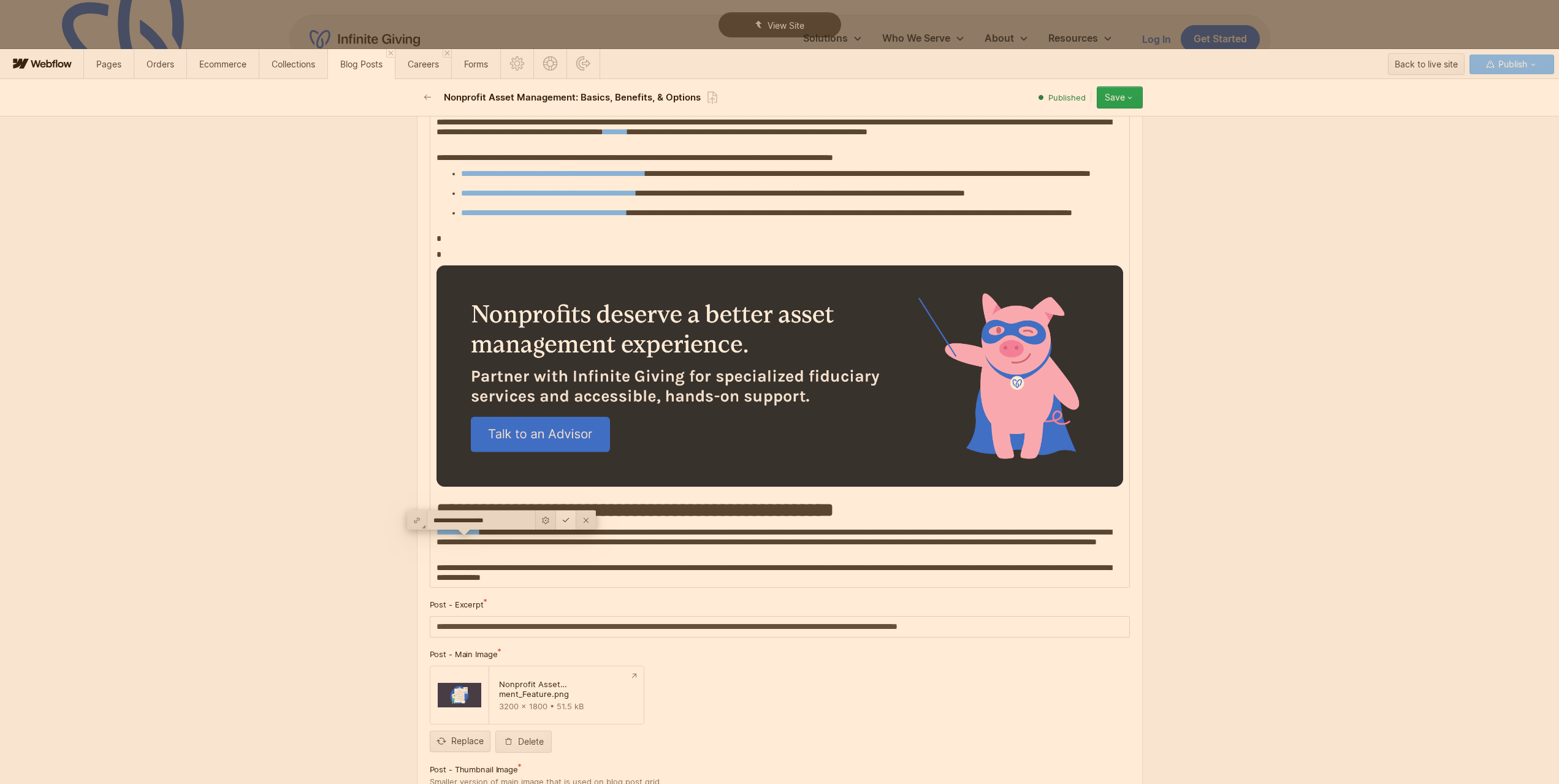 type on "**********" 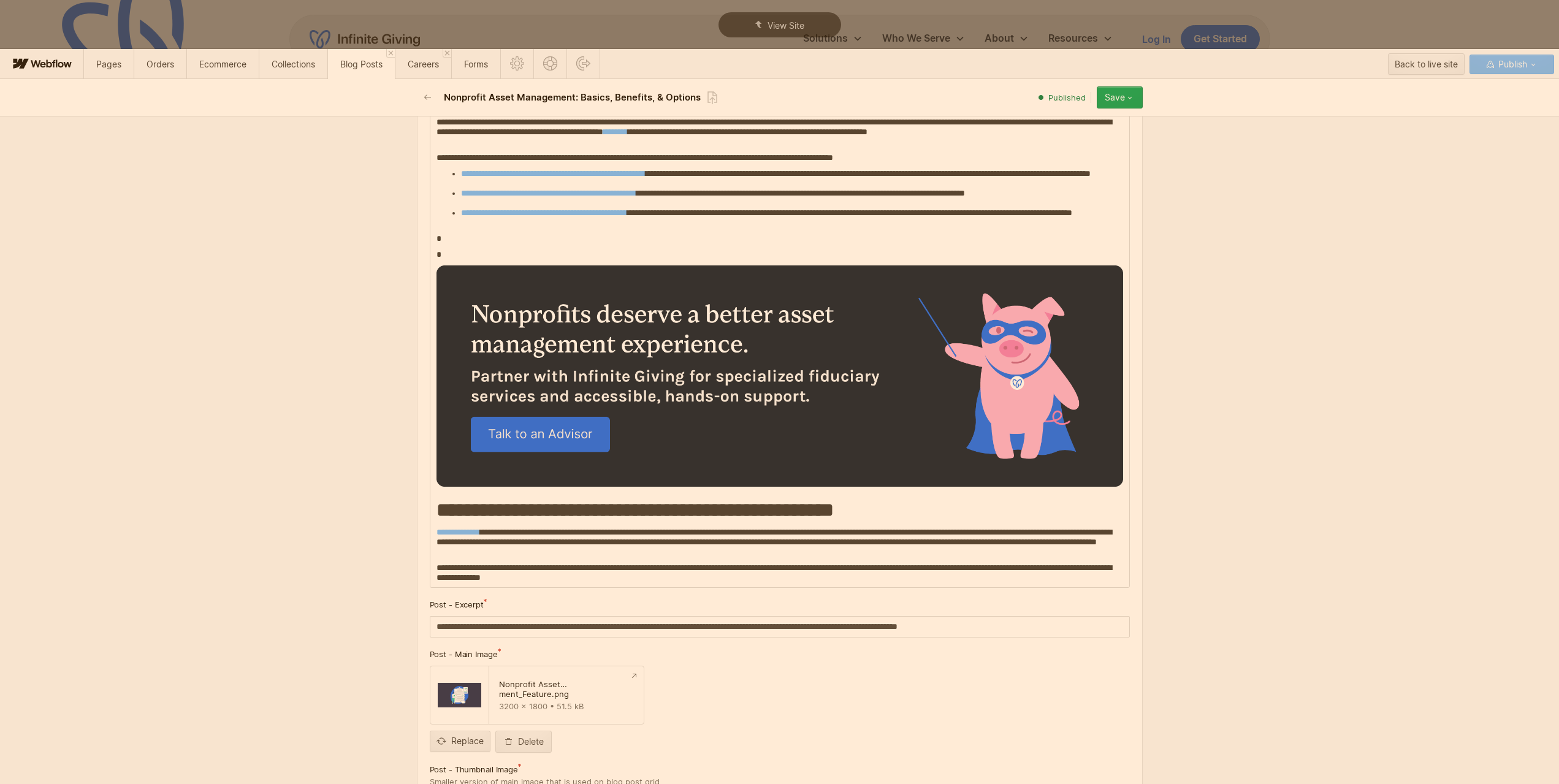 scroll, scrollTop: 5088, scrollLeft: 0, axis: vertical 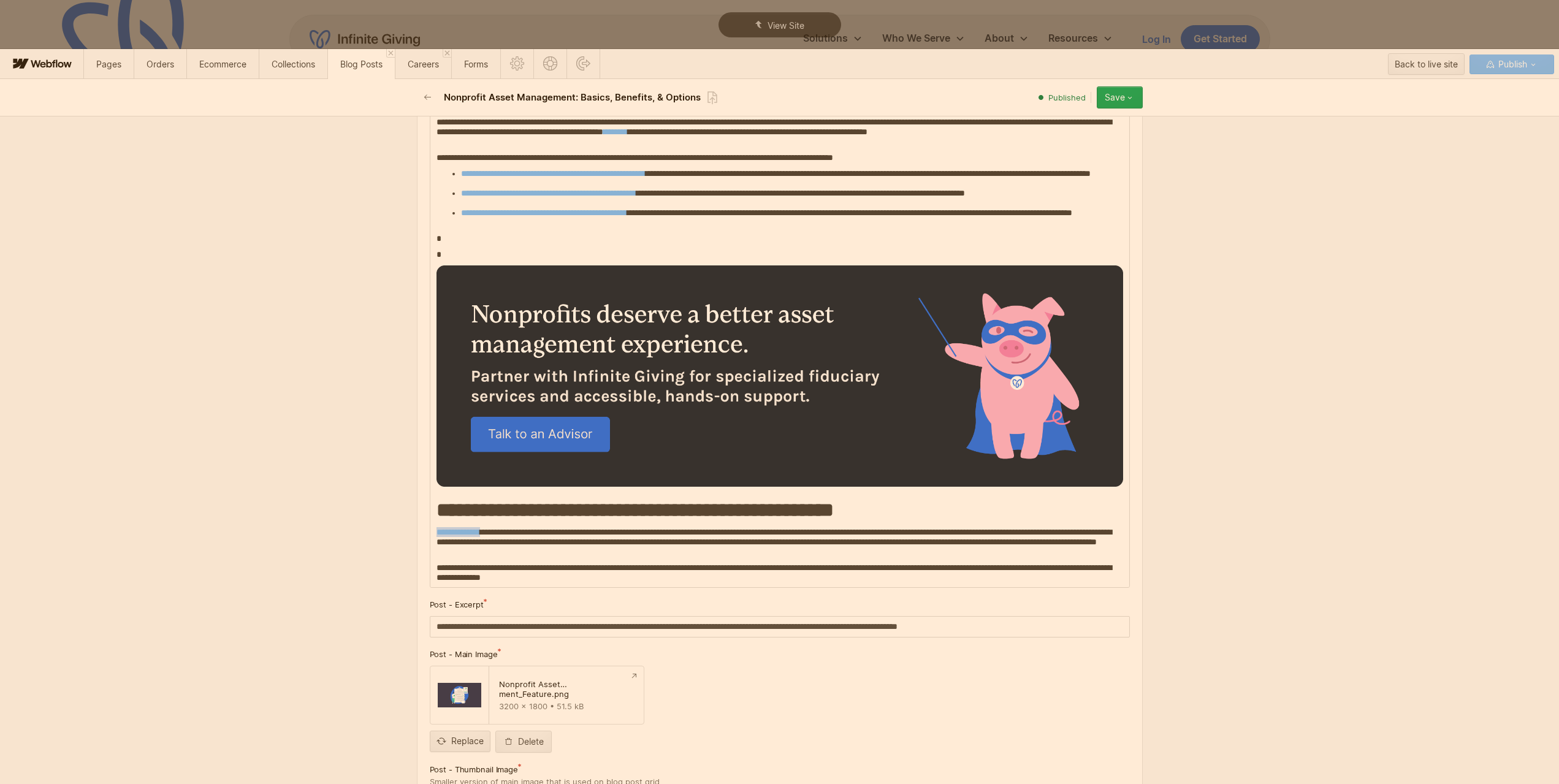 click on "**********" at bounding box center (780, 542) 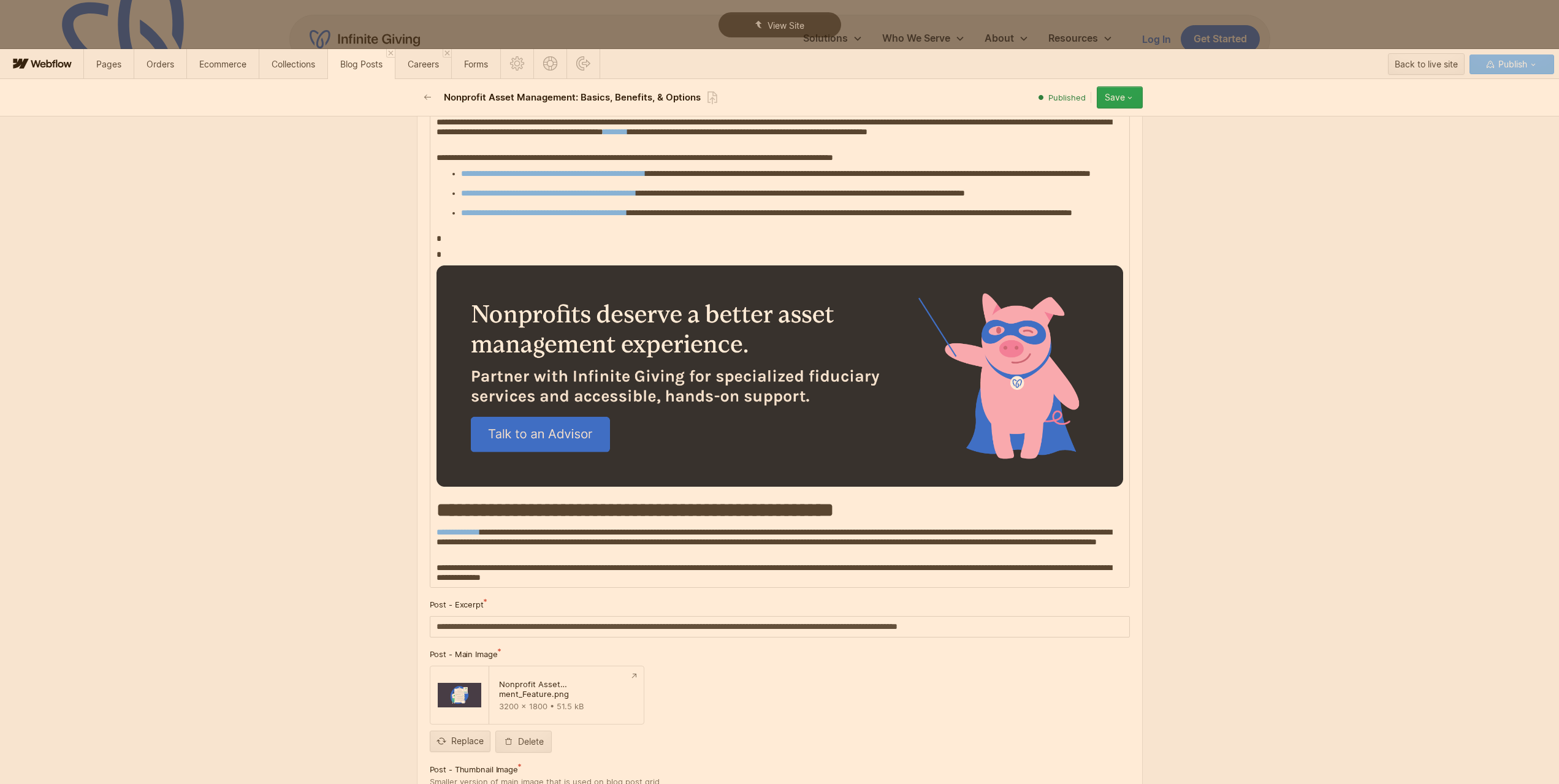 click on "**********" at bounding box center (780, 510) 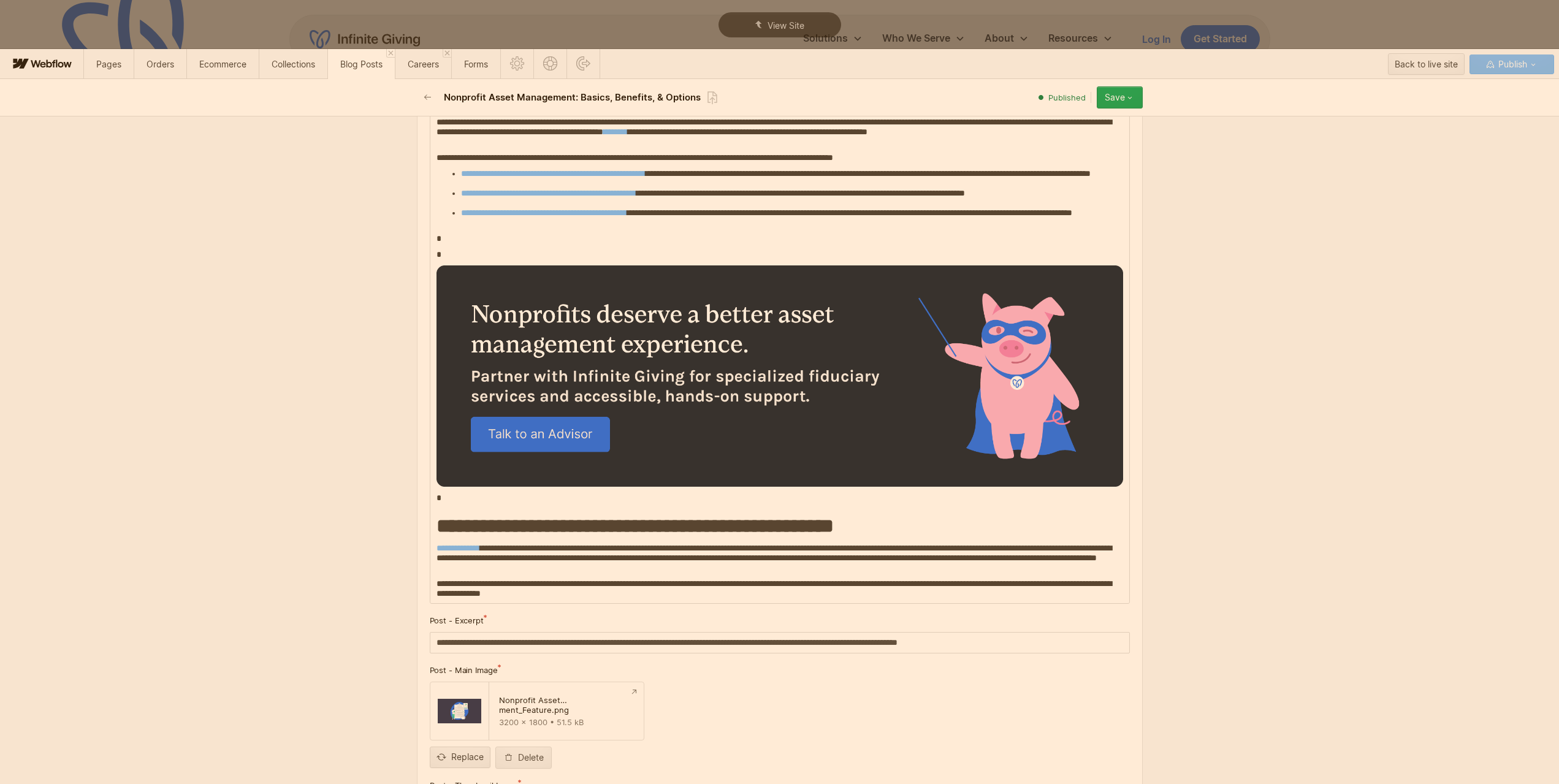 click on "**********" at bounding box center [780, -2078] 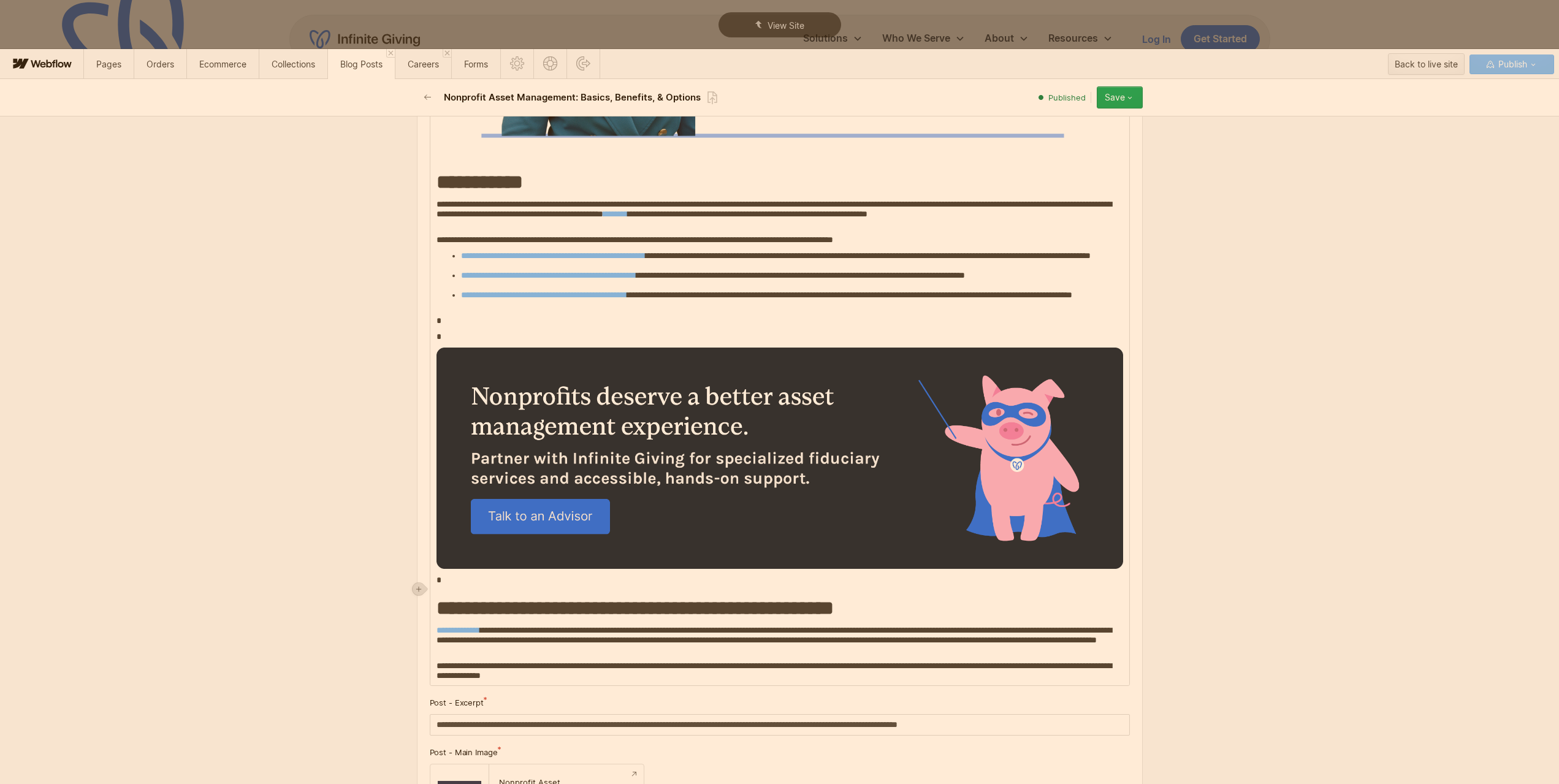 scroll, scrollTop: 5026, scrollLeft: 0, axis: vertical 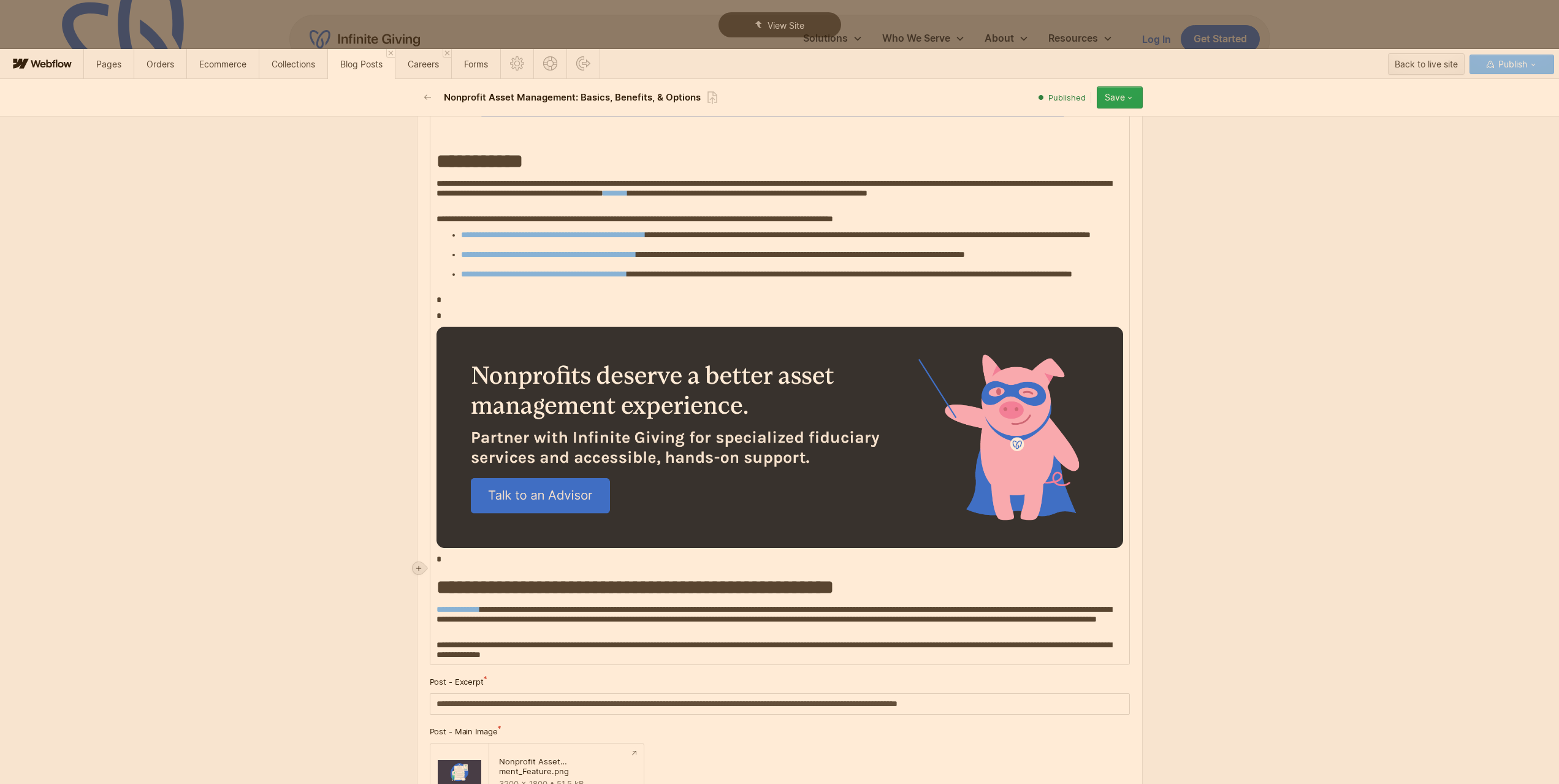 click 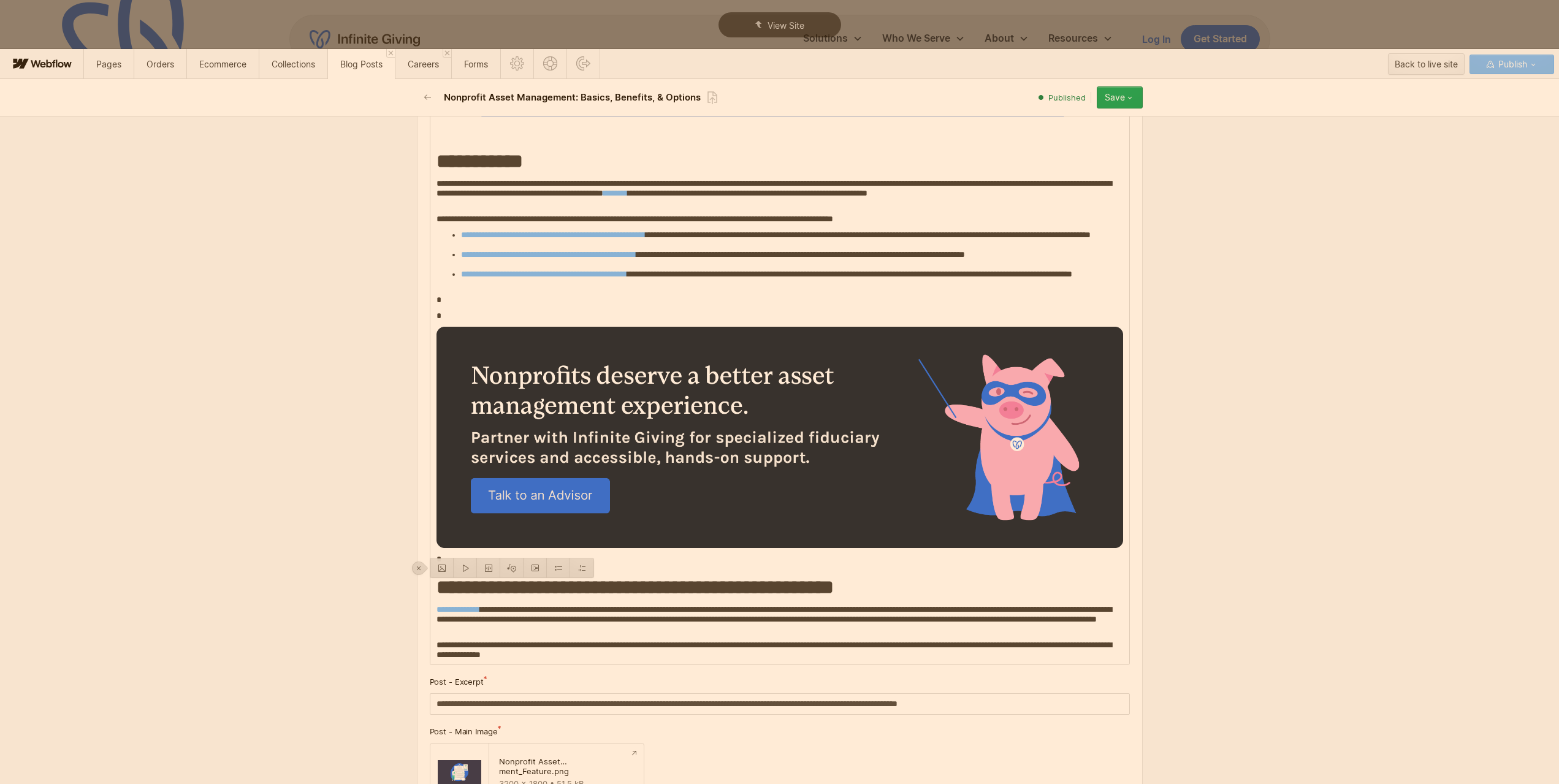 click on "**********" at bounding box center [780, -2017] 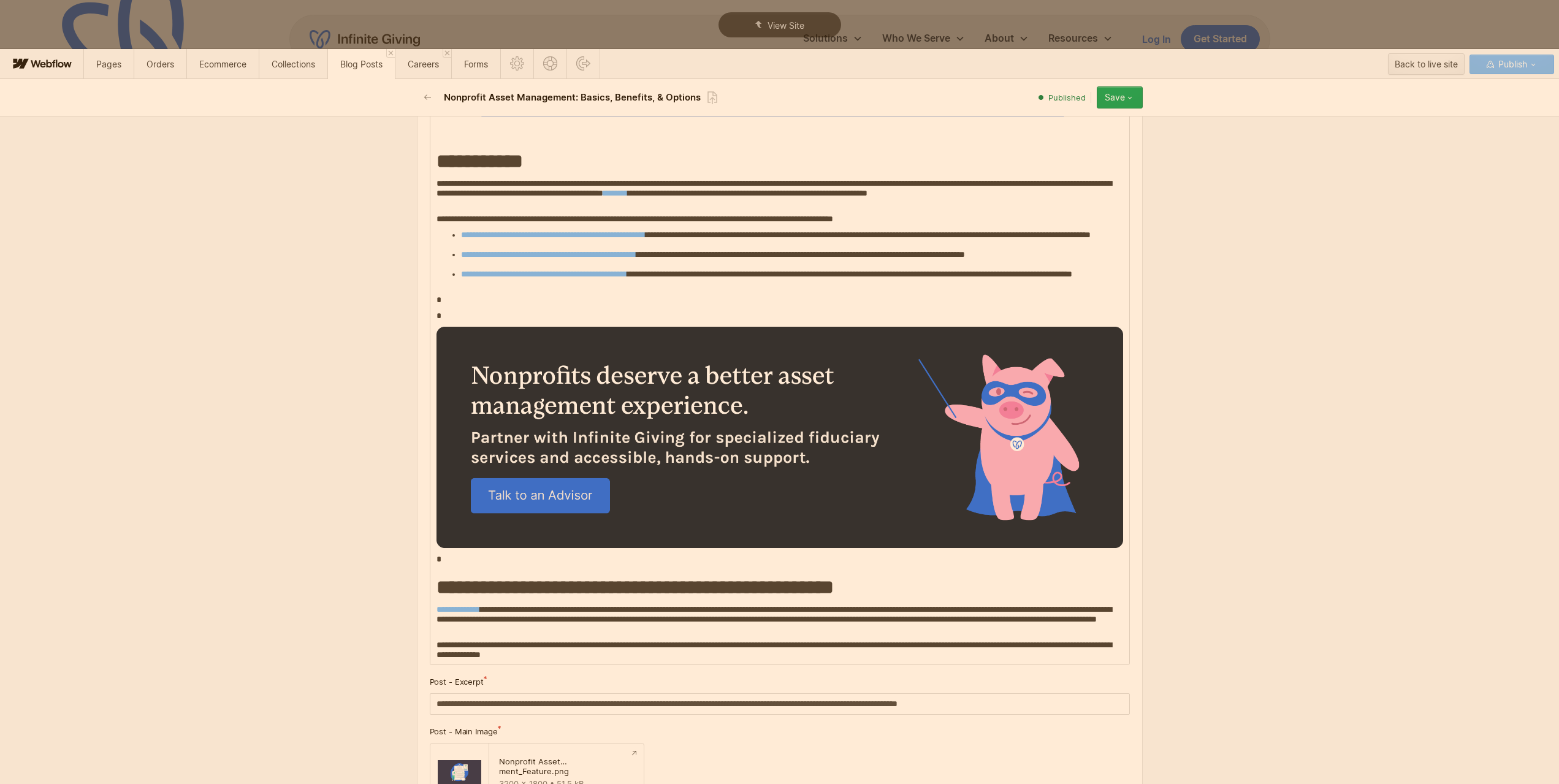 click on "**********" at bounding box center (780, -2017) 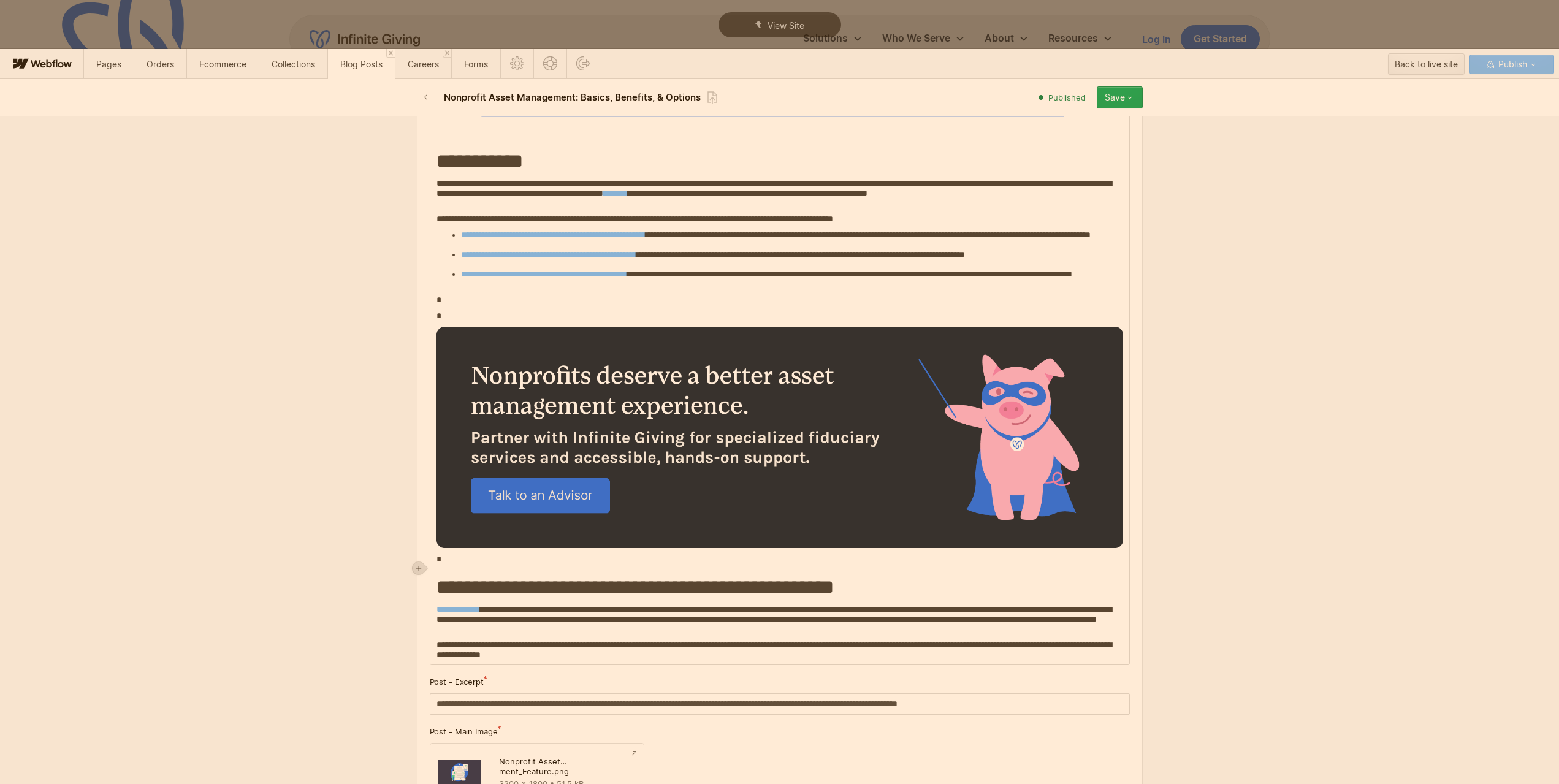 click on "*" at bounding box center (780, 559) 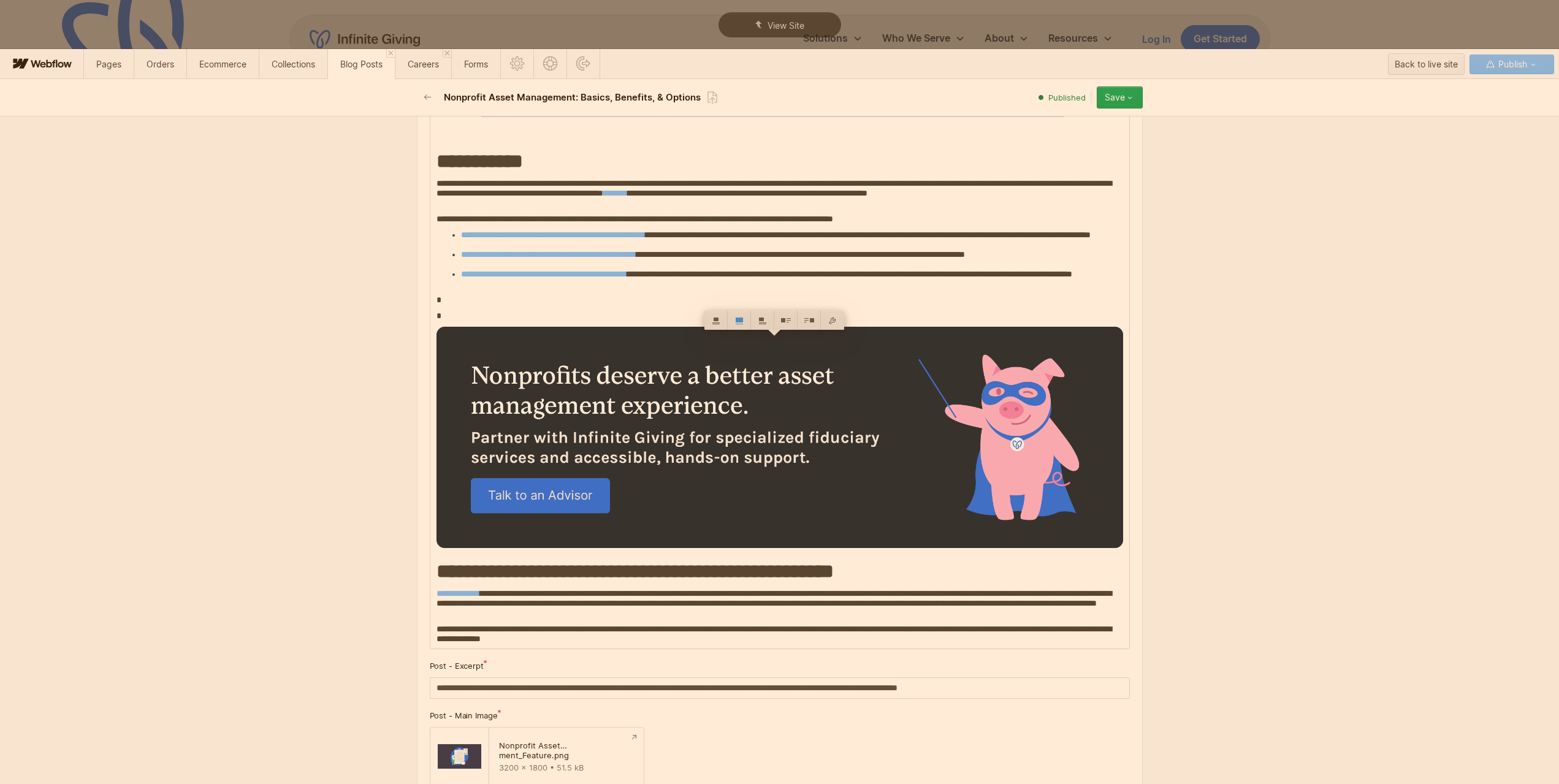 drag, startPoint x: 740, startPoint y: 640, endPoint x: 743, endPoint y: 654, distance: 14.317821 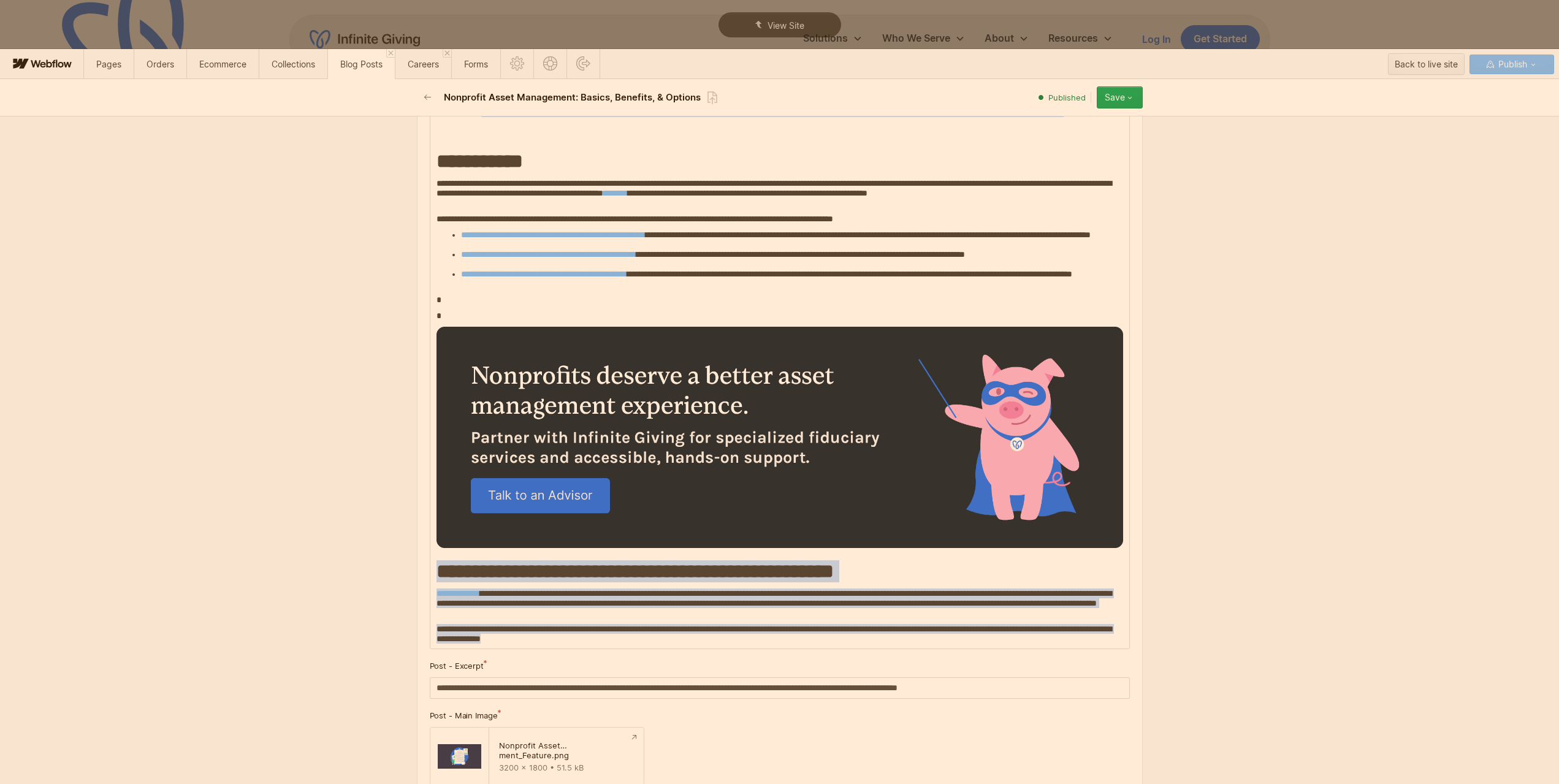 drag, startPoint x: 741, startPoint y: 650, endPoint x: 433, endPoint y: 585, distance: 314.7841 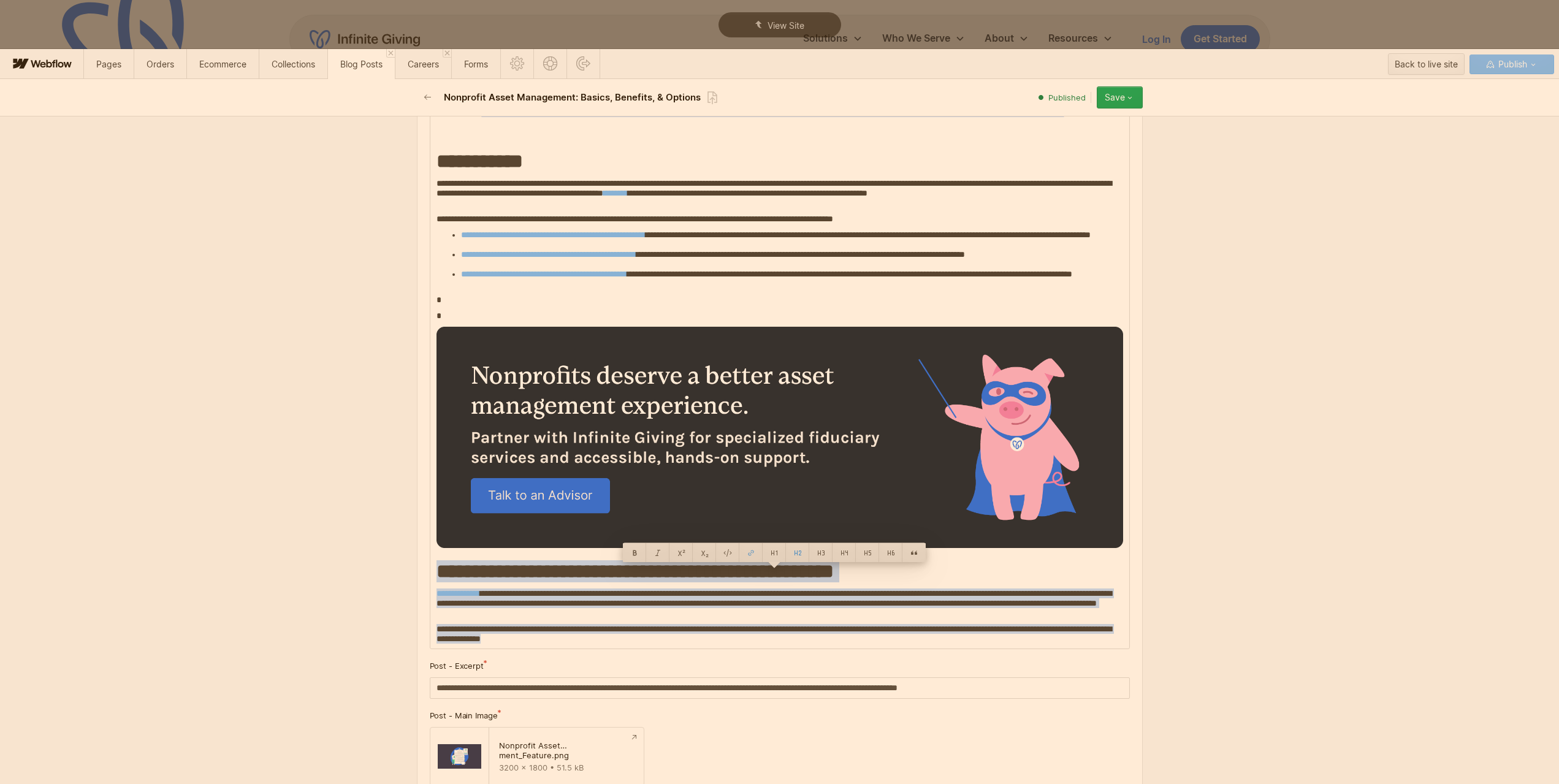 copy on "**********" 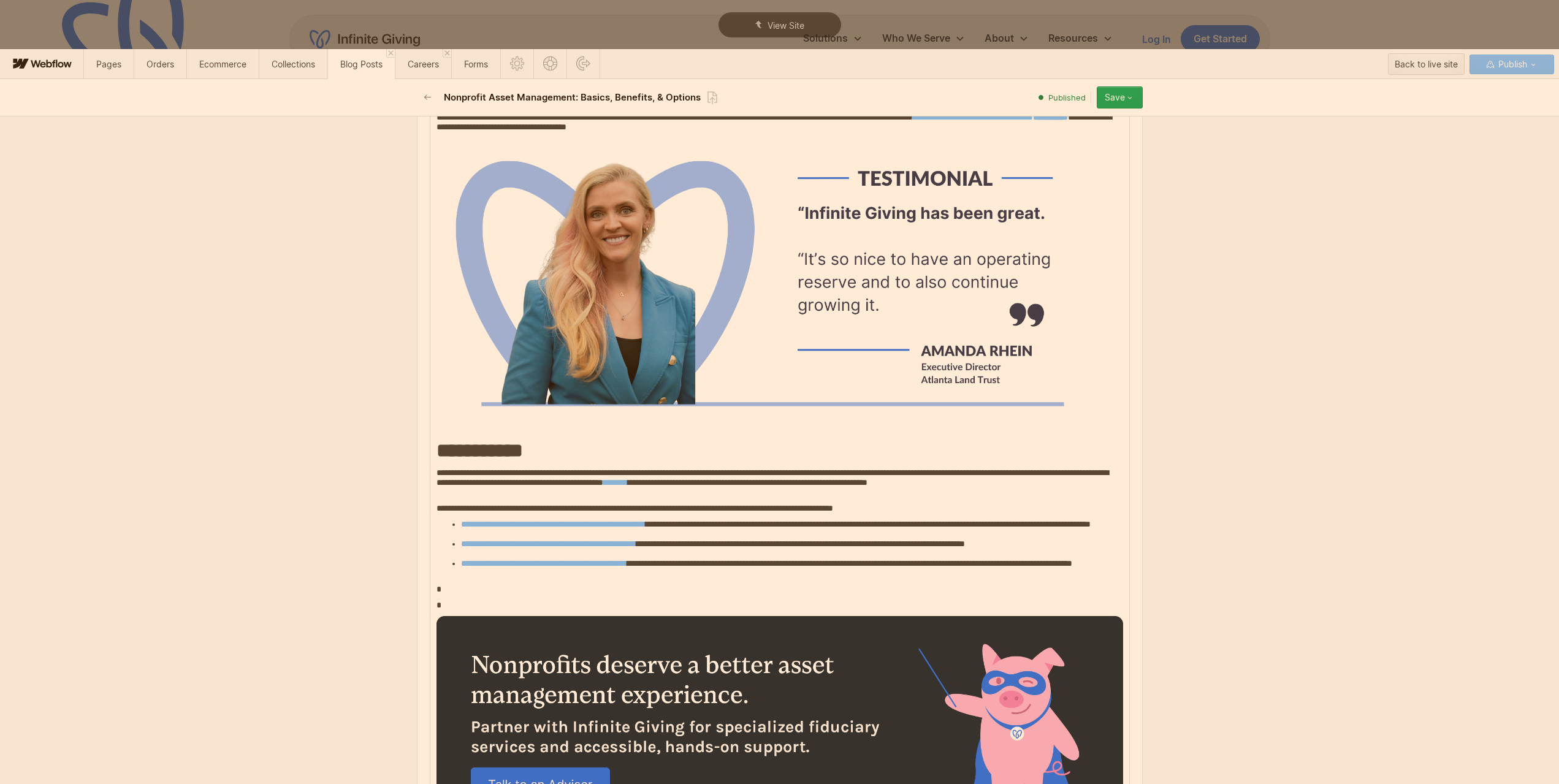 scroll, scrollTop: 4247, scrollLeft: 0, axis: vertical 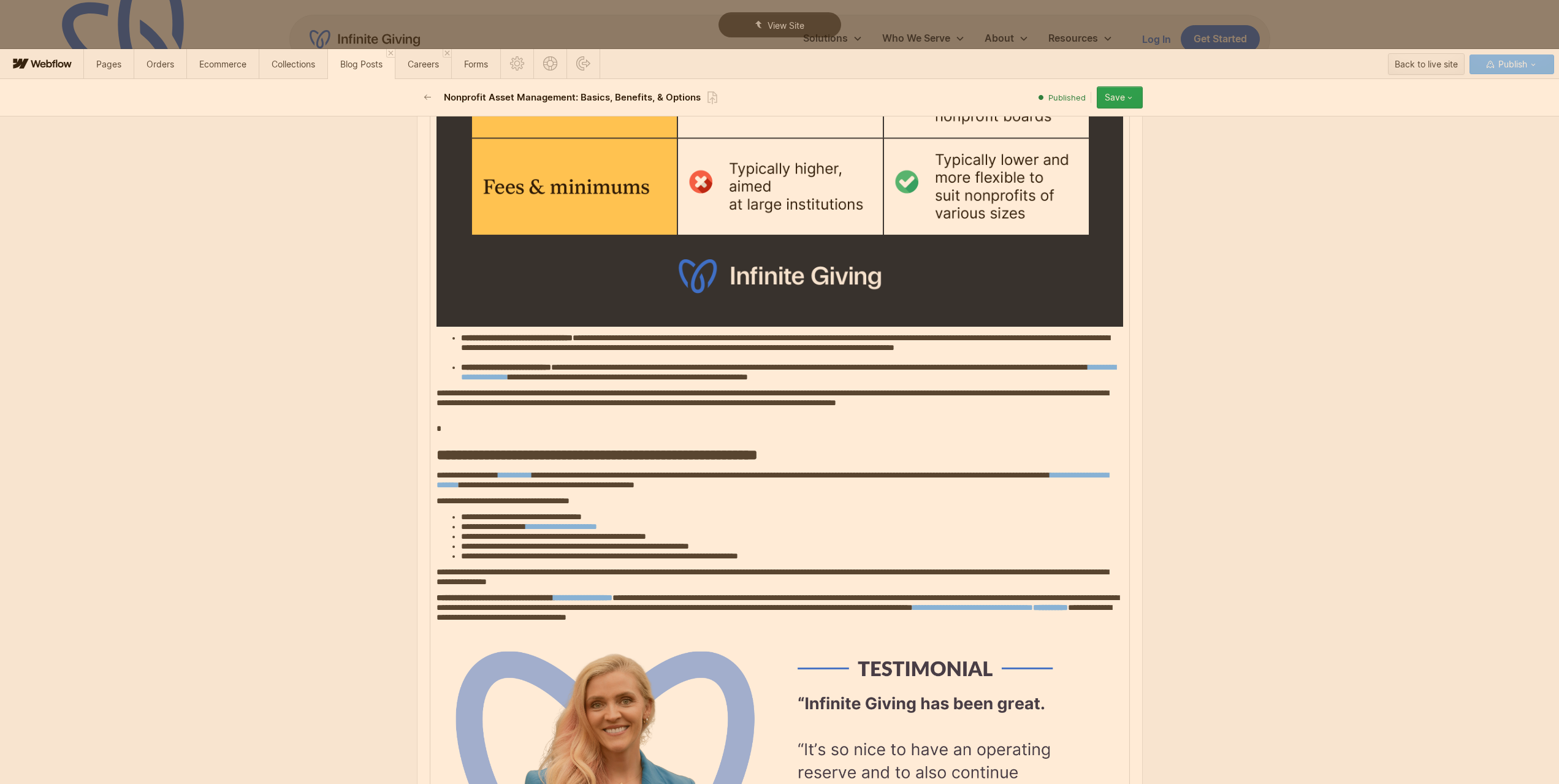 click 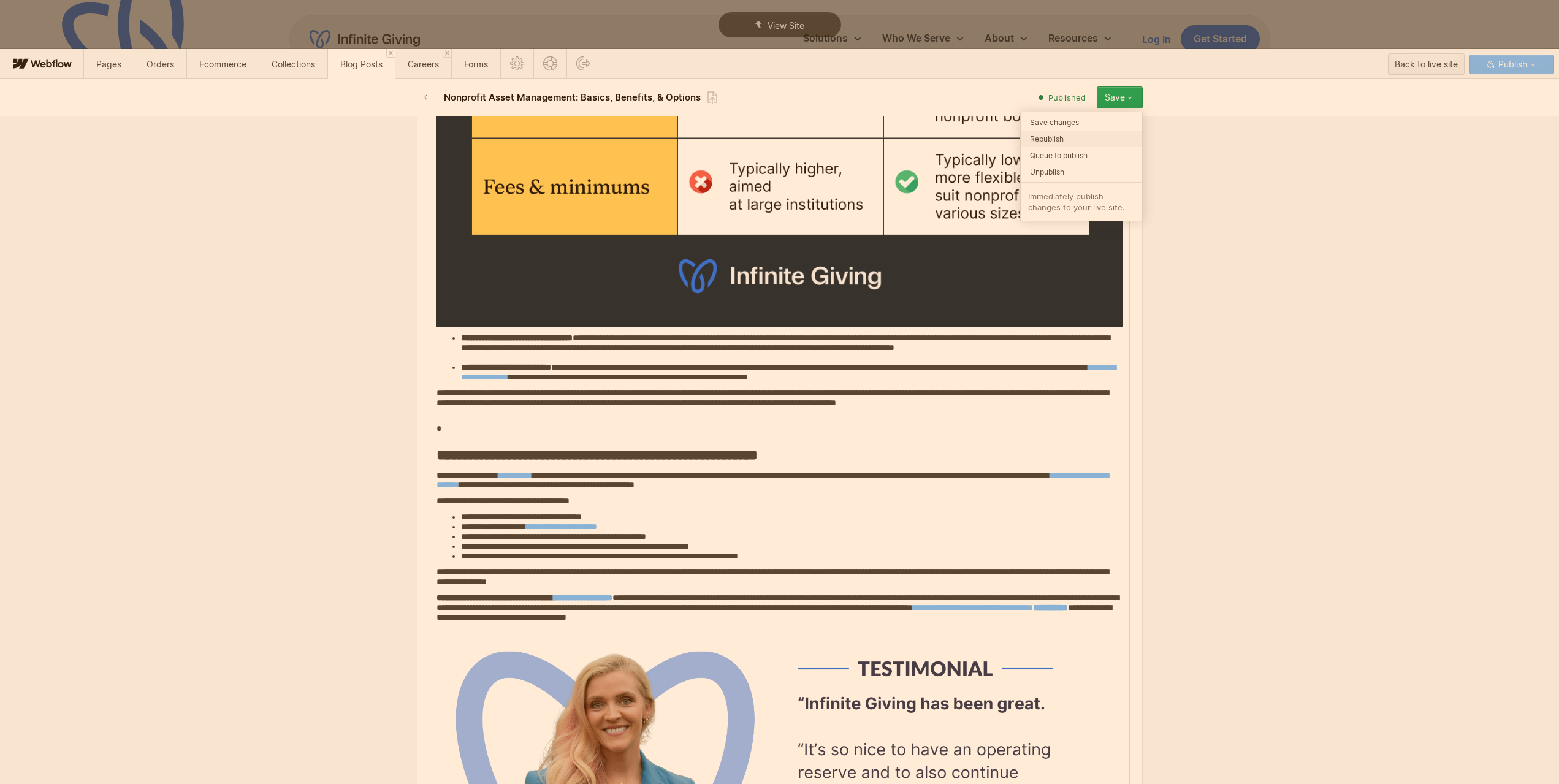 click on "Republish" at bounding box center [1081, 139] 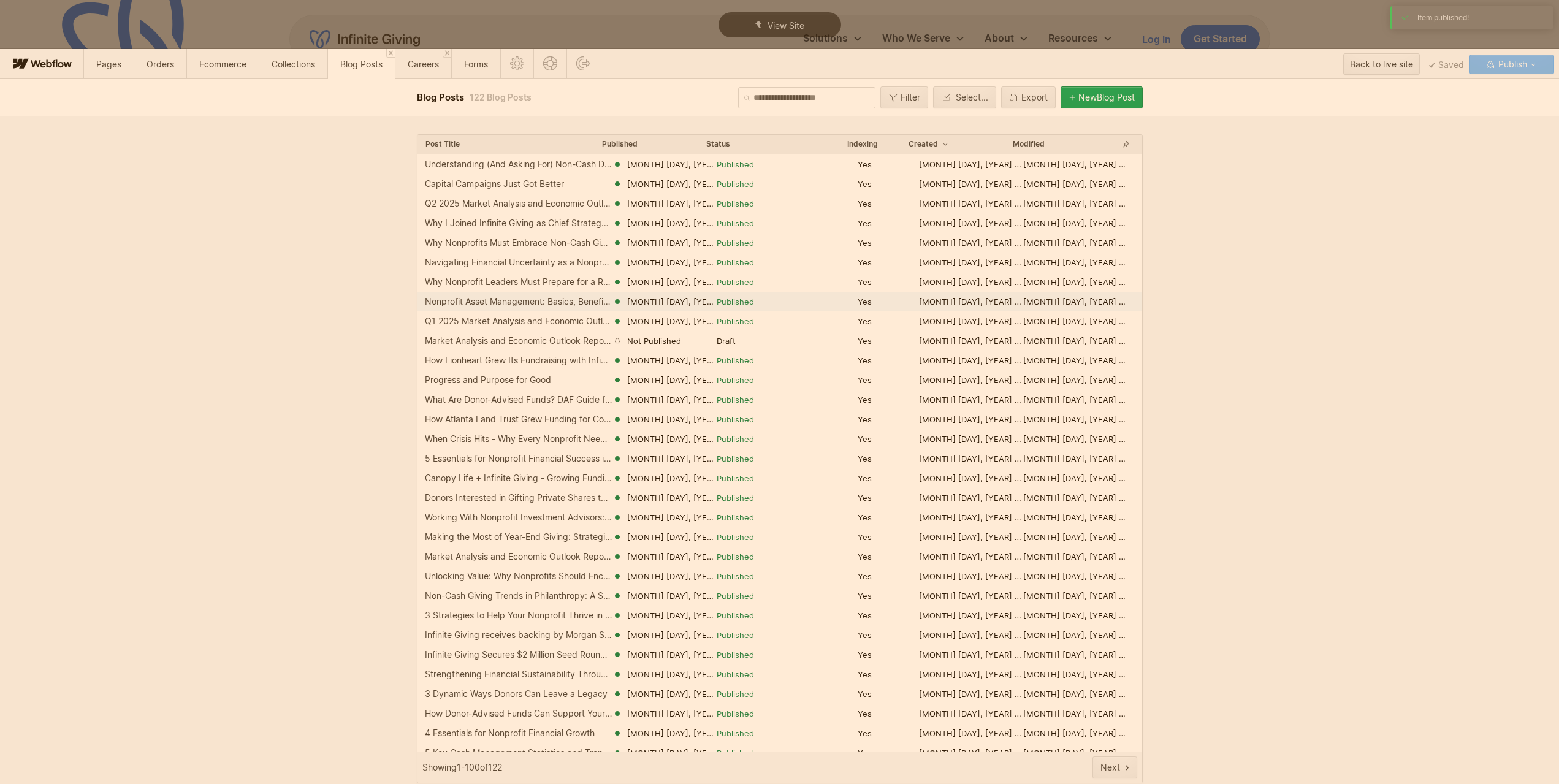 click on "Nonprofit Asset Management: Basics, Benefits, & Options" at bounding box center [519, 302] 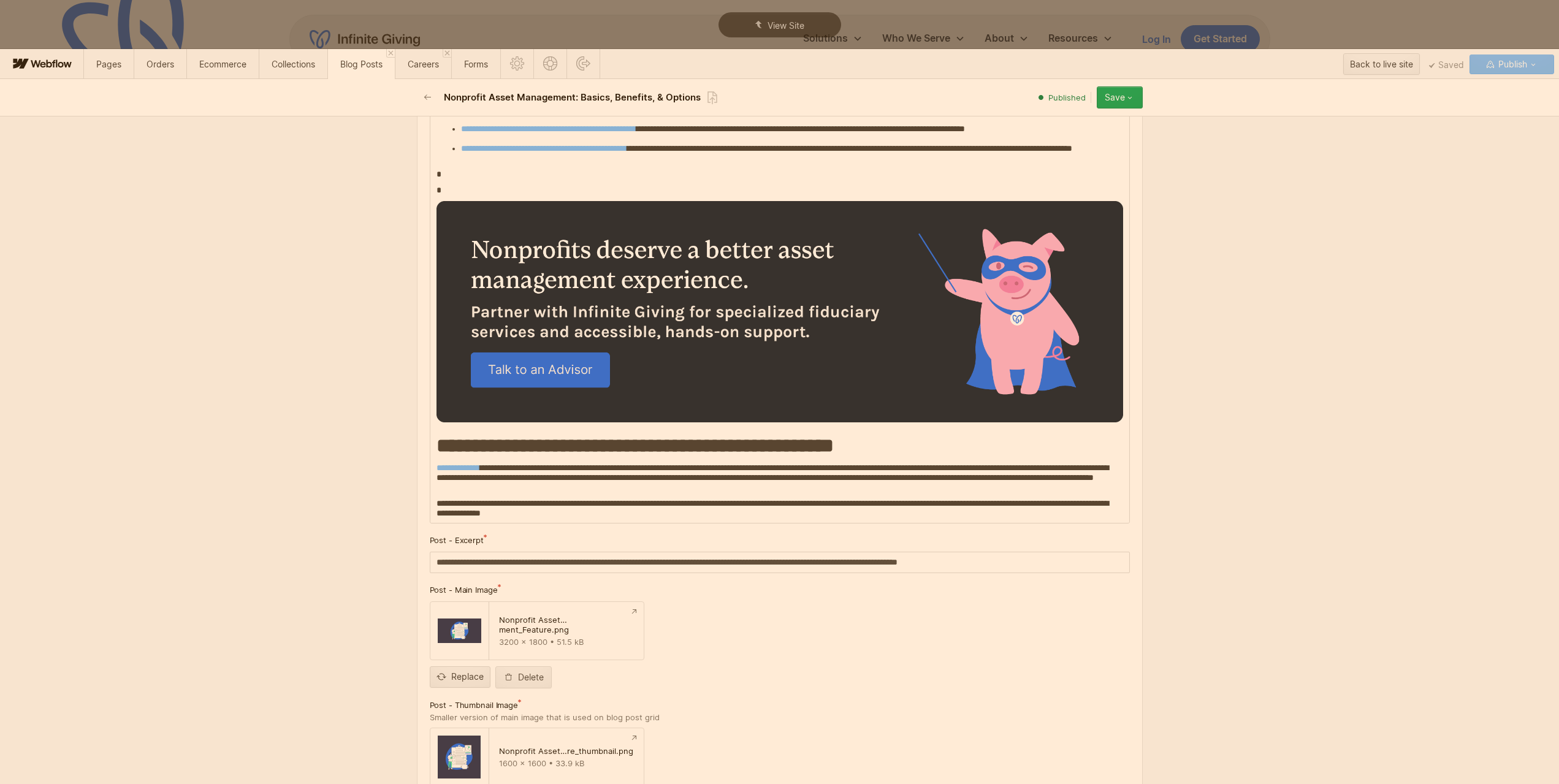 scroll, scrollTop: 5333, scrollLeft: 0, axis: vertical 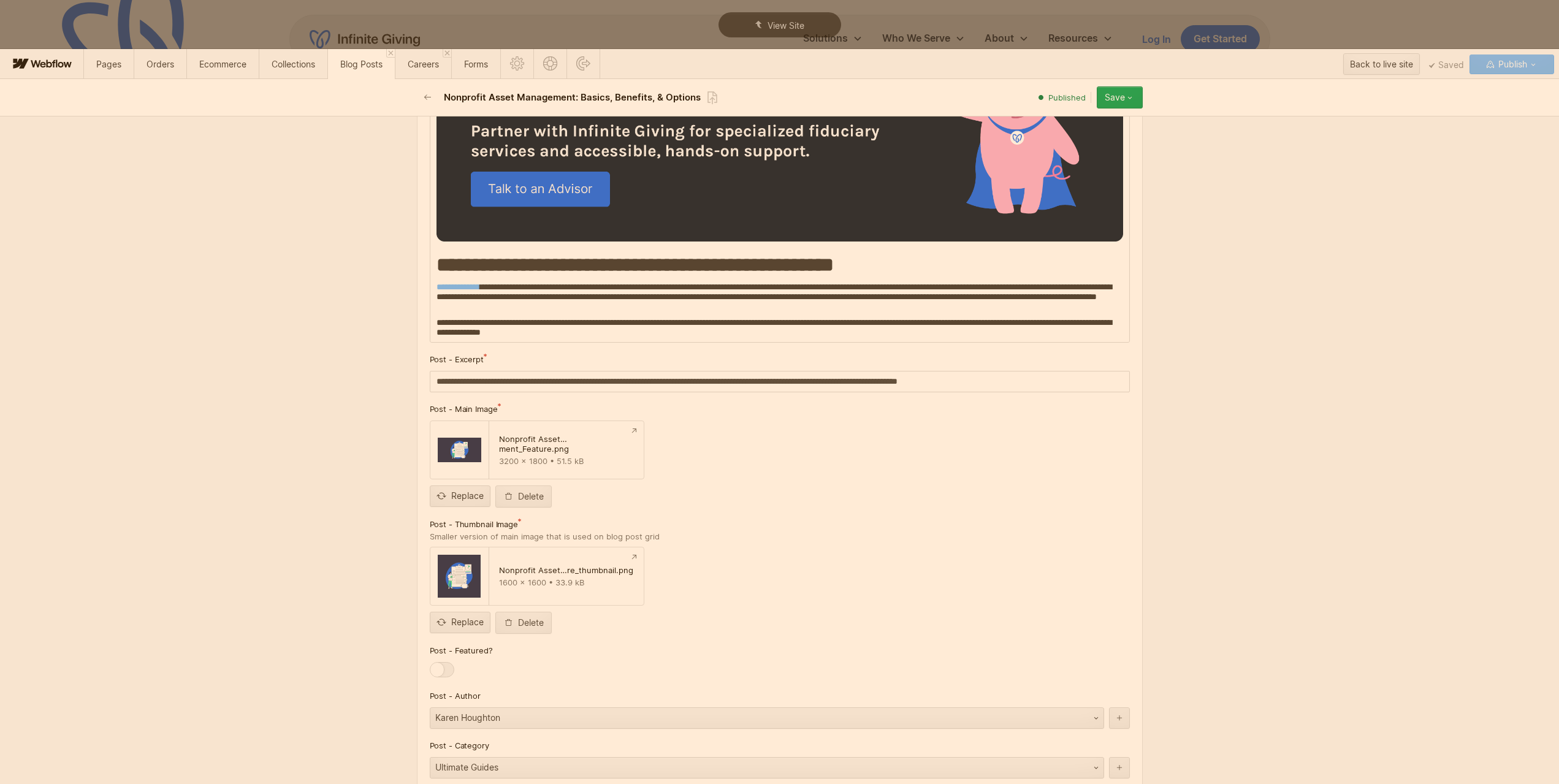 drag, startPoint x: 925, startPoint y: 274, endPoint x: 486, endPoint y: 272, distance: 439.00456 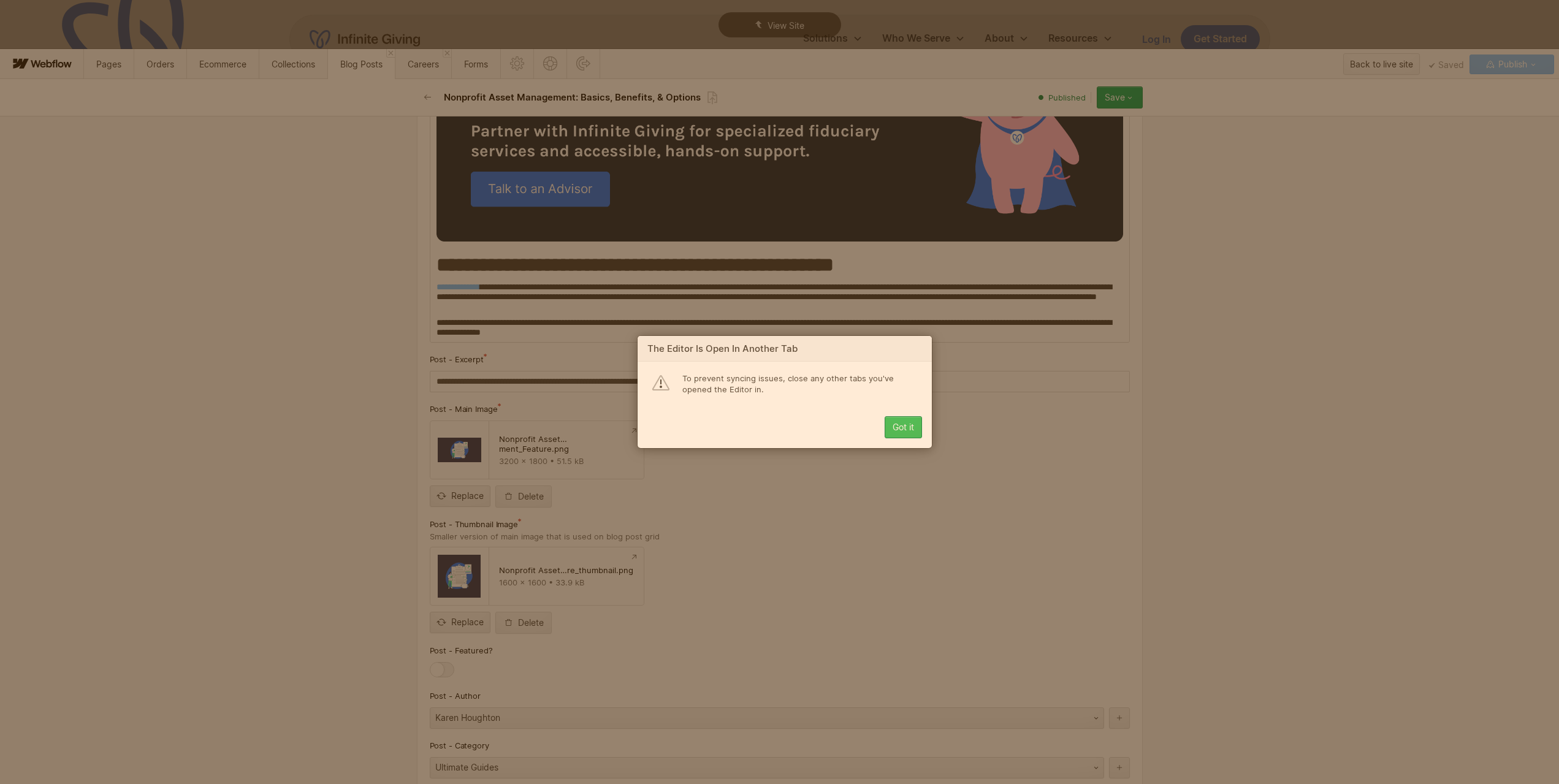 click on "Got it" at bounding box center [903, 427] 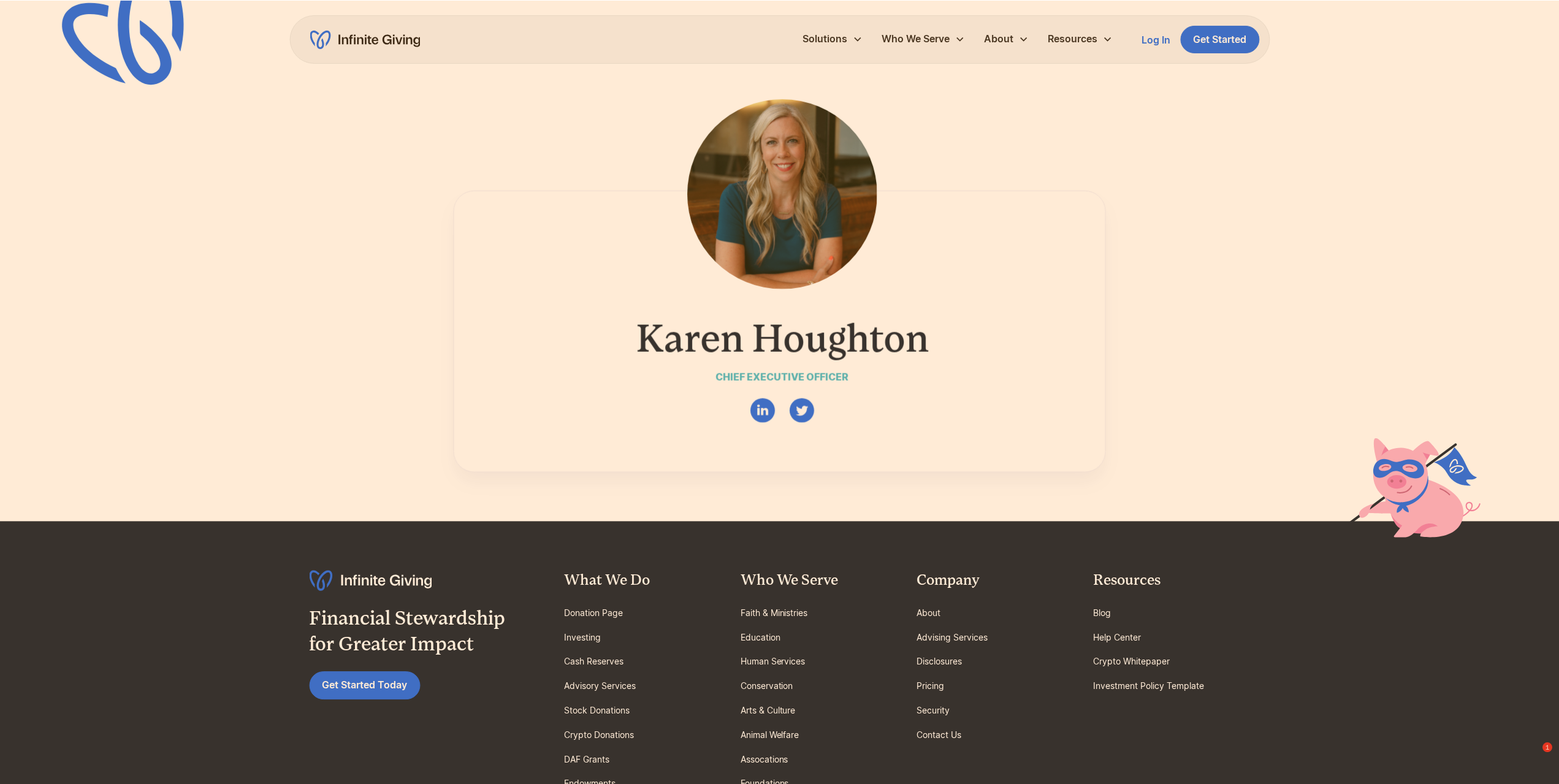 scroll, scrollTop: 0, scrollLeft: 0, axis: both 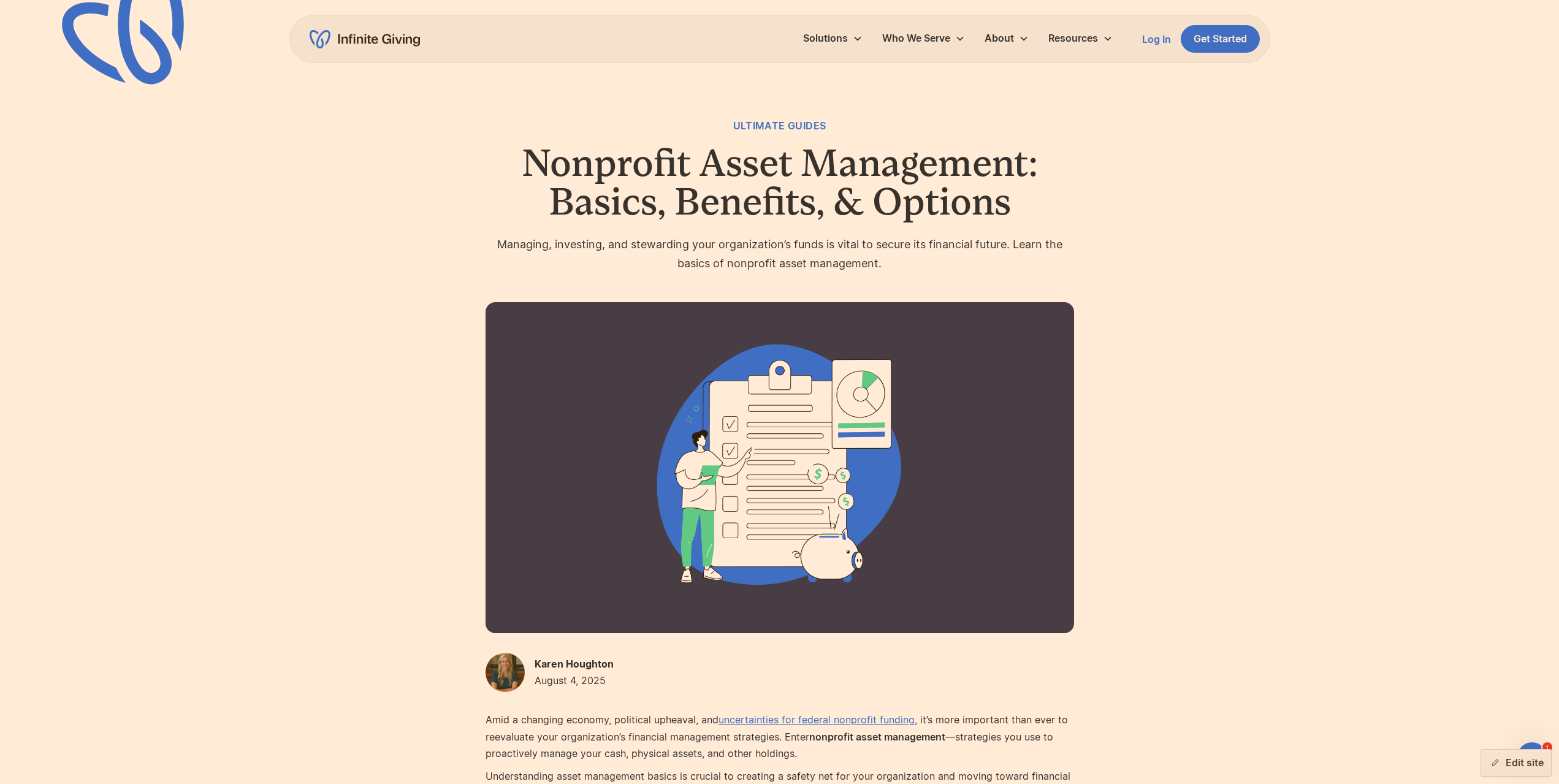 click on "Edit site" at bounding box center [1516, 763] 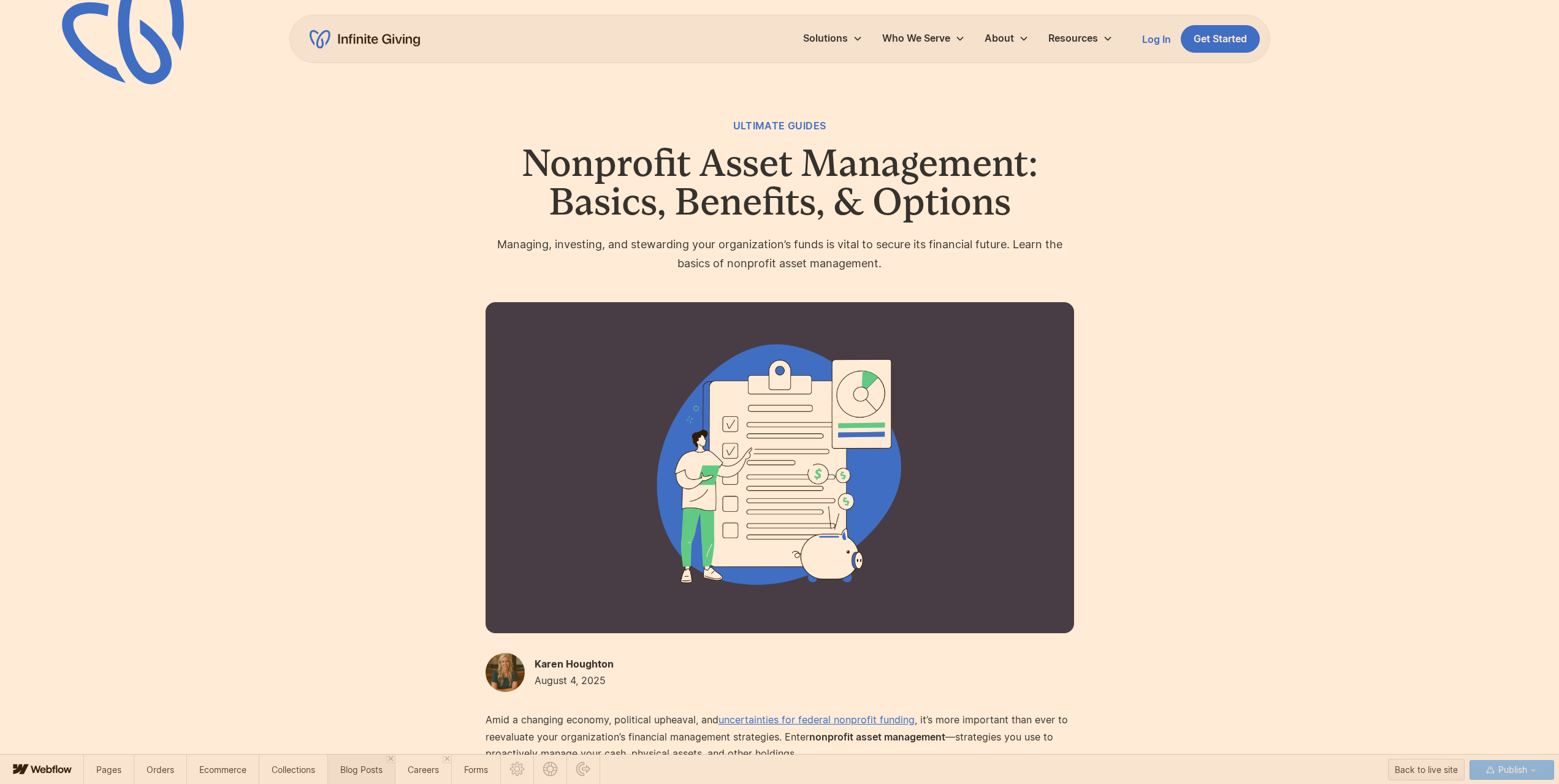 click on "Blog Posts" at bounding box center (361, 769) 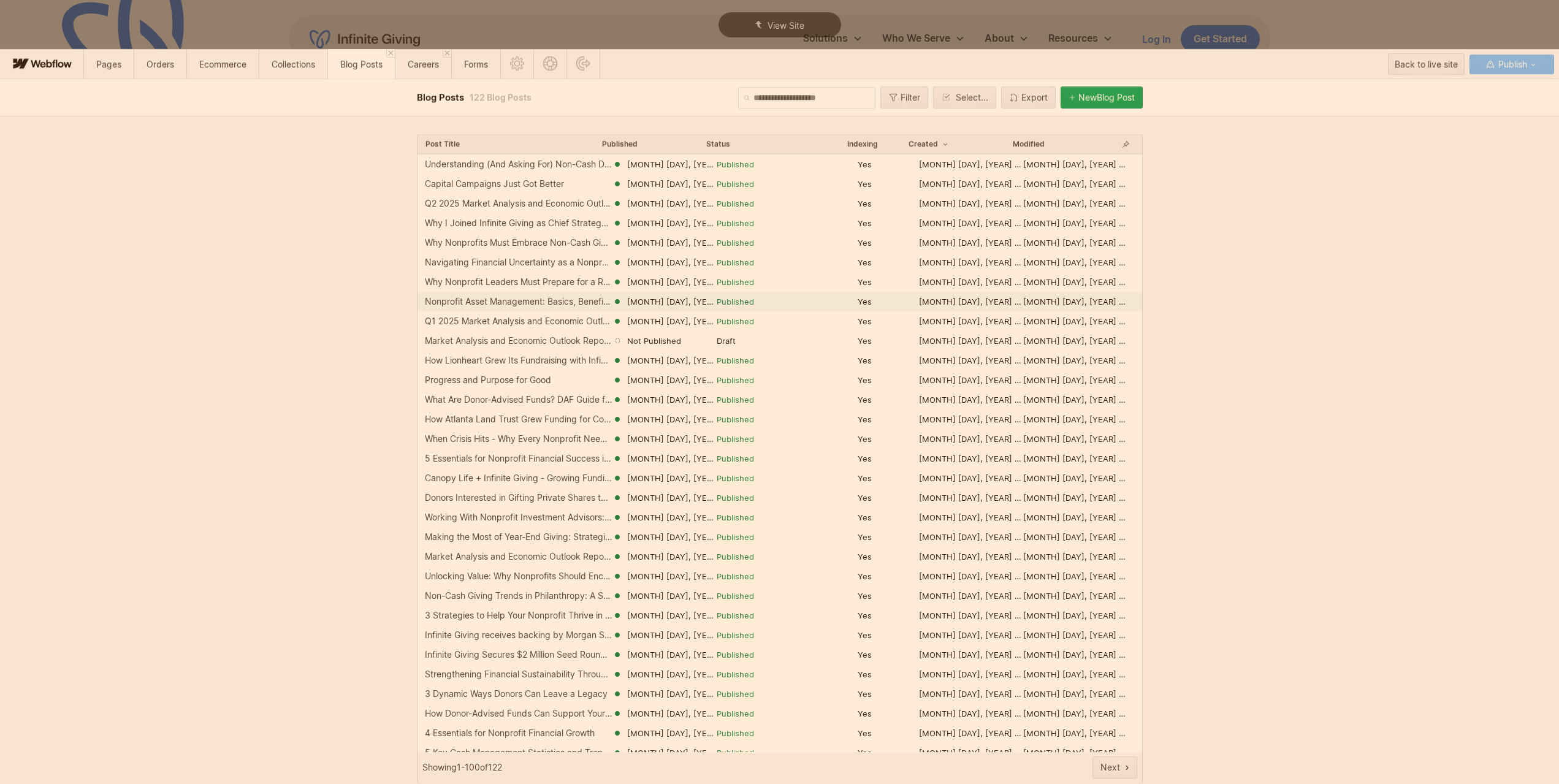click on "Nonprofit Asset Management: Basics, Benefits, & Options" at bounding box center (519, 302) 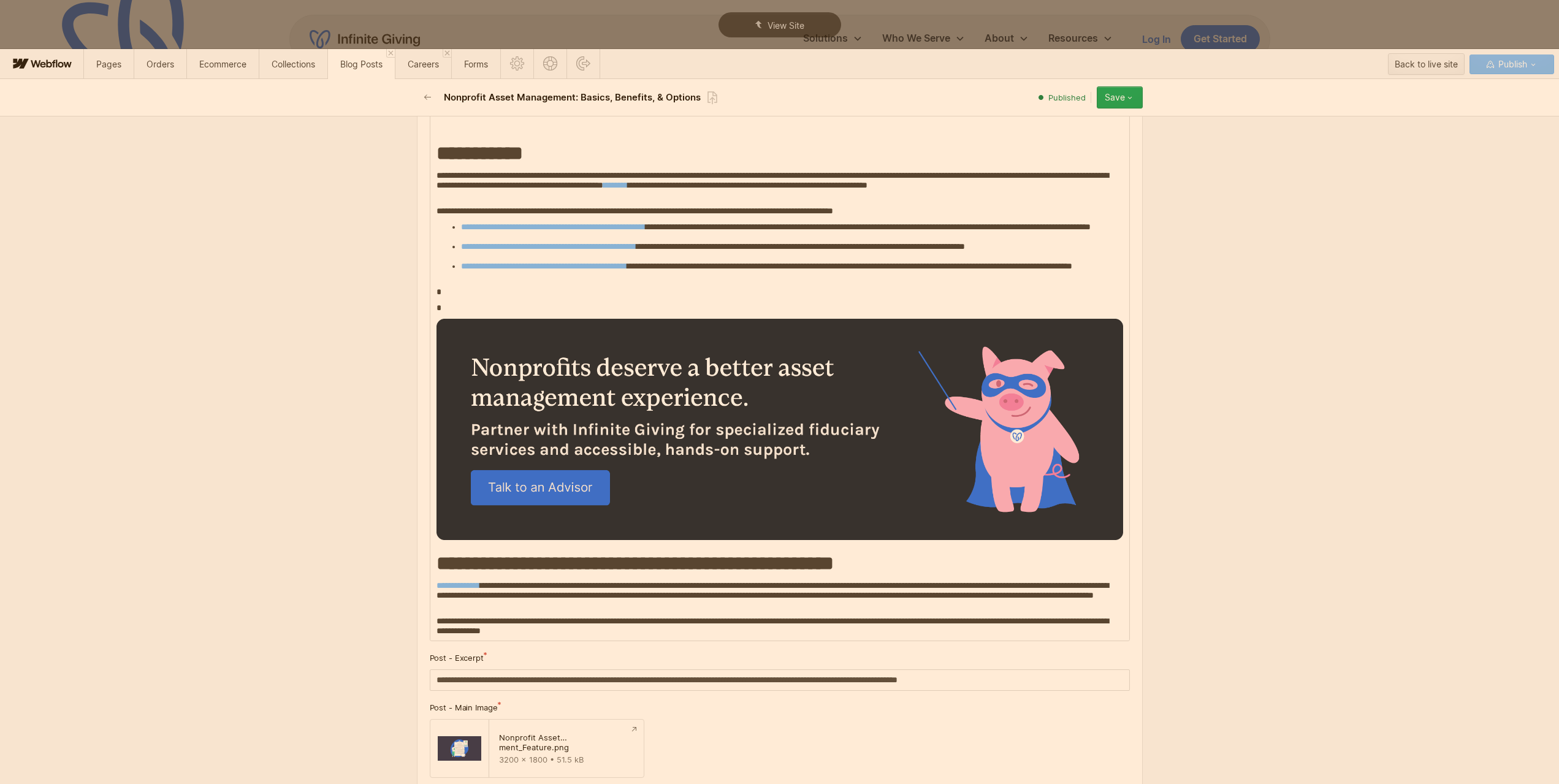 scroll, scrollTop: 5272, scrollLeft: 0, axis: vertical 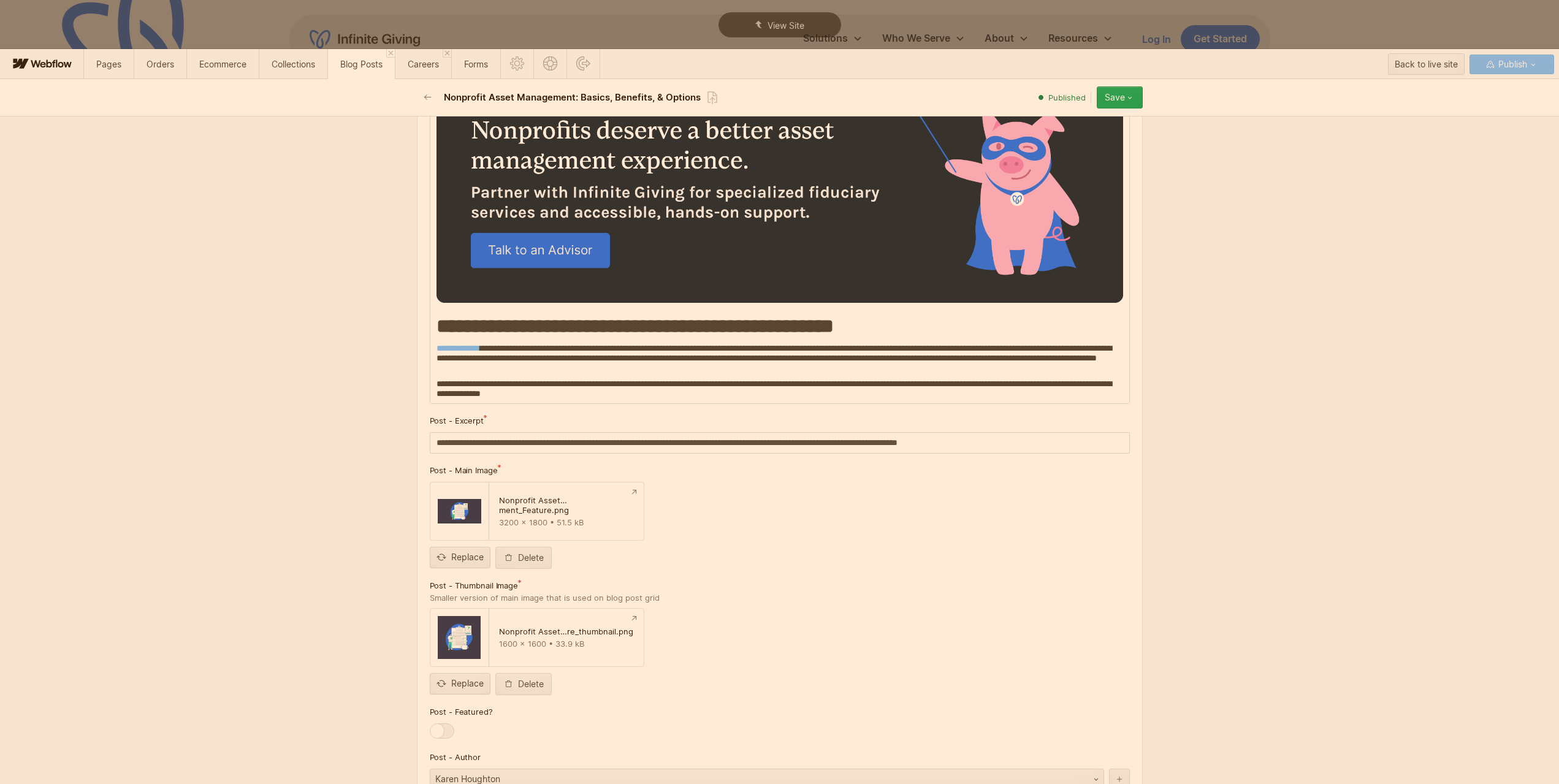drag, startPoint x: 935, startPoint y: 340, endPoint x: 539, endPoint y: 341, distance: 396.0013 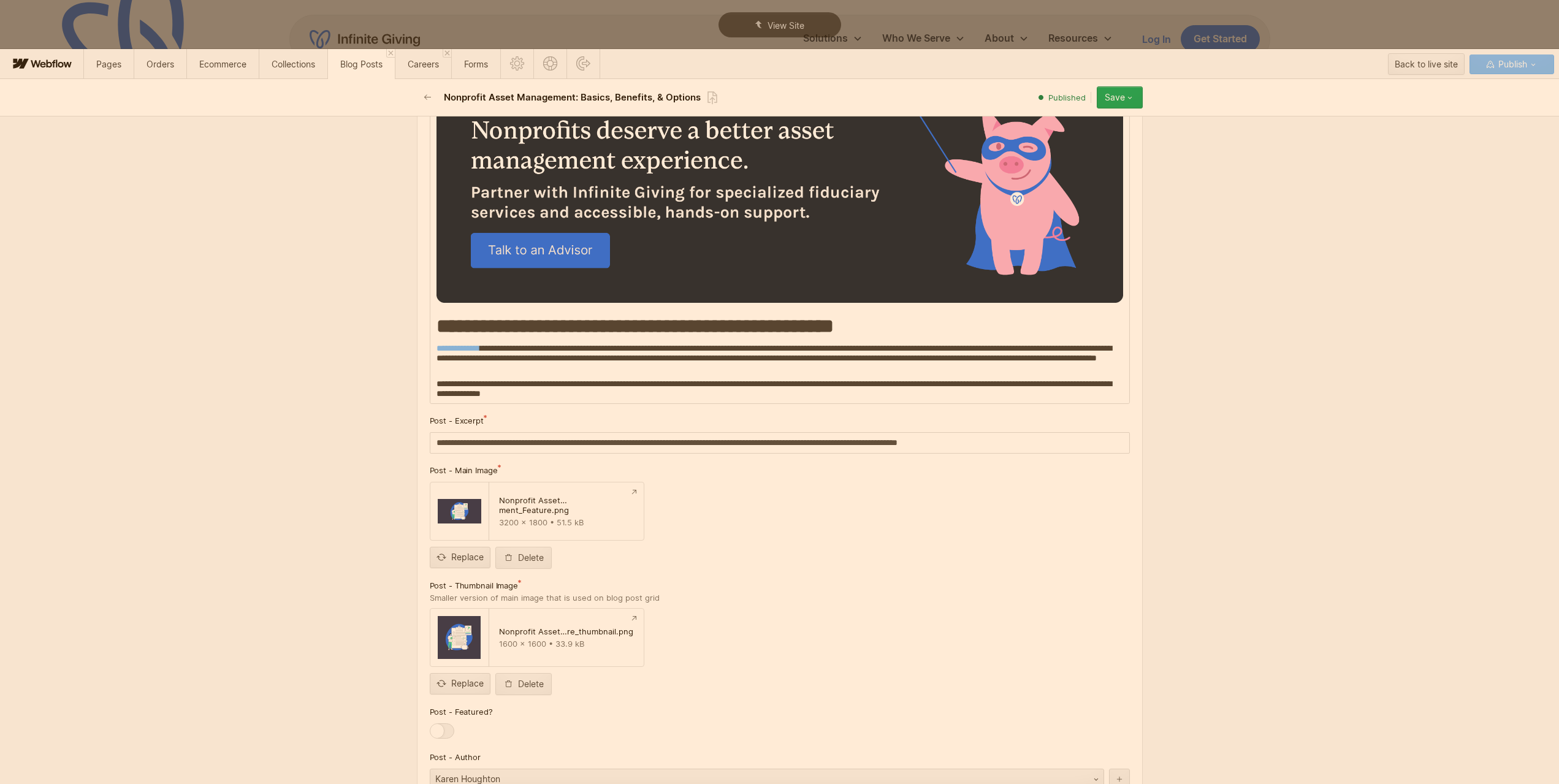 click on "**********" at bounding box center (780, 326) 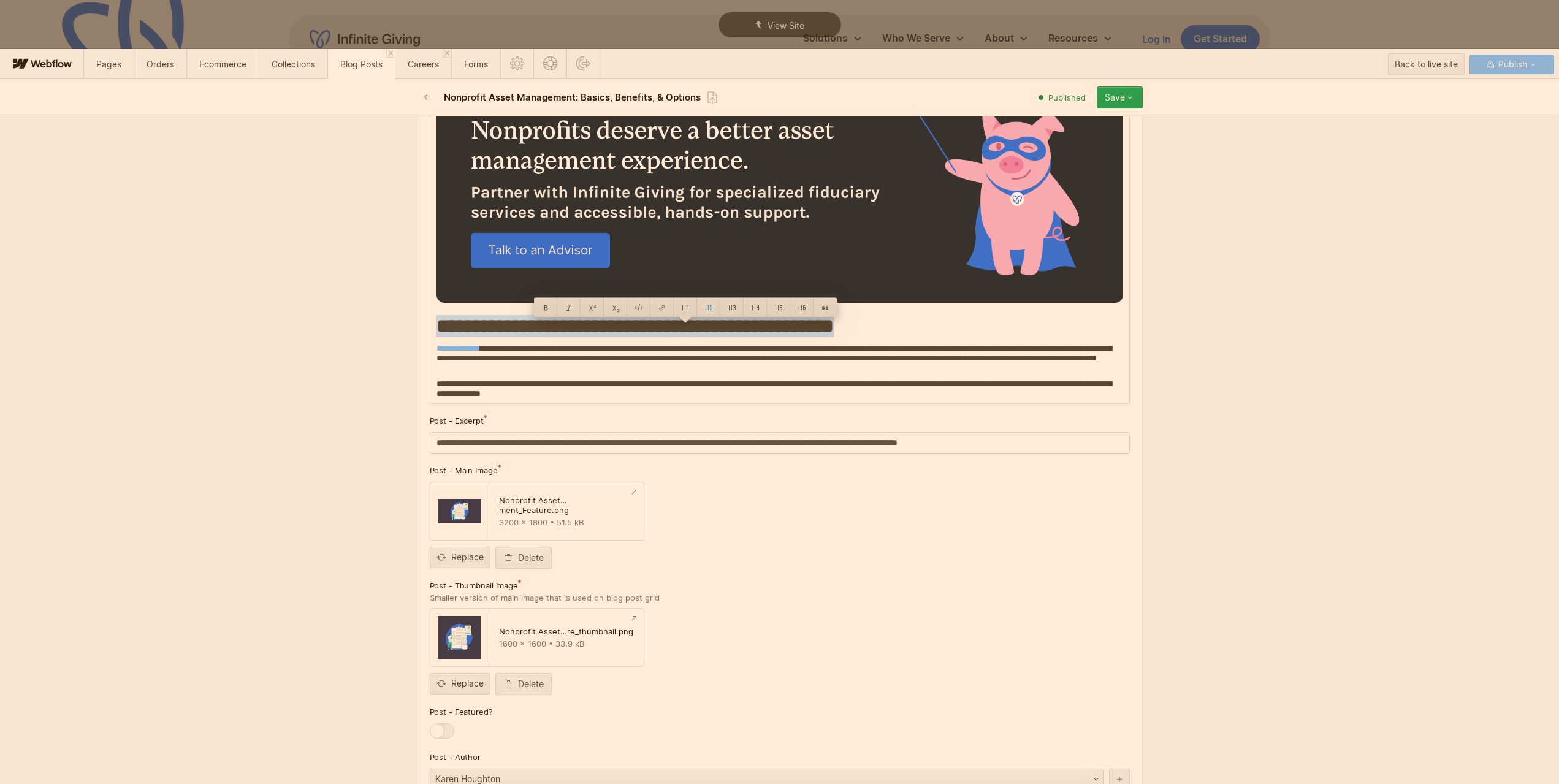drag, startPoint x: 924, startPoint y: 333, endPoint x: 433, endPoint y: 333, distance: 491 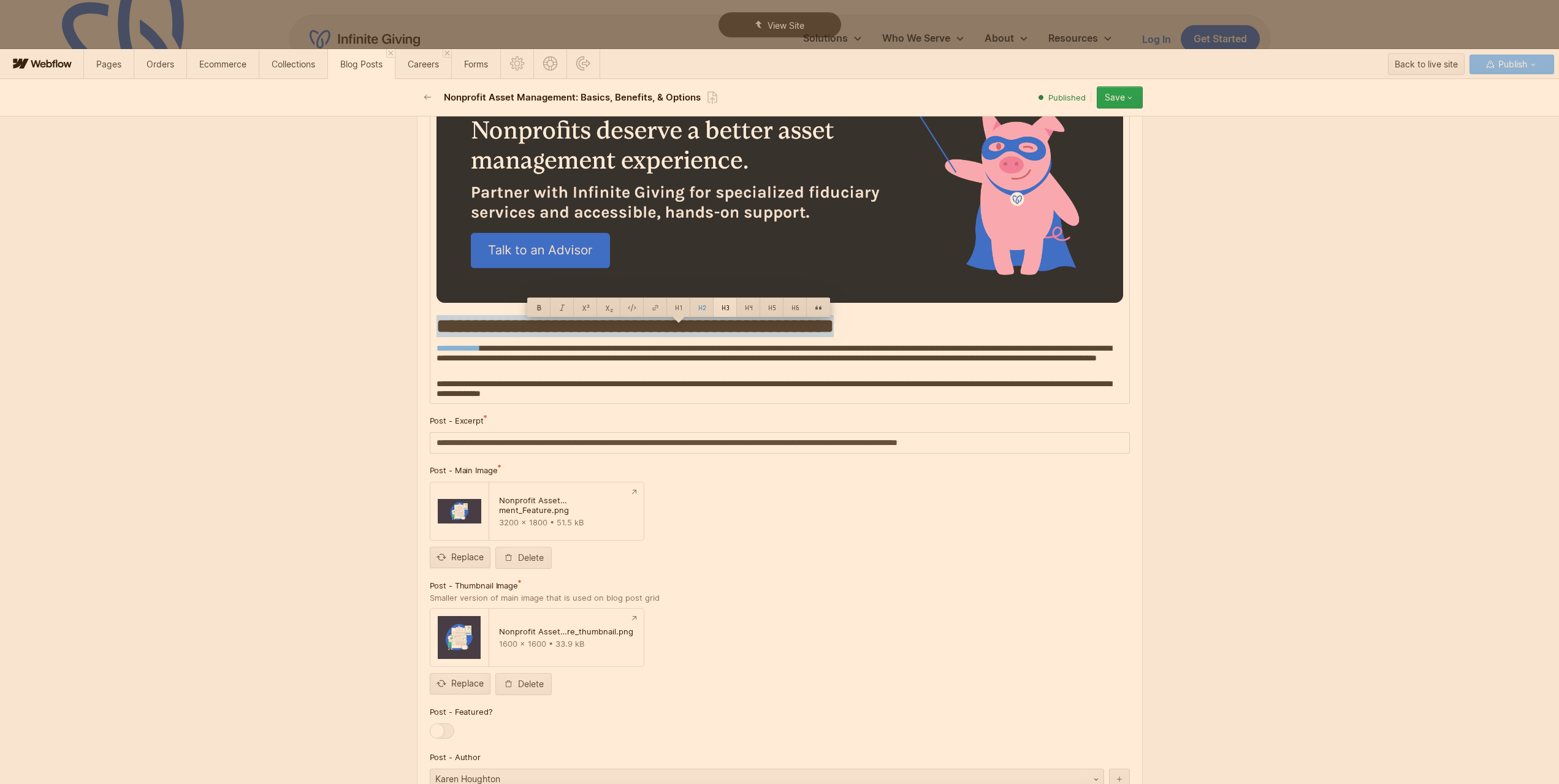 click at bounding box center [725, 307] 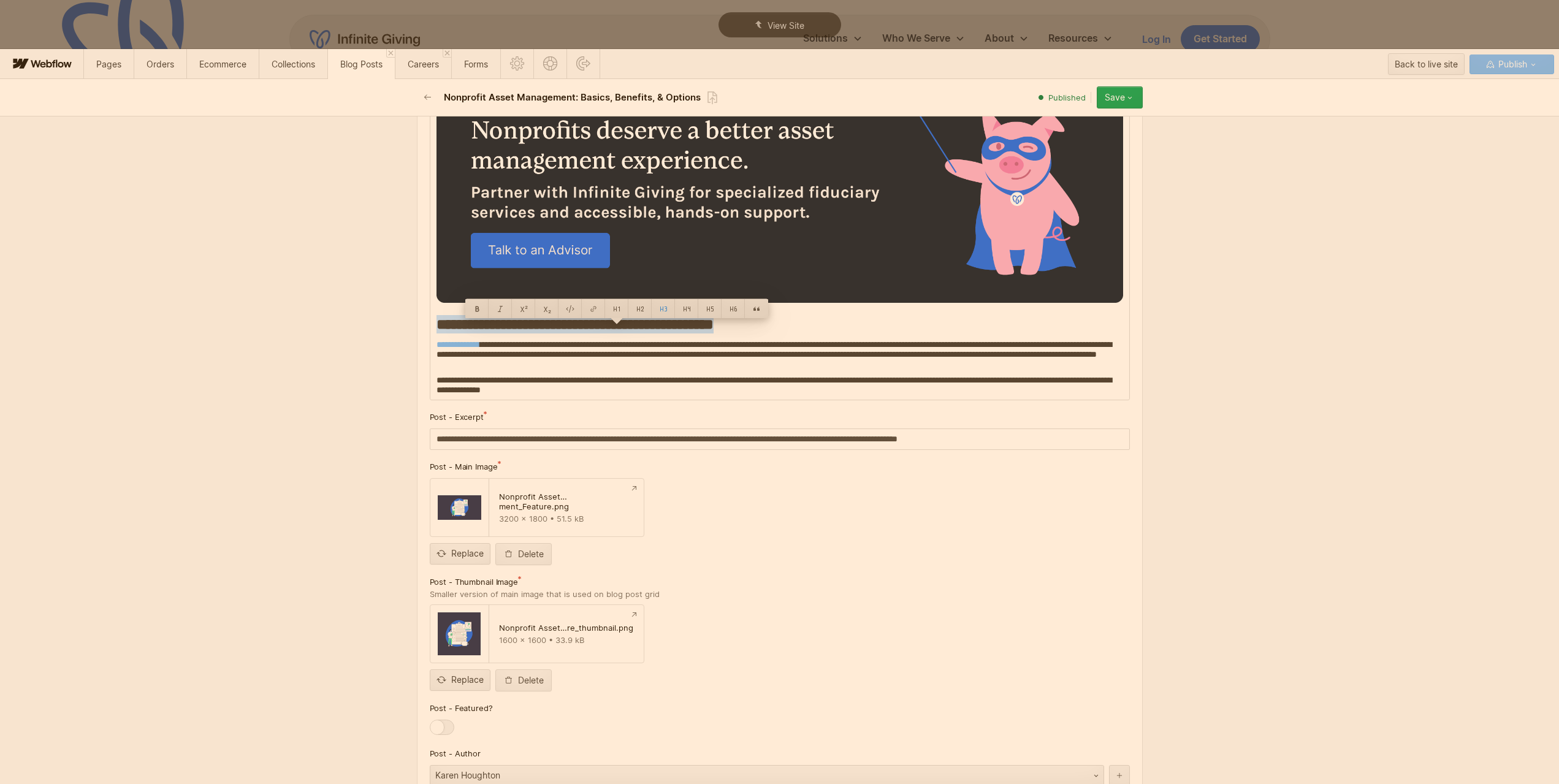 click on "**********" at bounding box center [780, 354] 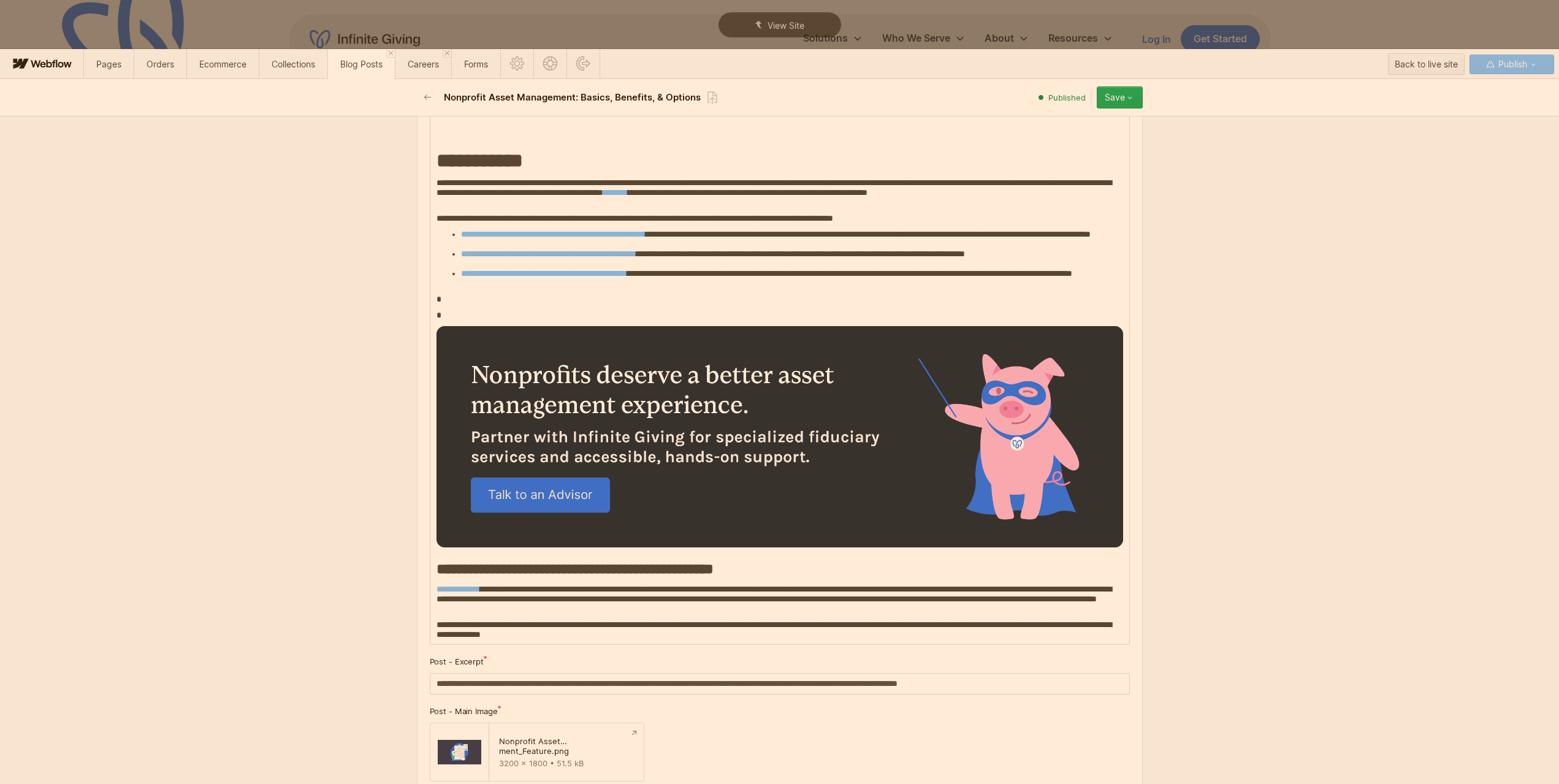 scroll, scrollTop: 5026, scrollLeft: 0, axis: vertical 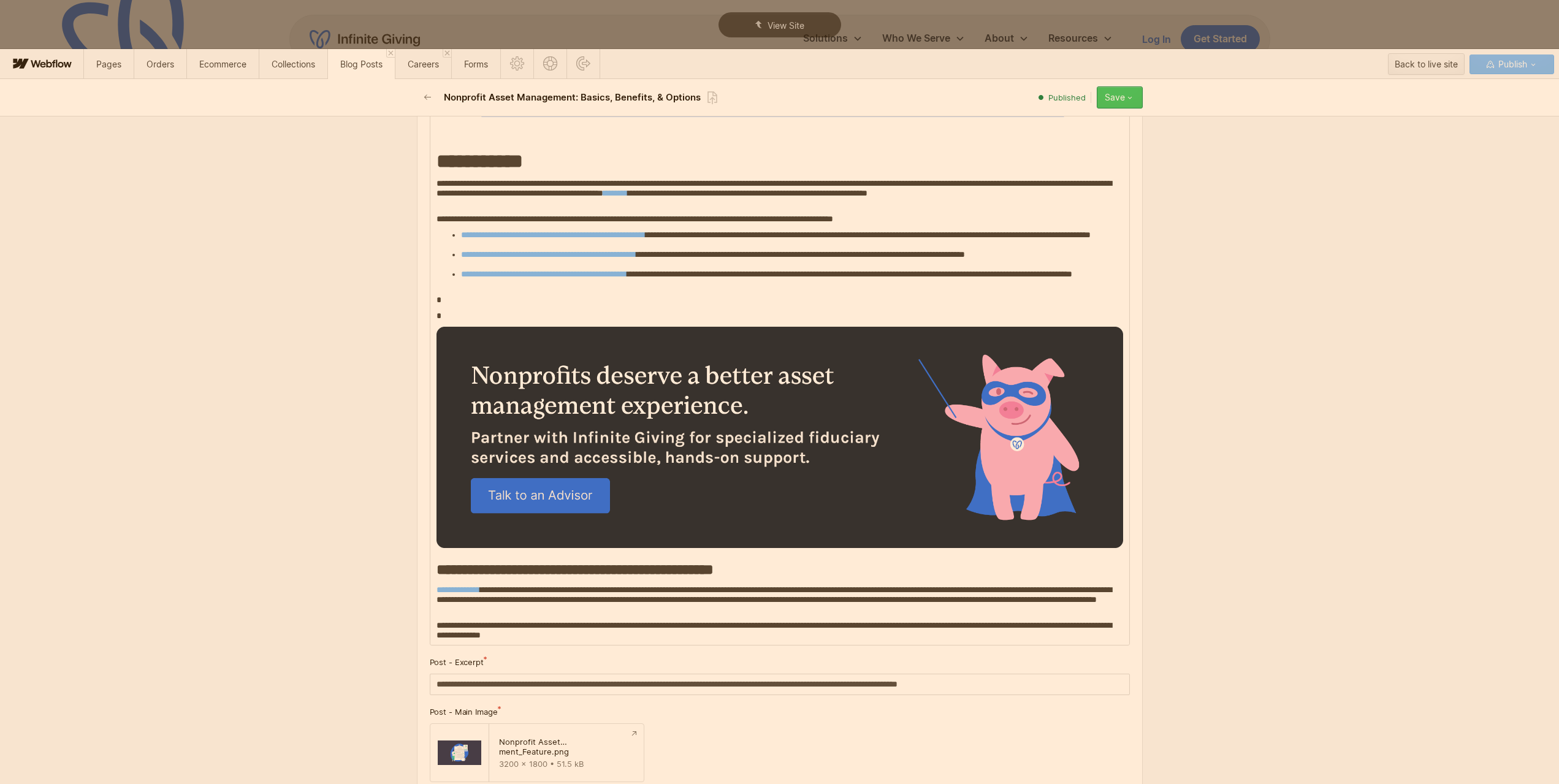 click 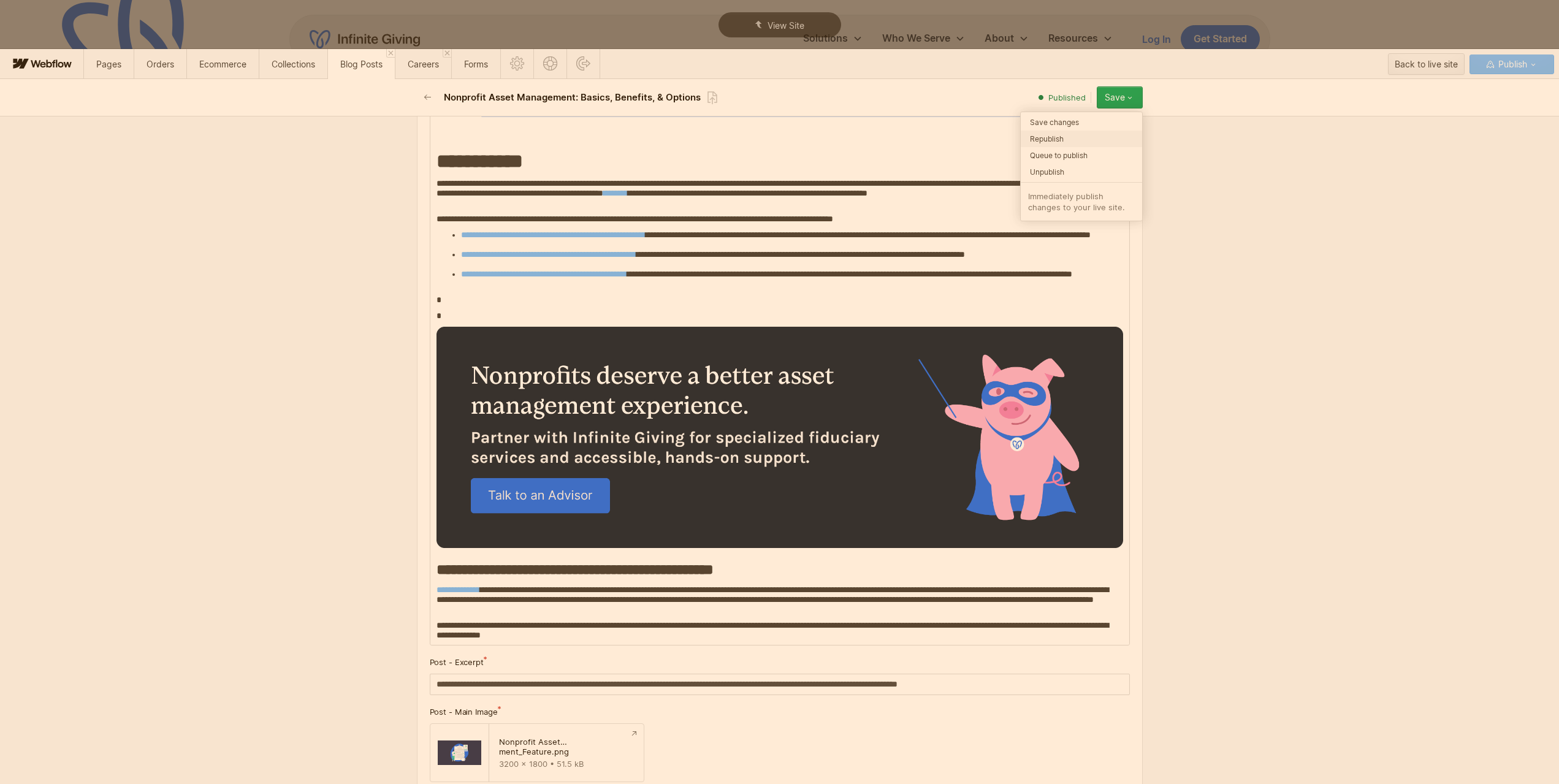 click on "Republish" at bounding box center (1081, 139) 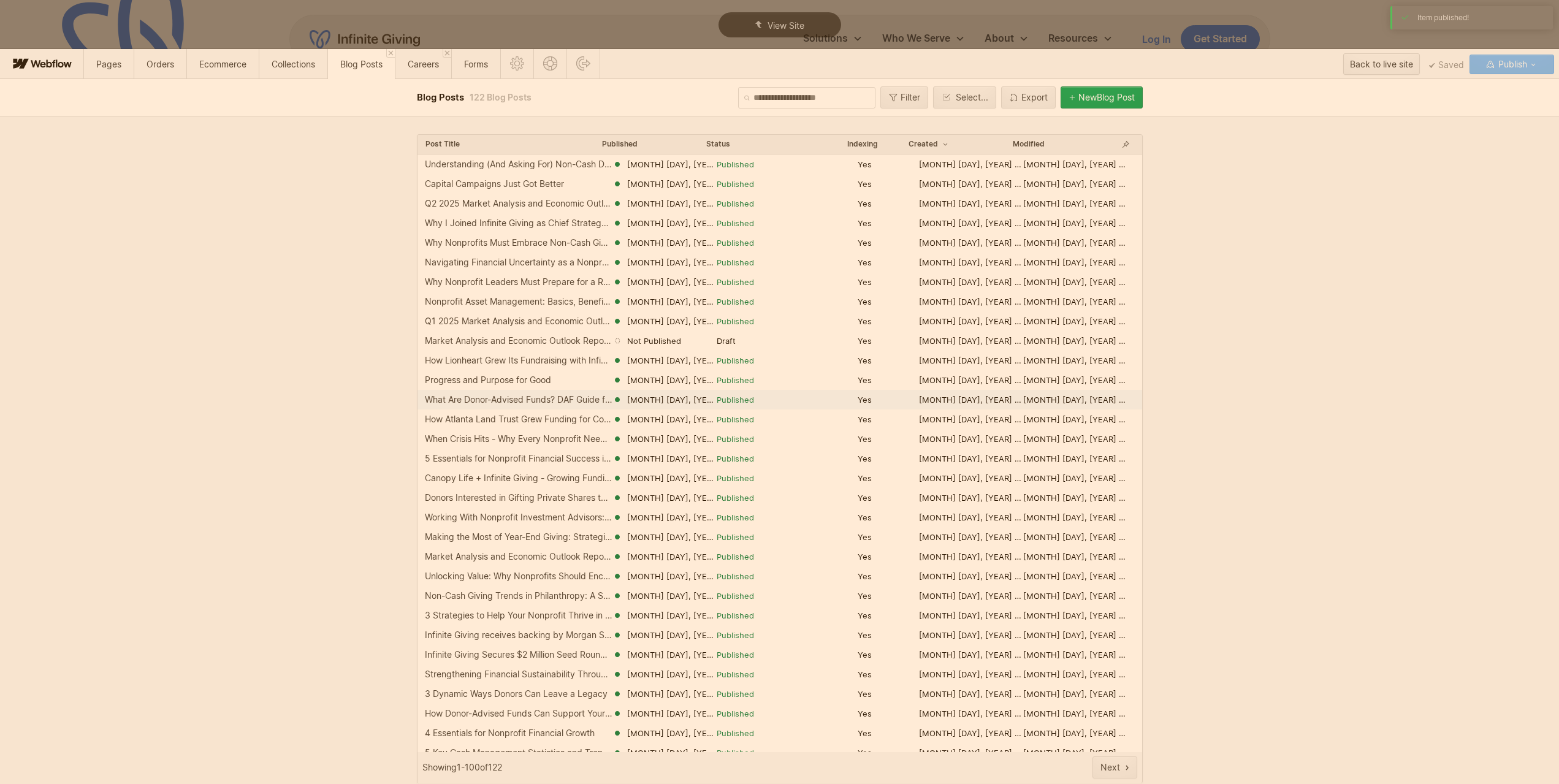 click on "What Are Donor-Advised Funds? DAF Guide for Nonprofits" at bounding box center [519, 400] 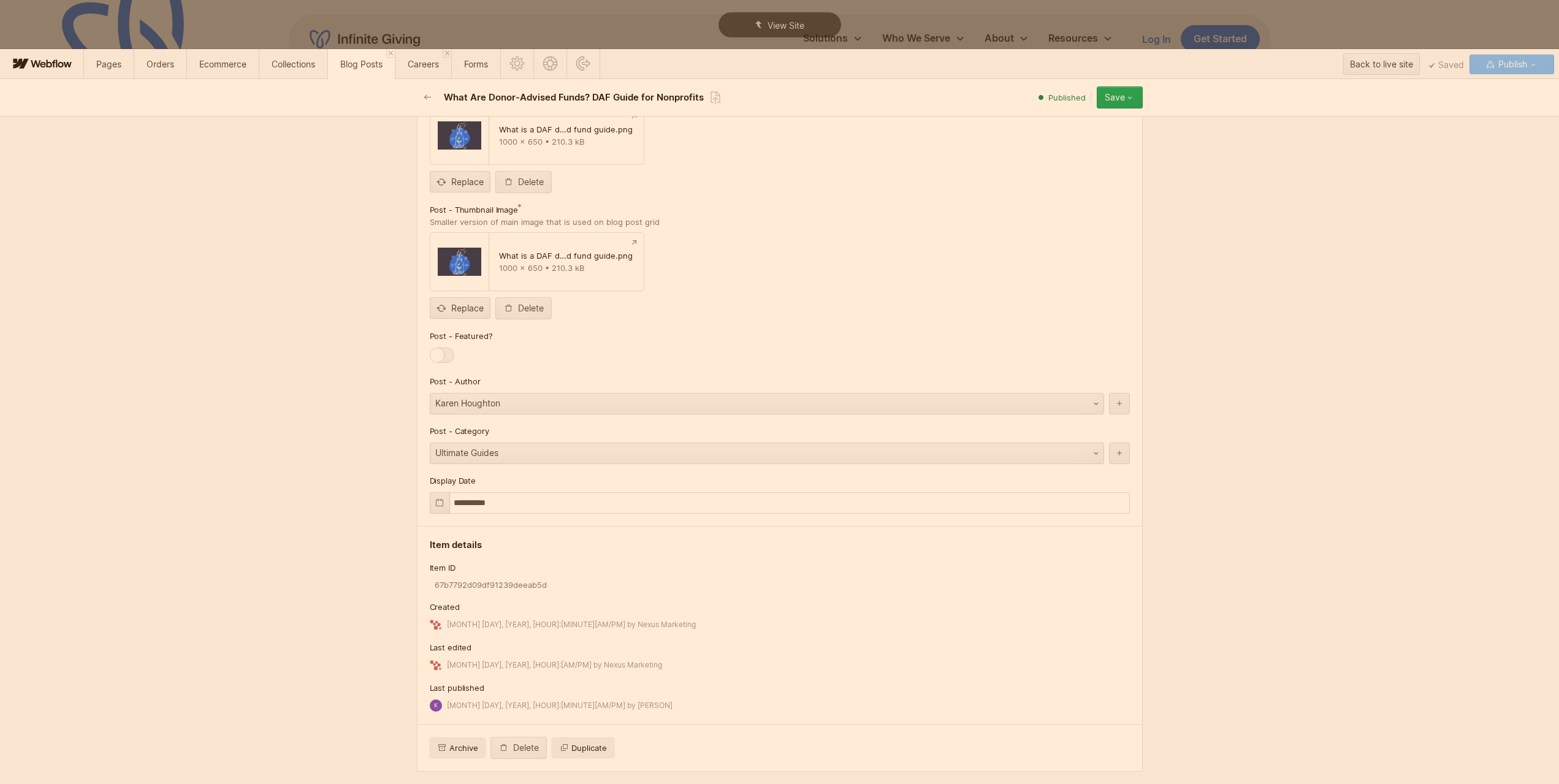 scroll, scrollTop: 5333, scrollLeft: 0, axis: vertical 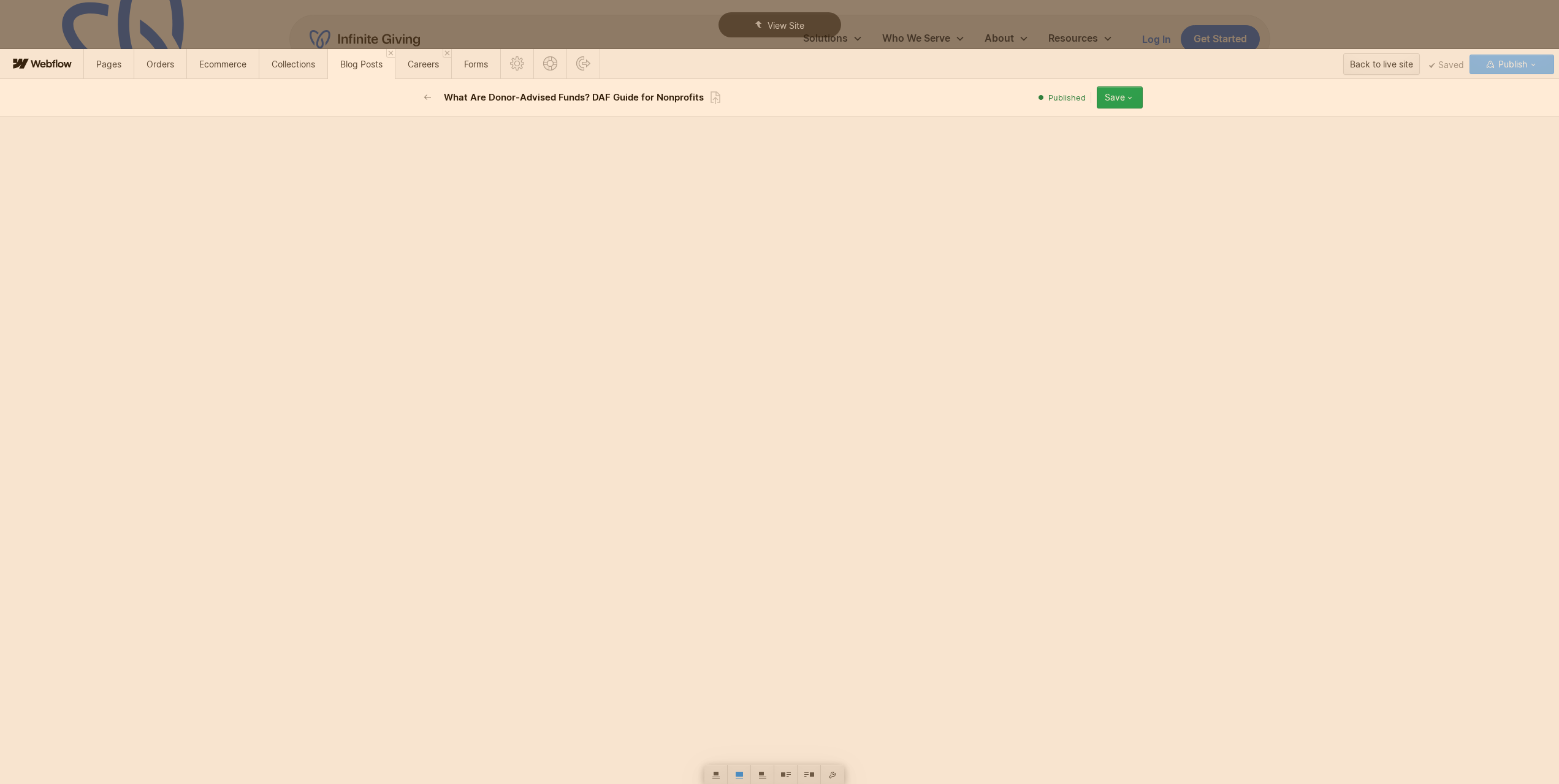 click on "**********" at bounding box center (780, -3042) 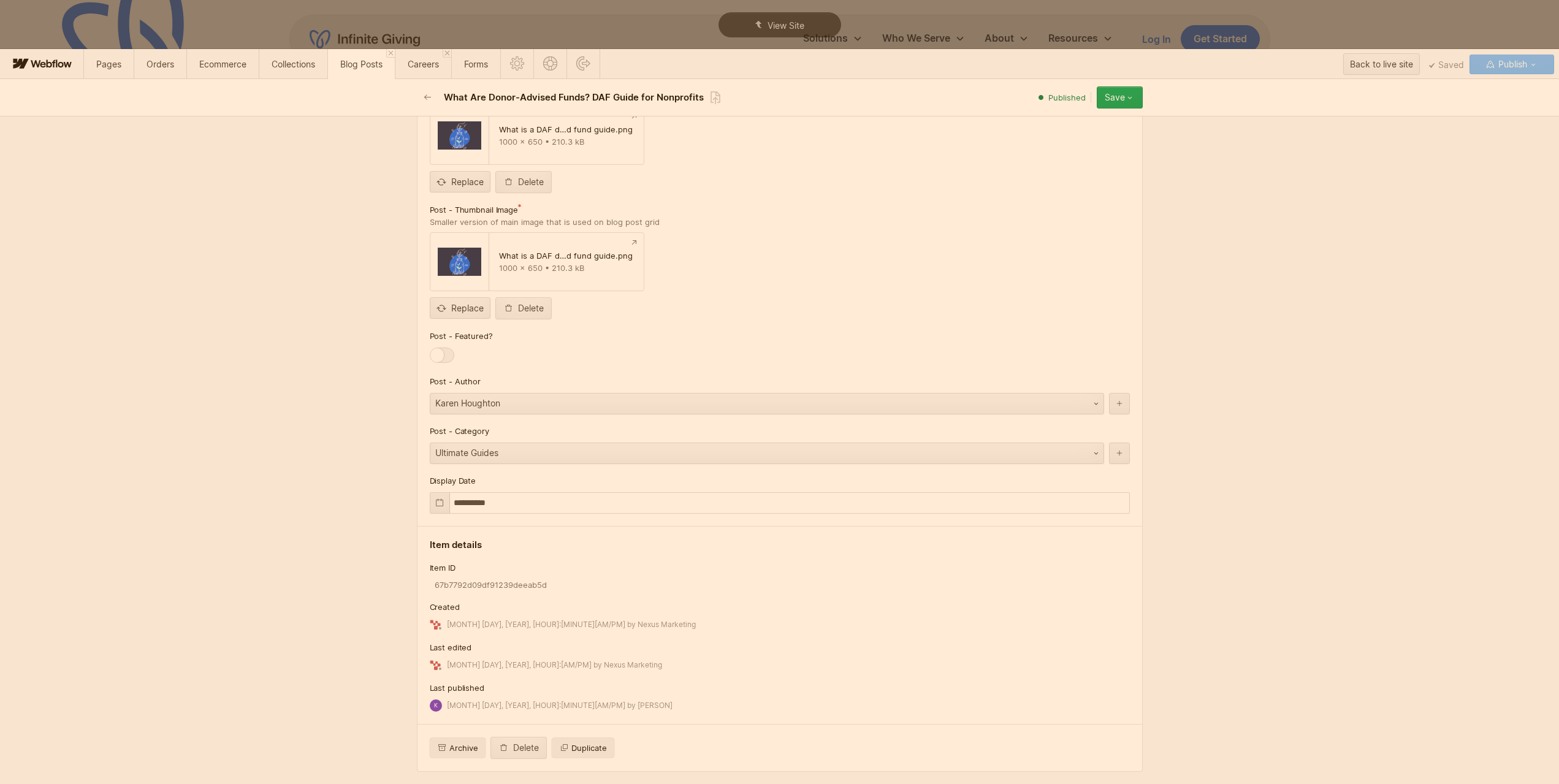drag, startPoint x: 692, startPoint y: 414, endPoint x: 430, endPoint y: 402, distance: 262.27467 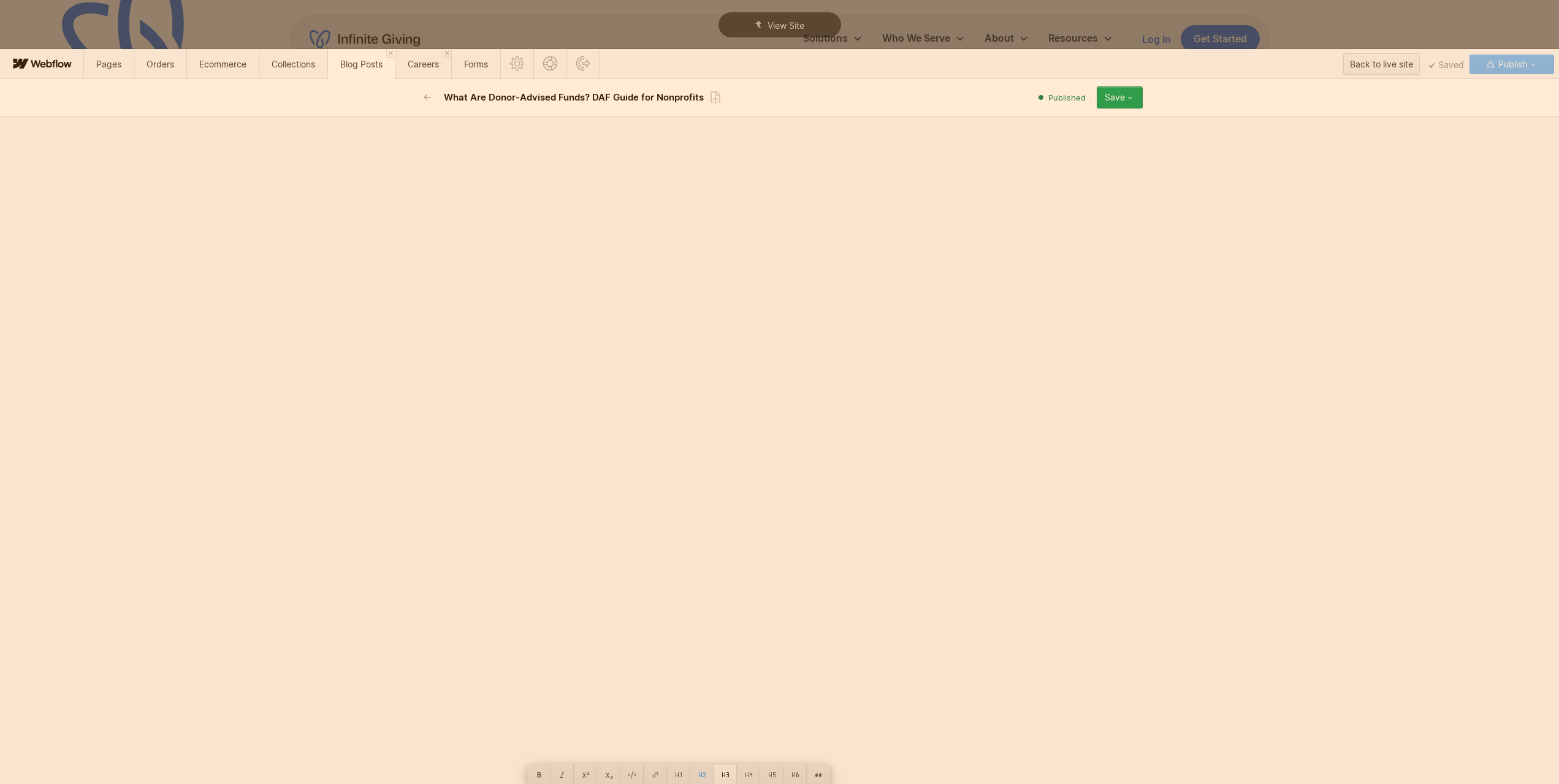 click at bounding box center (725, 774) 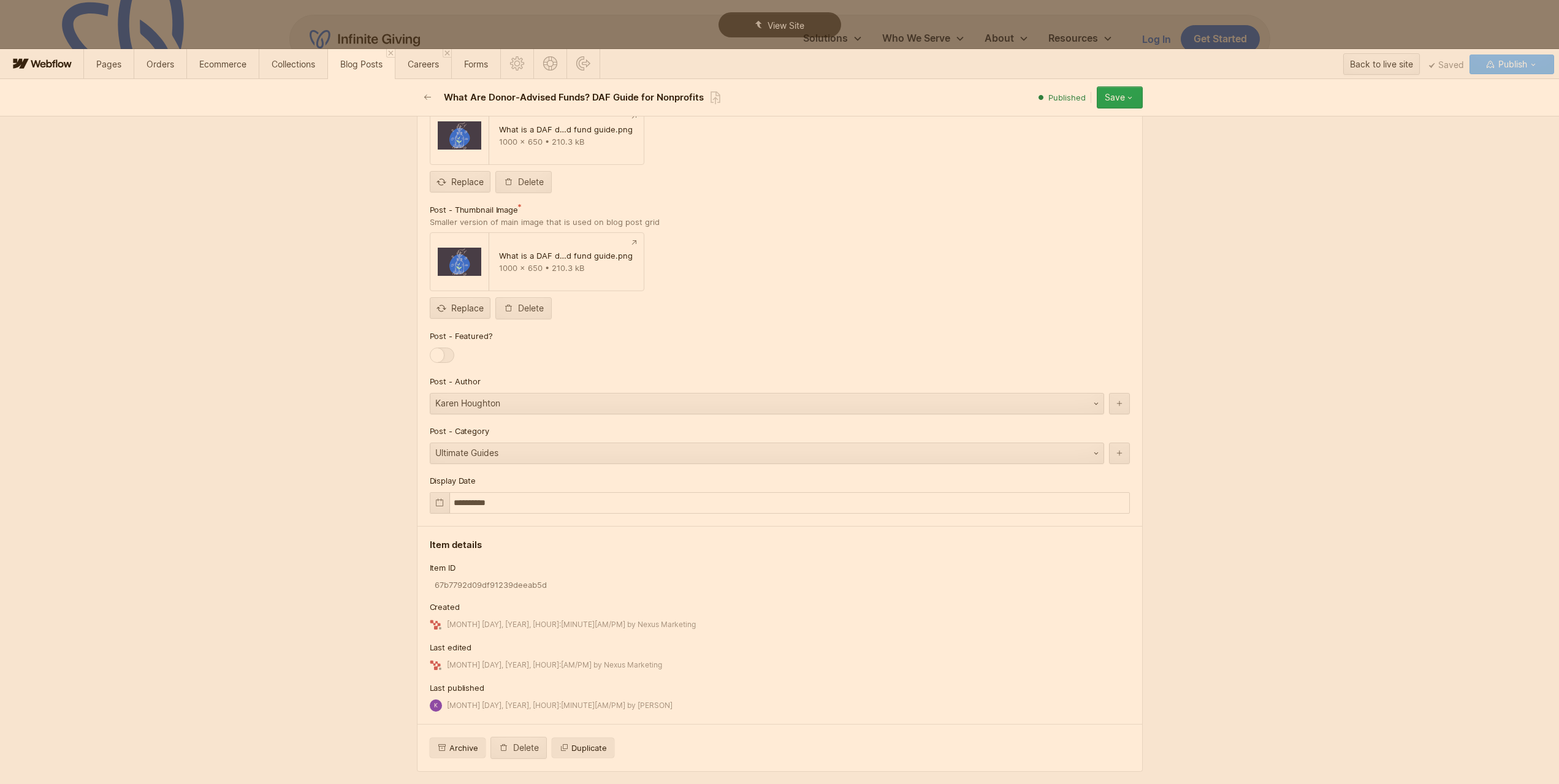 click on "**********" at bounding box center [780, -18] 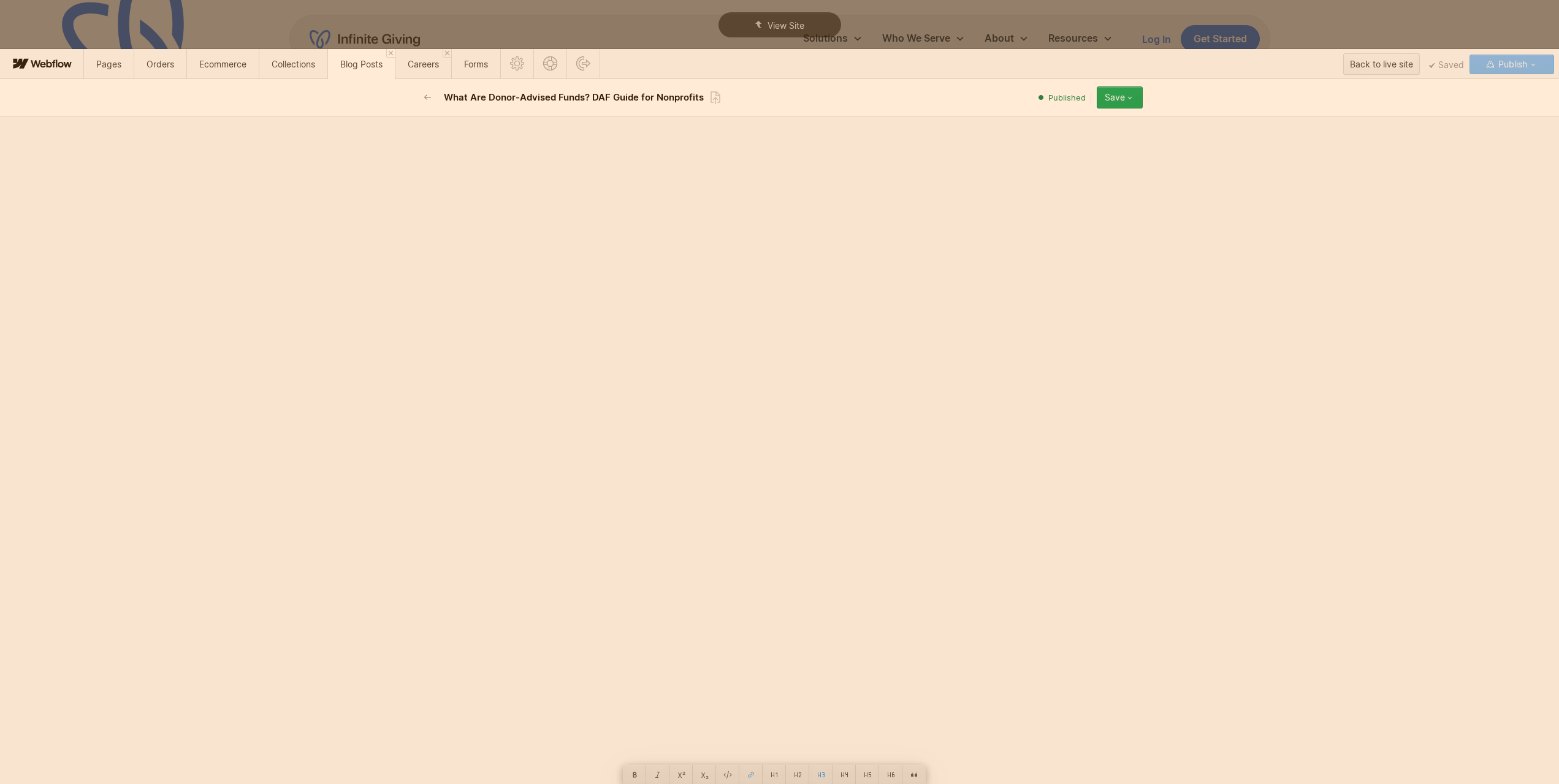 copy on "**********" 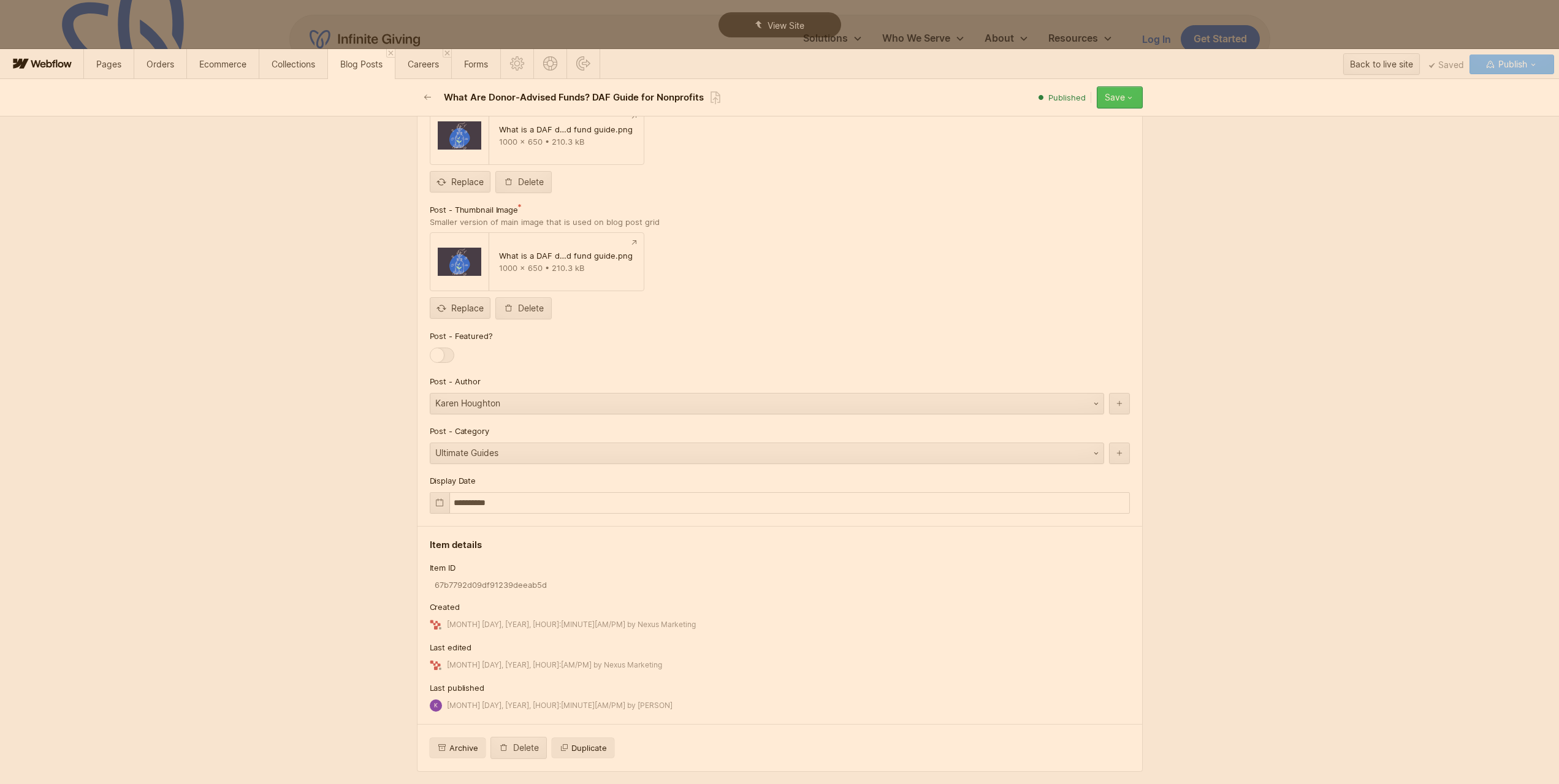 click 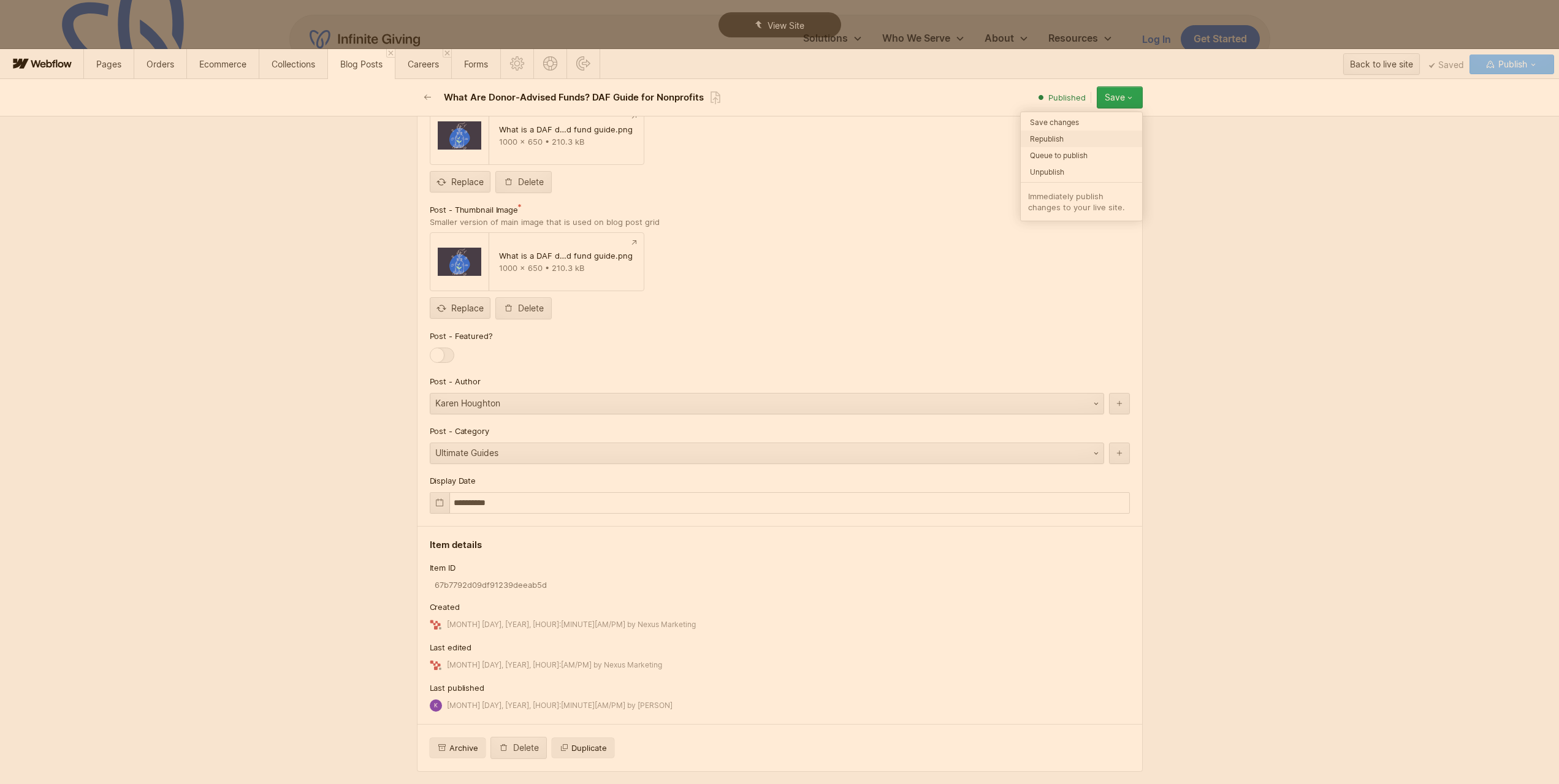 click on "Republish" at bounding box center [1081, 139] 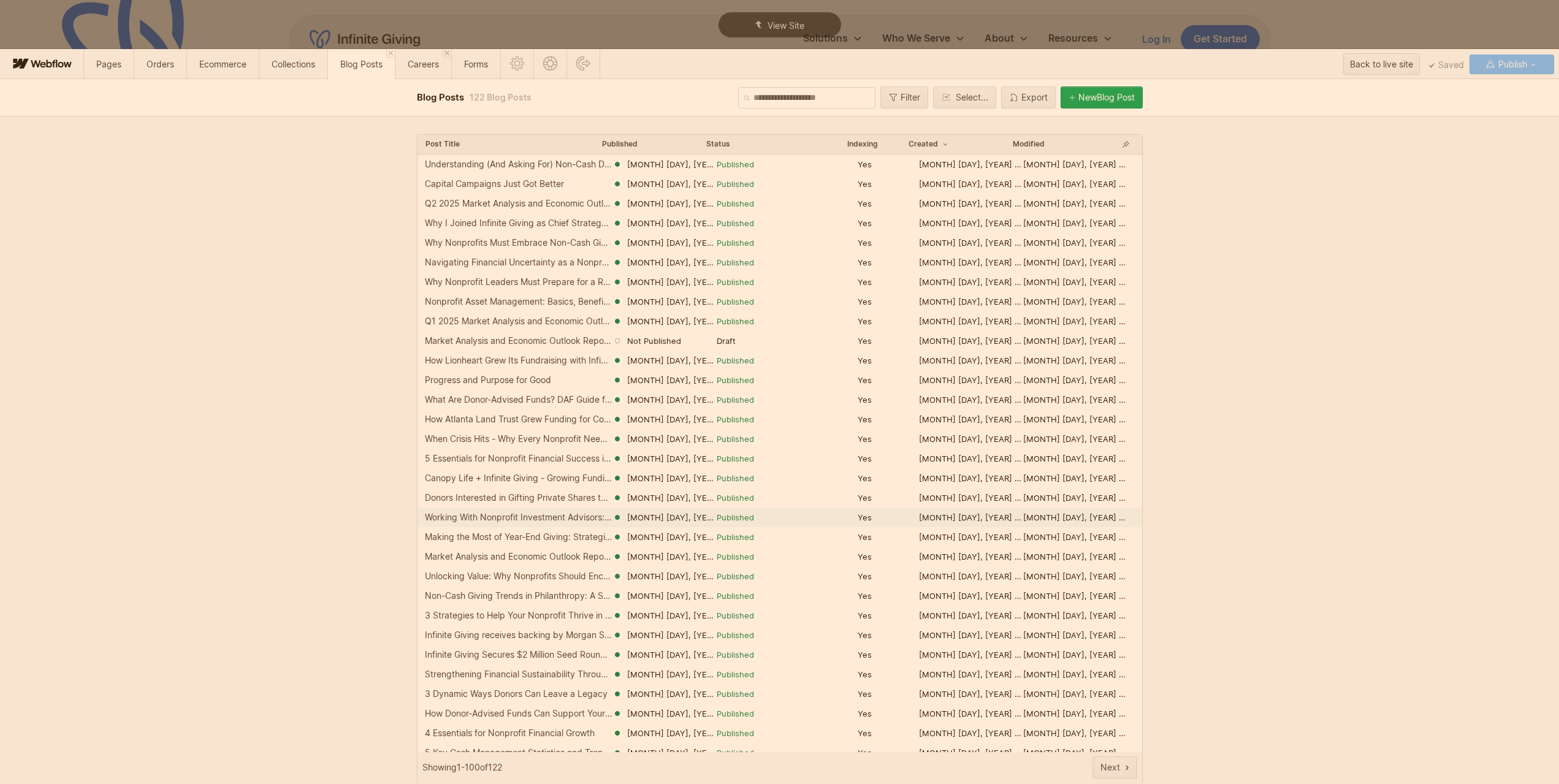 click on "Working With Nonprofit Investment Advisors: FAQs and Tips" at bounding box center [519, 517] 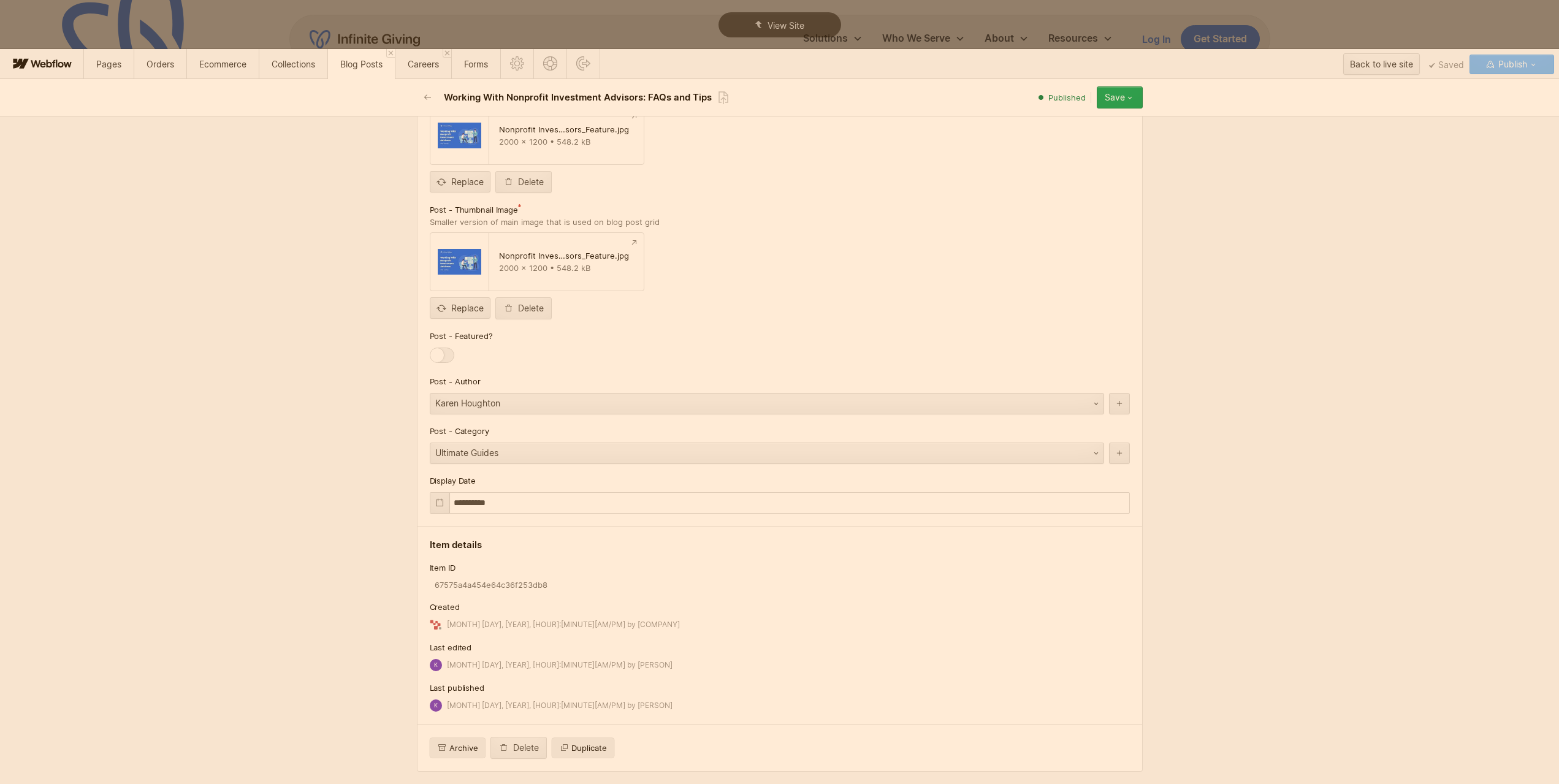 scroll, scrollTop: 4107, scrollLeft: 0, axis: vertical 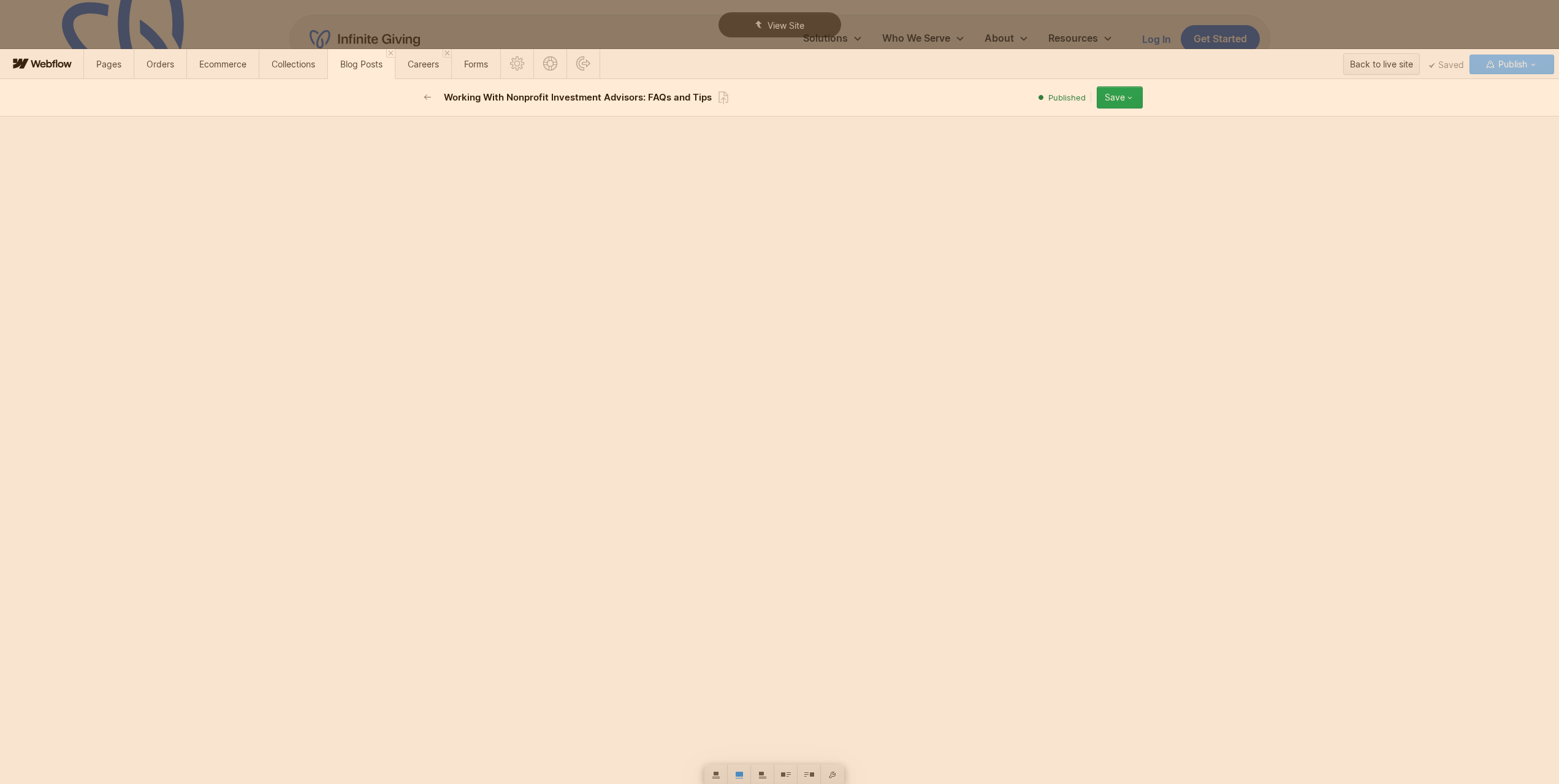 click on "**********" at bounding box center (780, -2110) 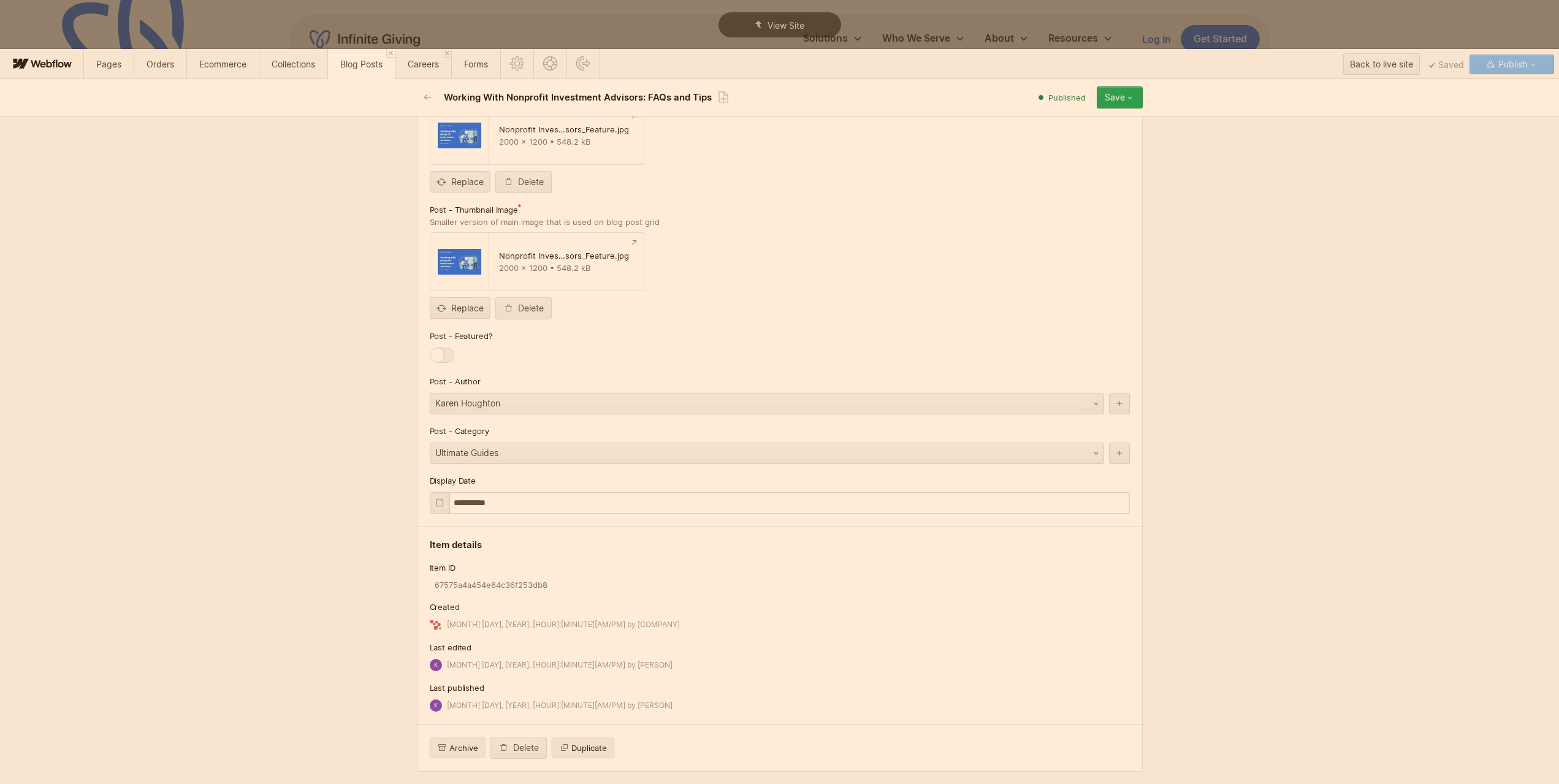 click at bounding box center [780, -69] 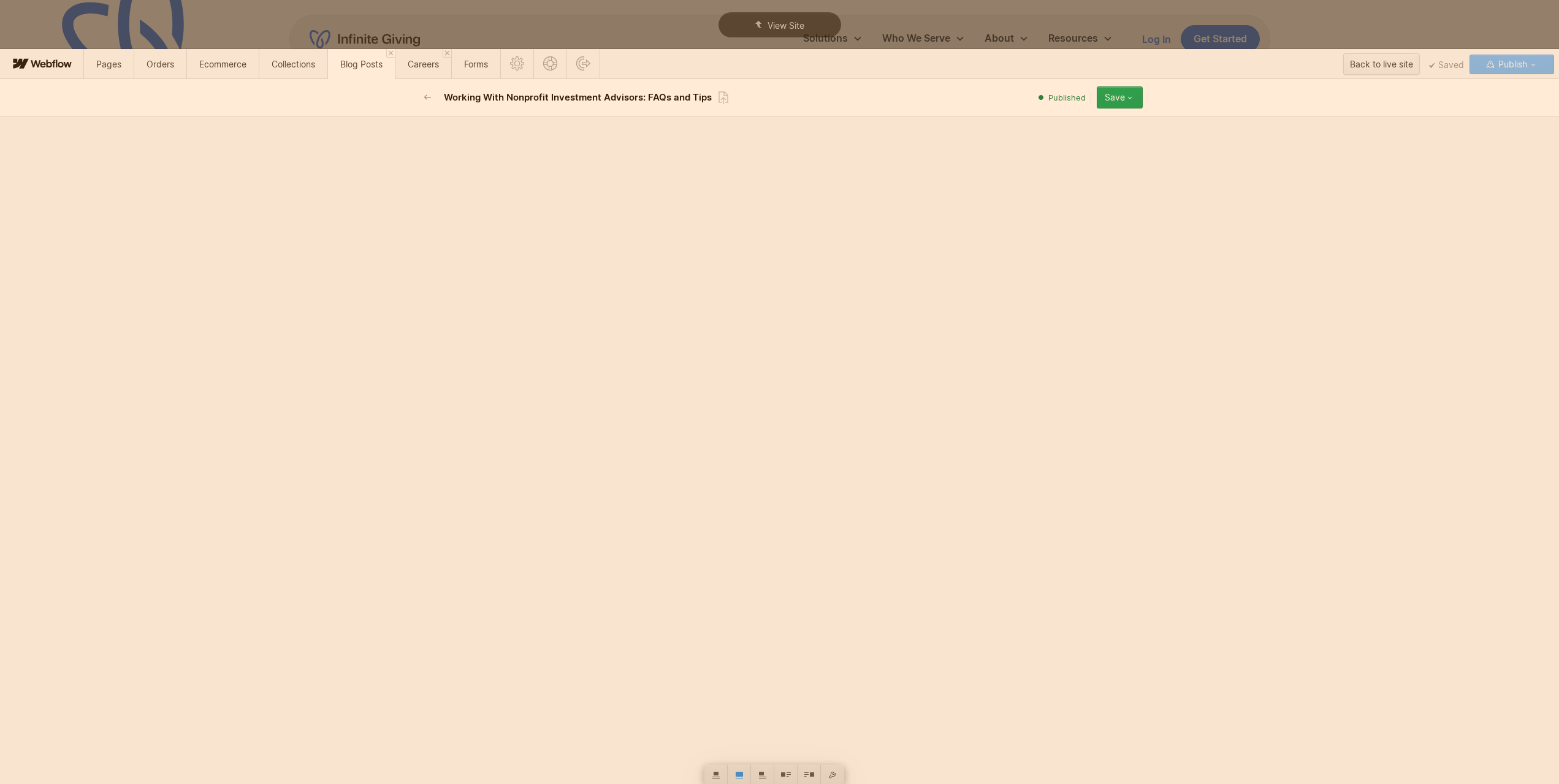 scroll, scrollTop: 3984, scrollLeft: 0, axis: vertical 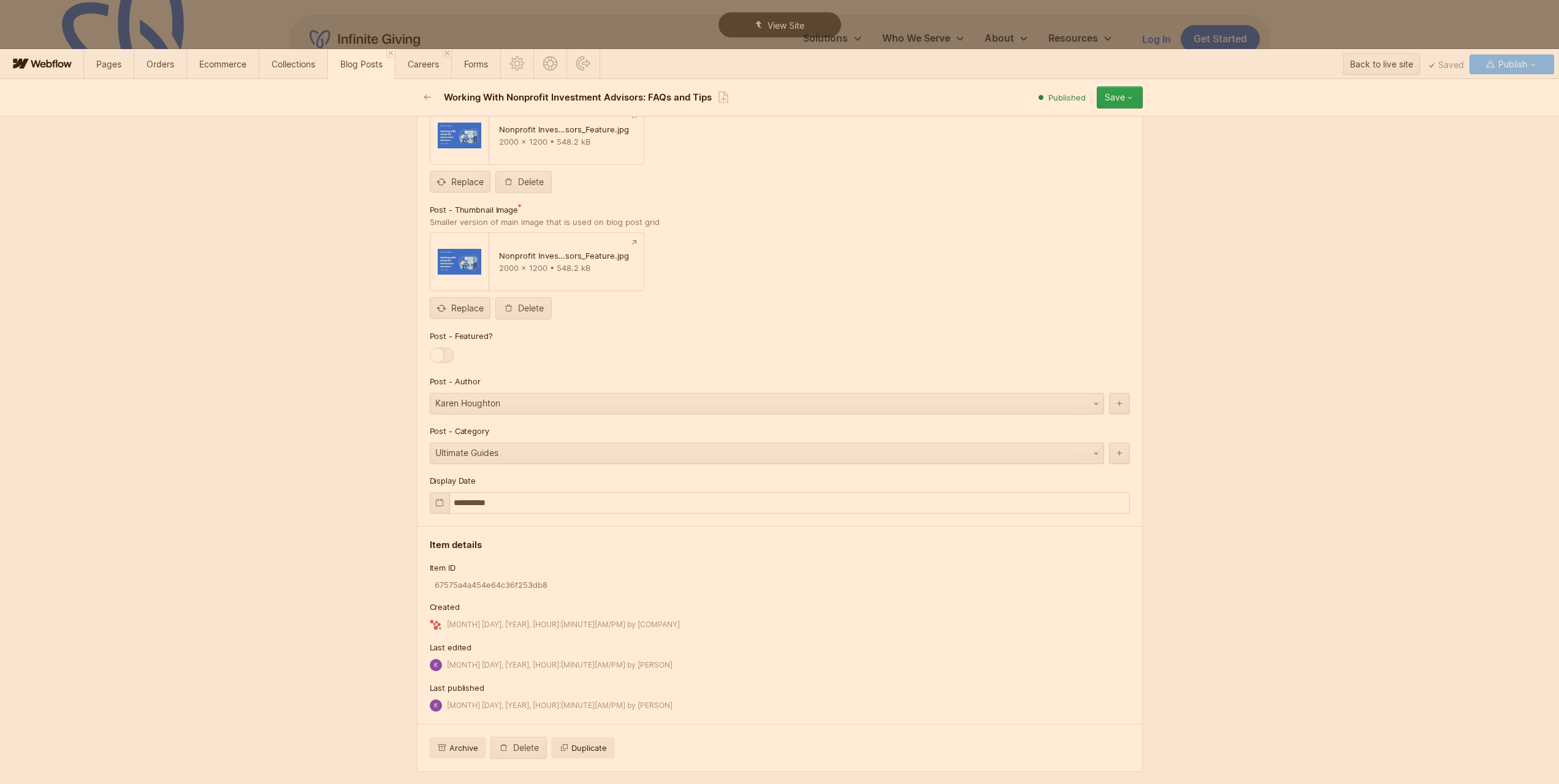click on "Save" at bounding box center (1119, 97) 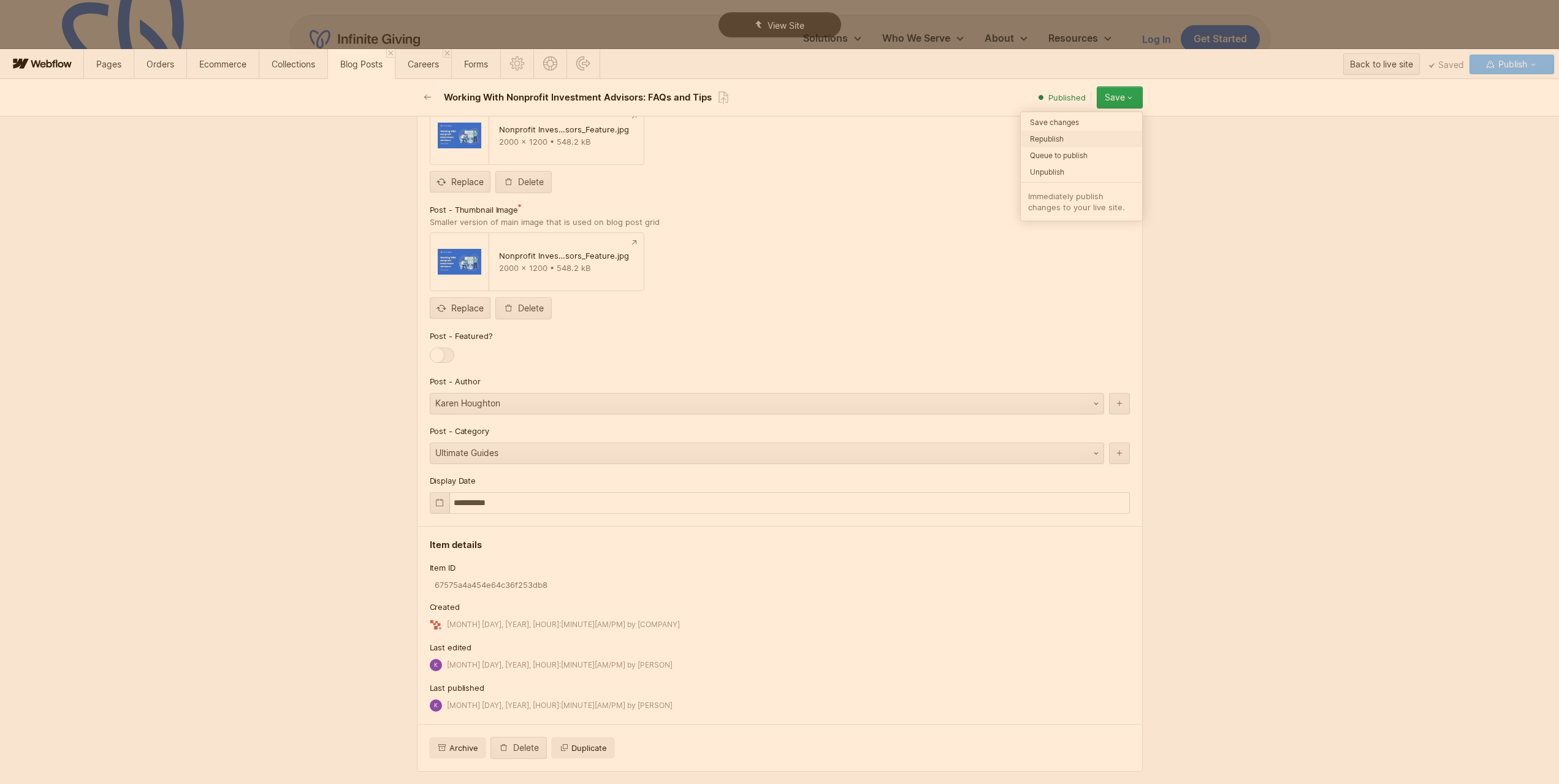 click on "Republish" at bounding box center (1081, 139) 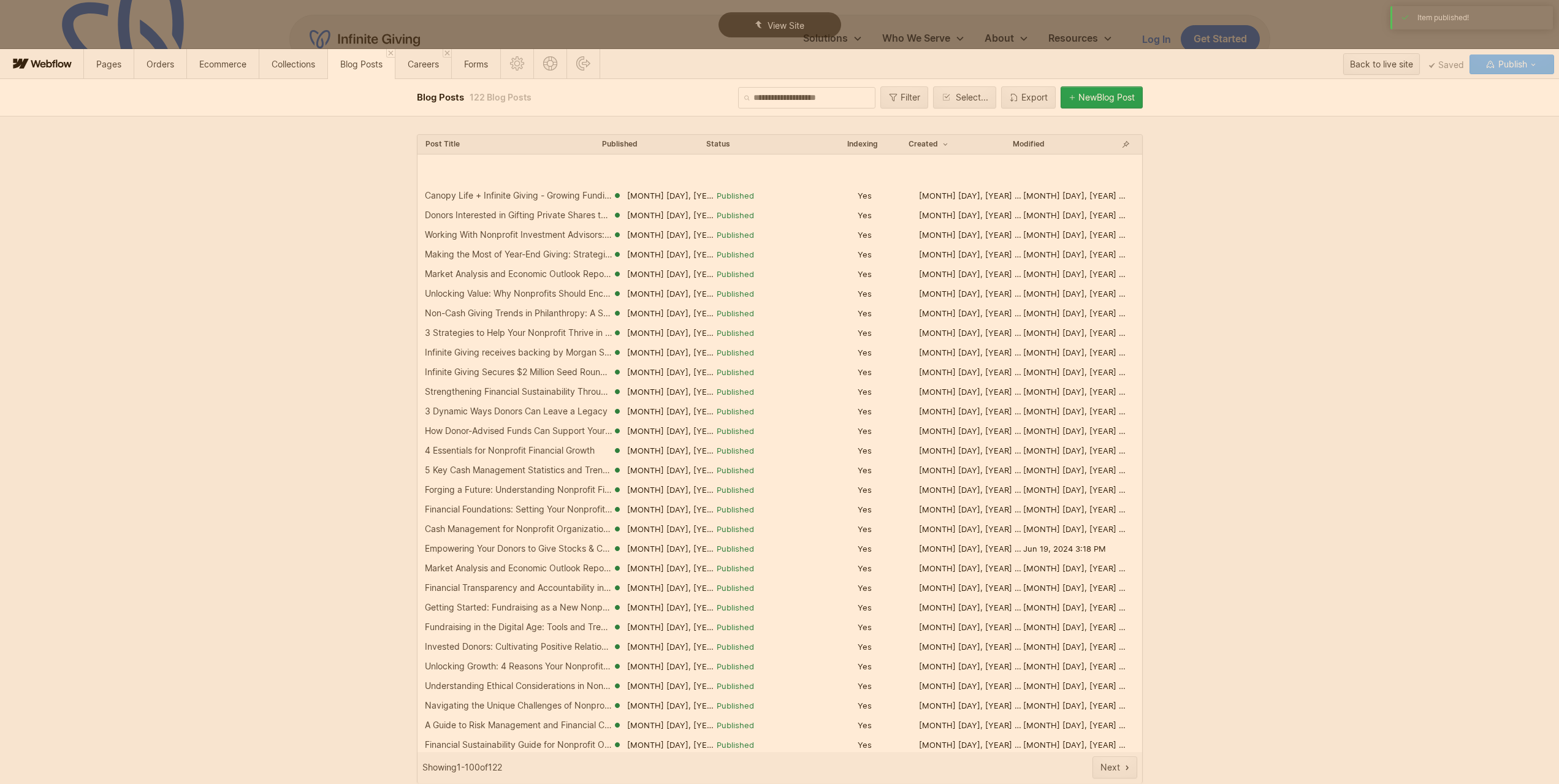 scroll, scrollTop: 368, scrollLeft: 0, axis: vertical 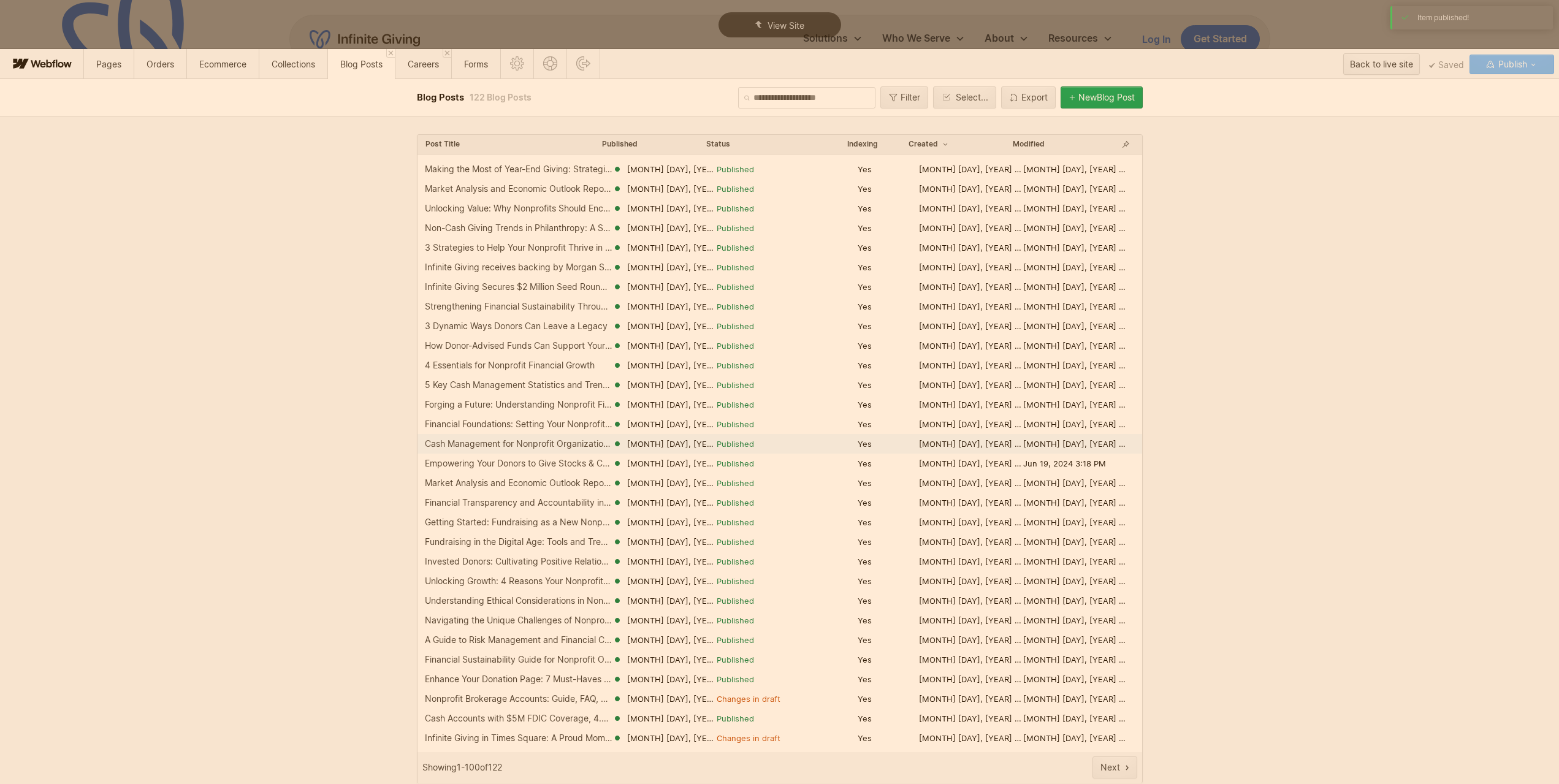 click on "Cash Management for Nonprofit Organizations: Basics + 8 Tips" at bounding box center [519, 444] 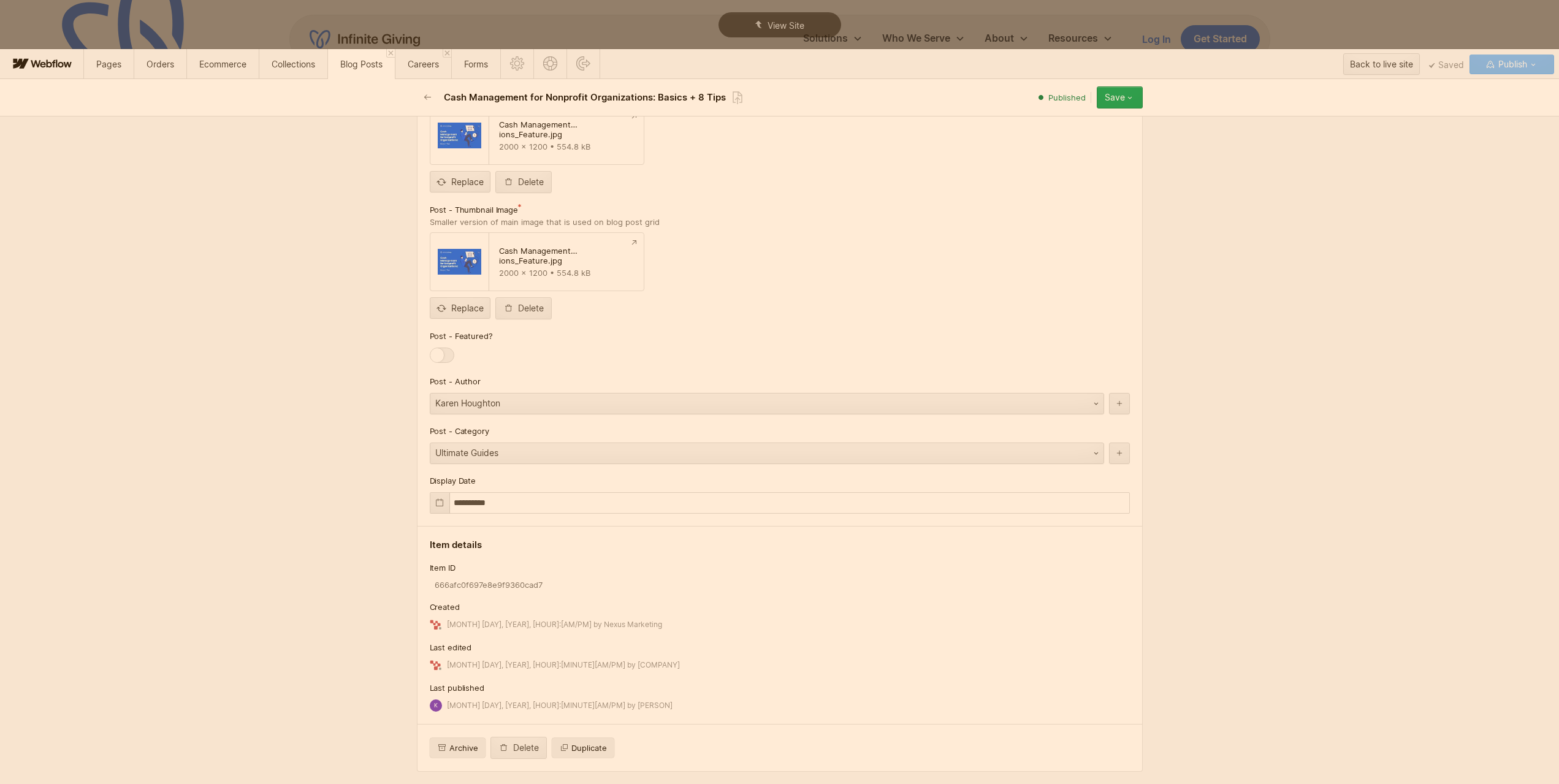 scroll, scrollTop: 4291, scrollLeft: 0, axis: vertical 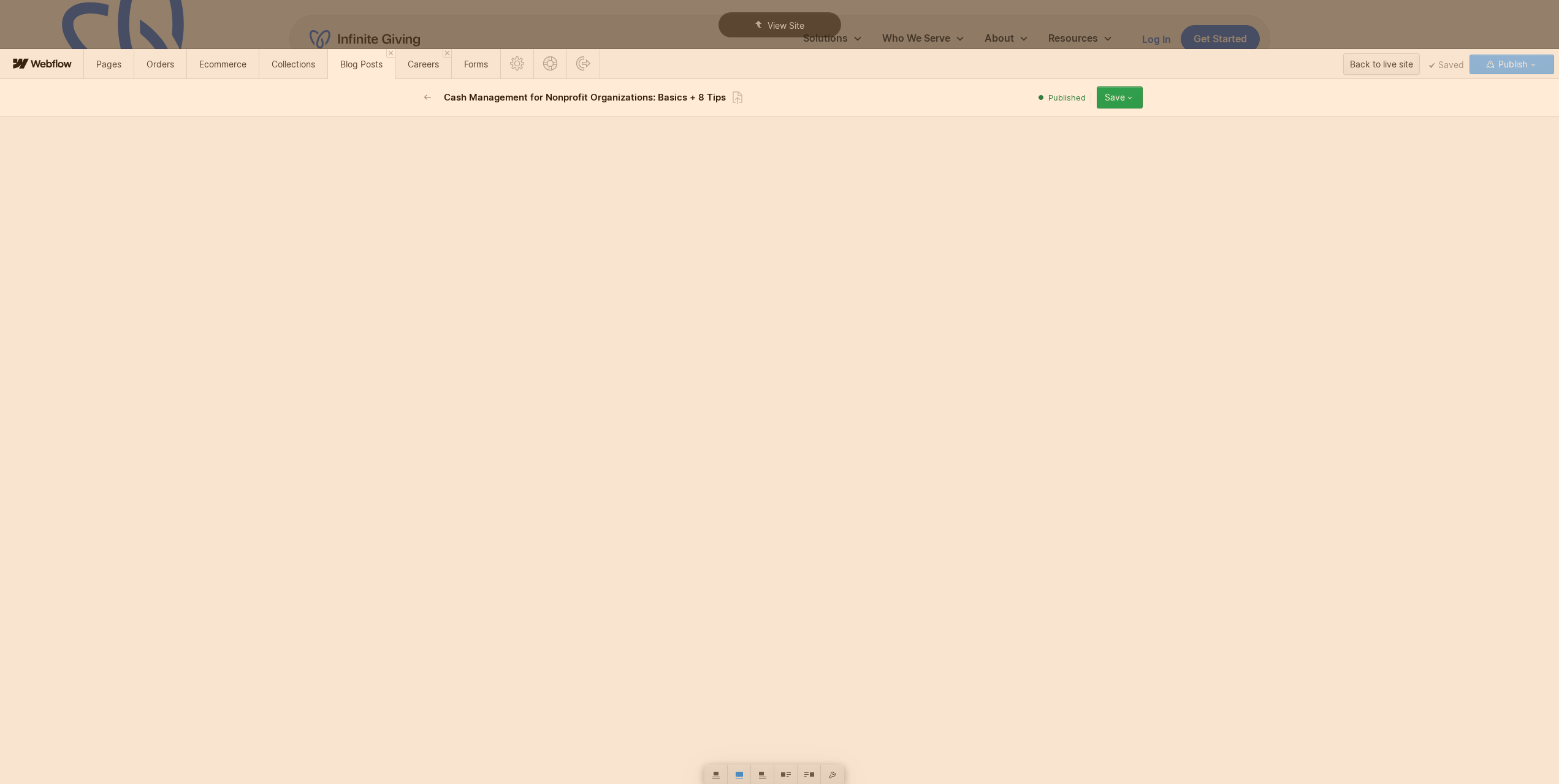 click on "**********" at bounding box center (780, -2373) 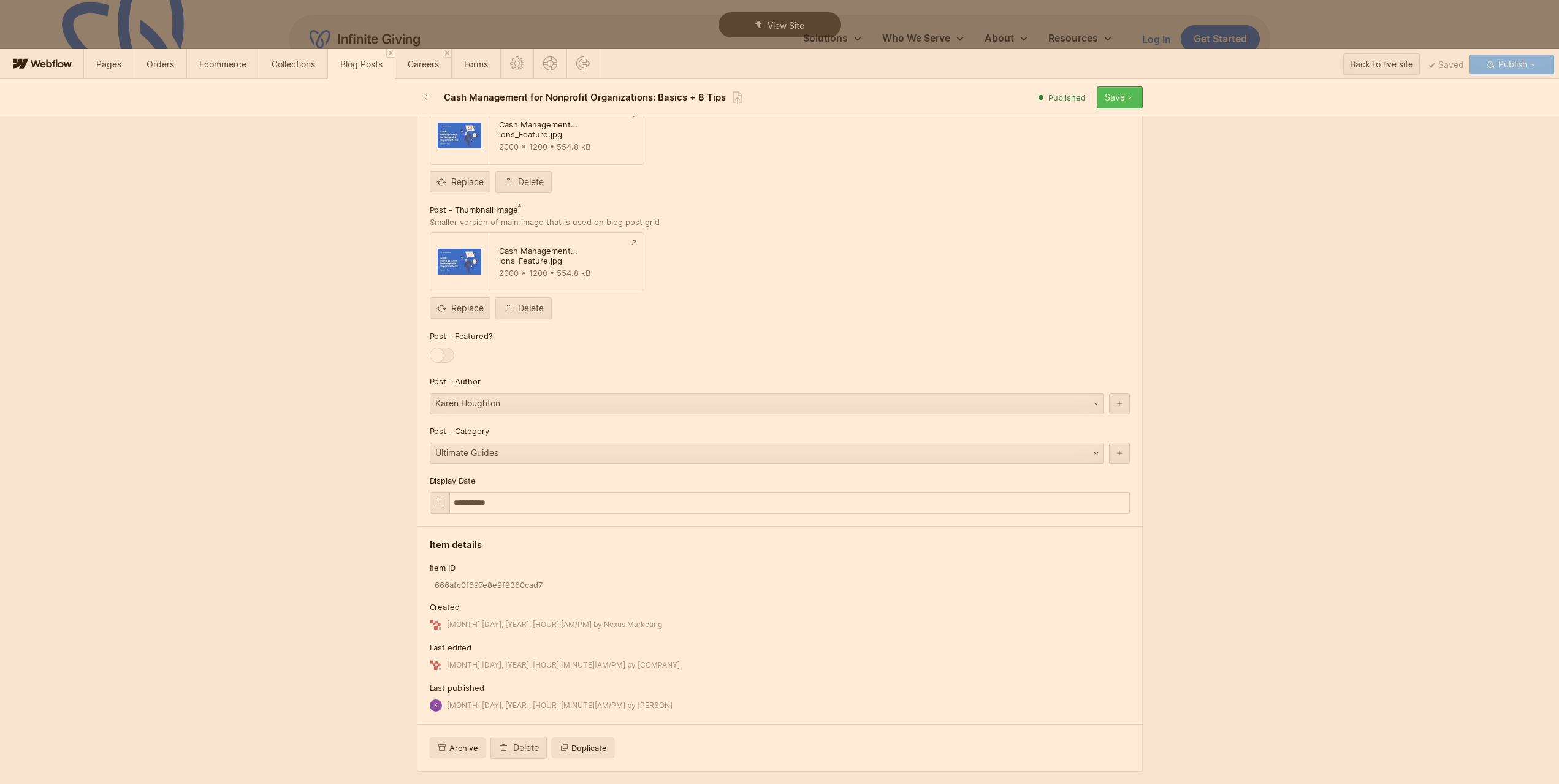 click 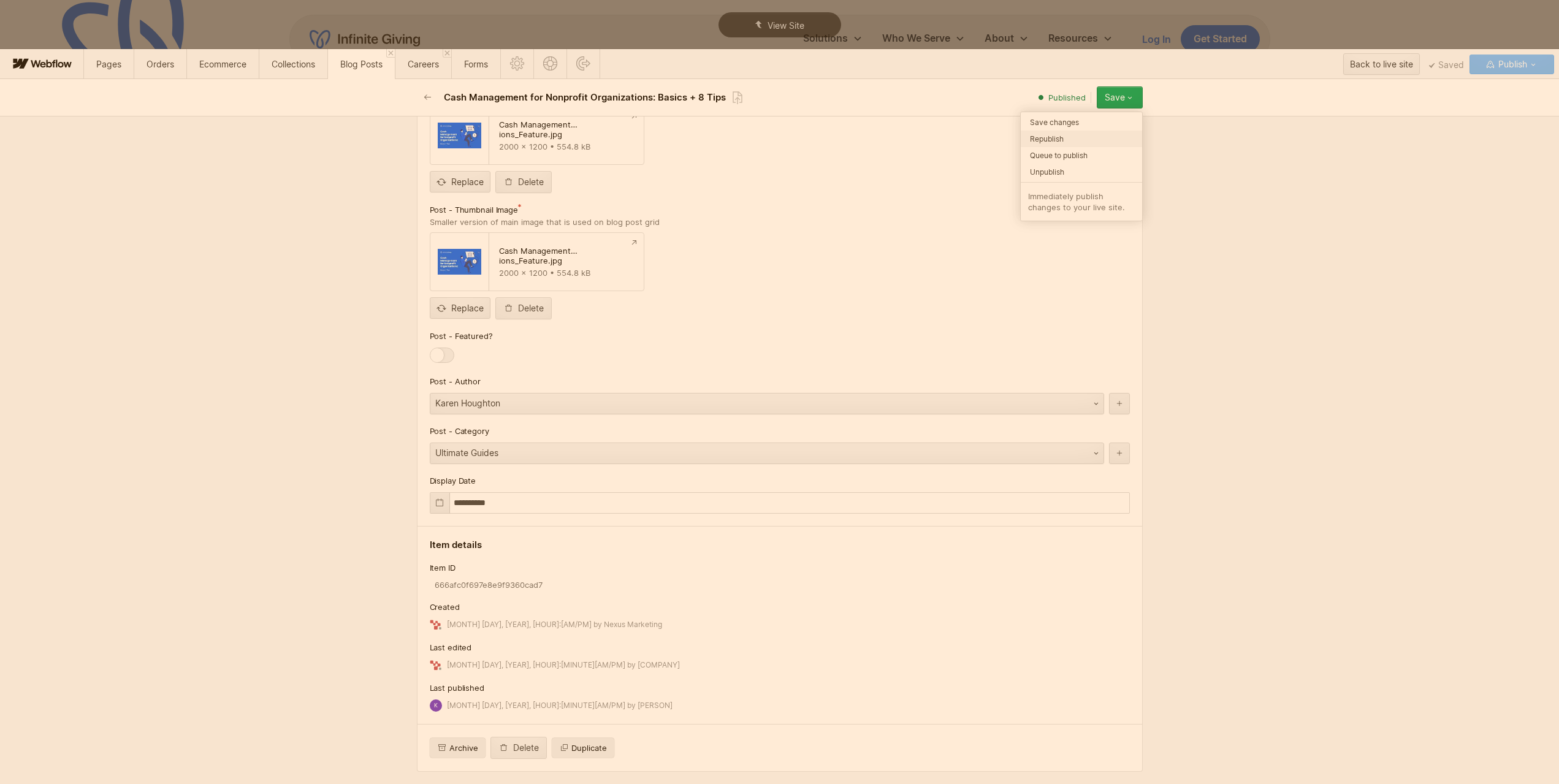 click on "Republish" at bounding box center [1081, 139] 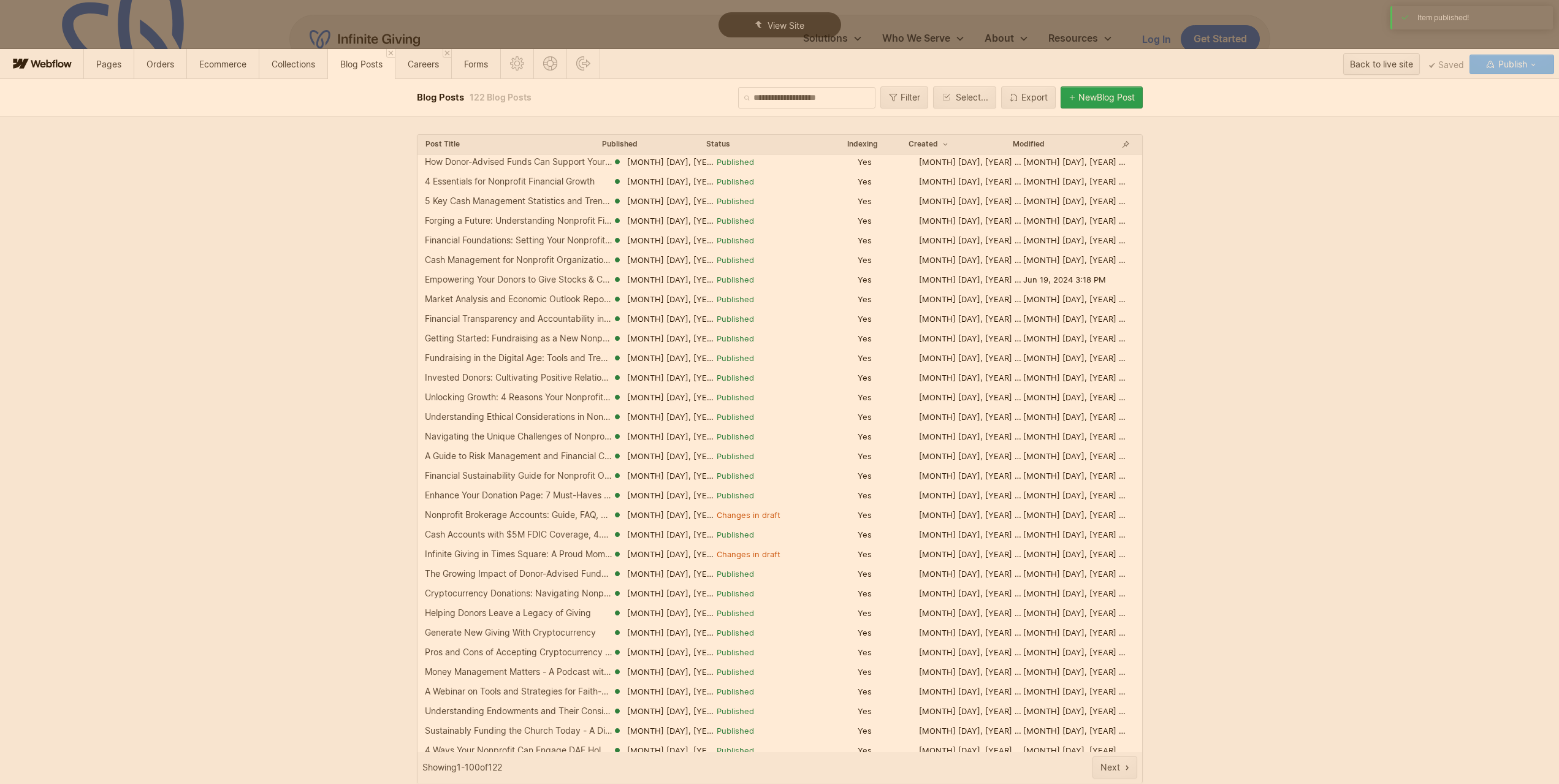 scroll, scrollTop: 613, scrollLeft: 0, axis: vertical 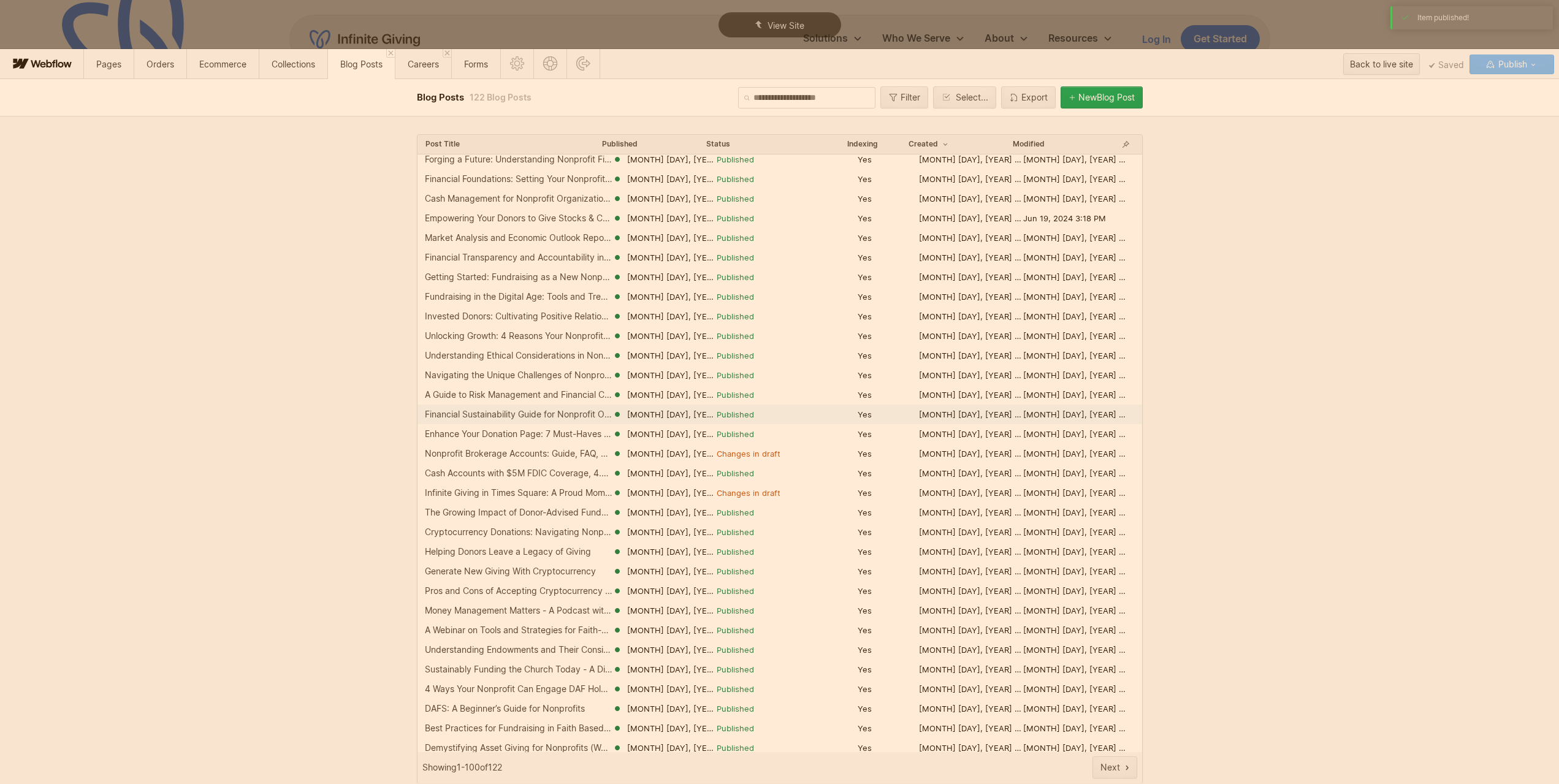 click on "Financial Sustainability Guide for Nonprofit Organizations" at bounding box center (519, 414) 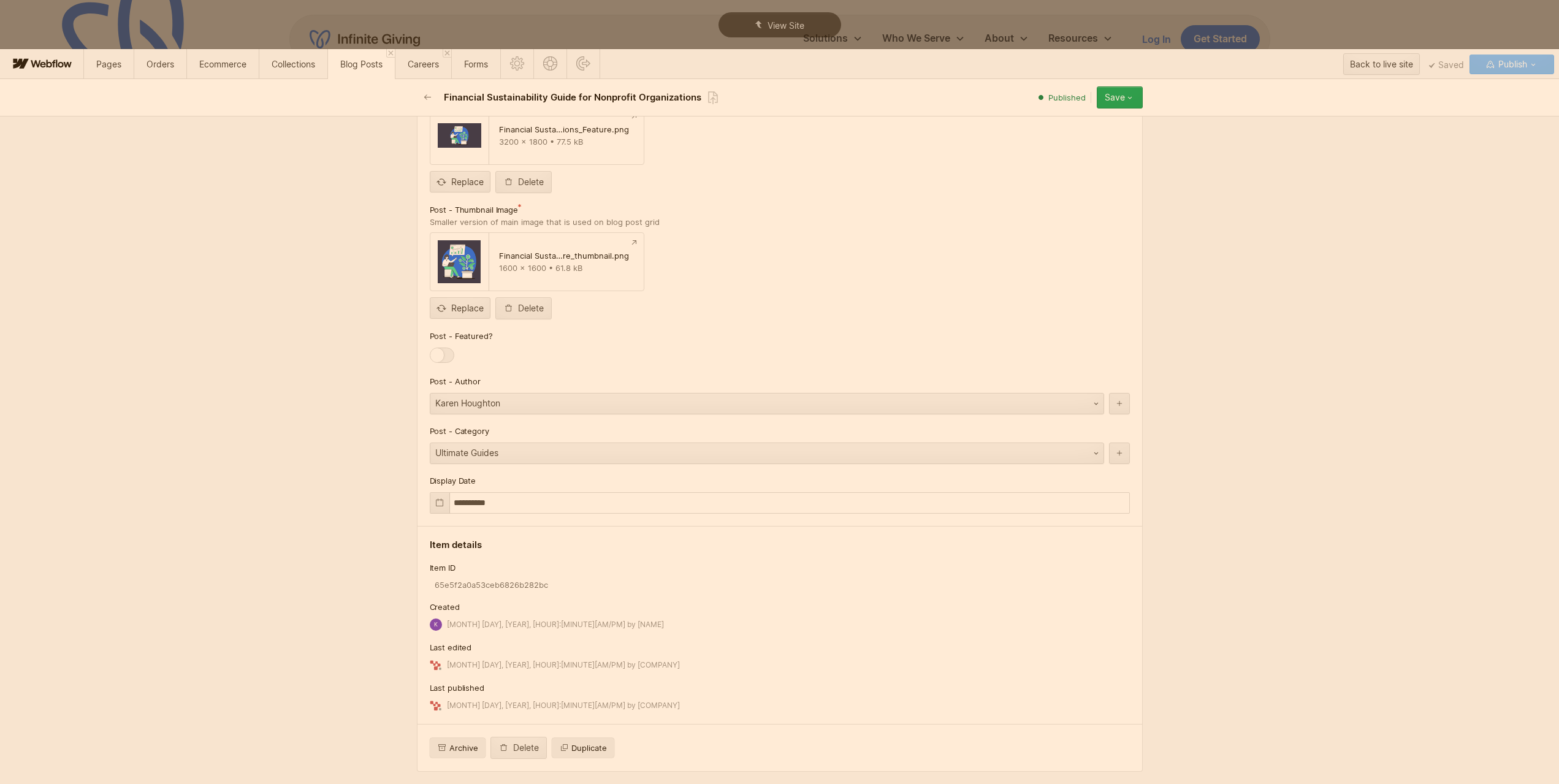 scroll, scrollTop: 4659, scrollLeft: 0, axis: vertical 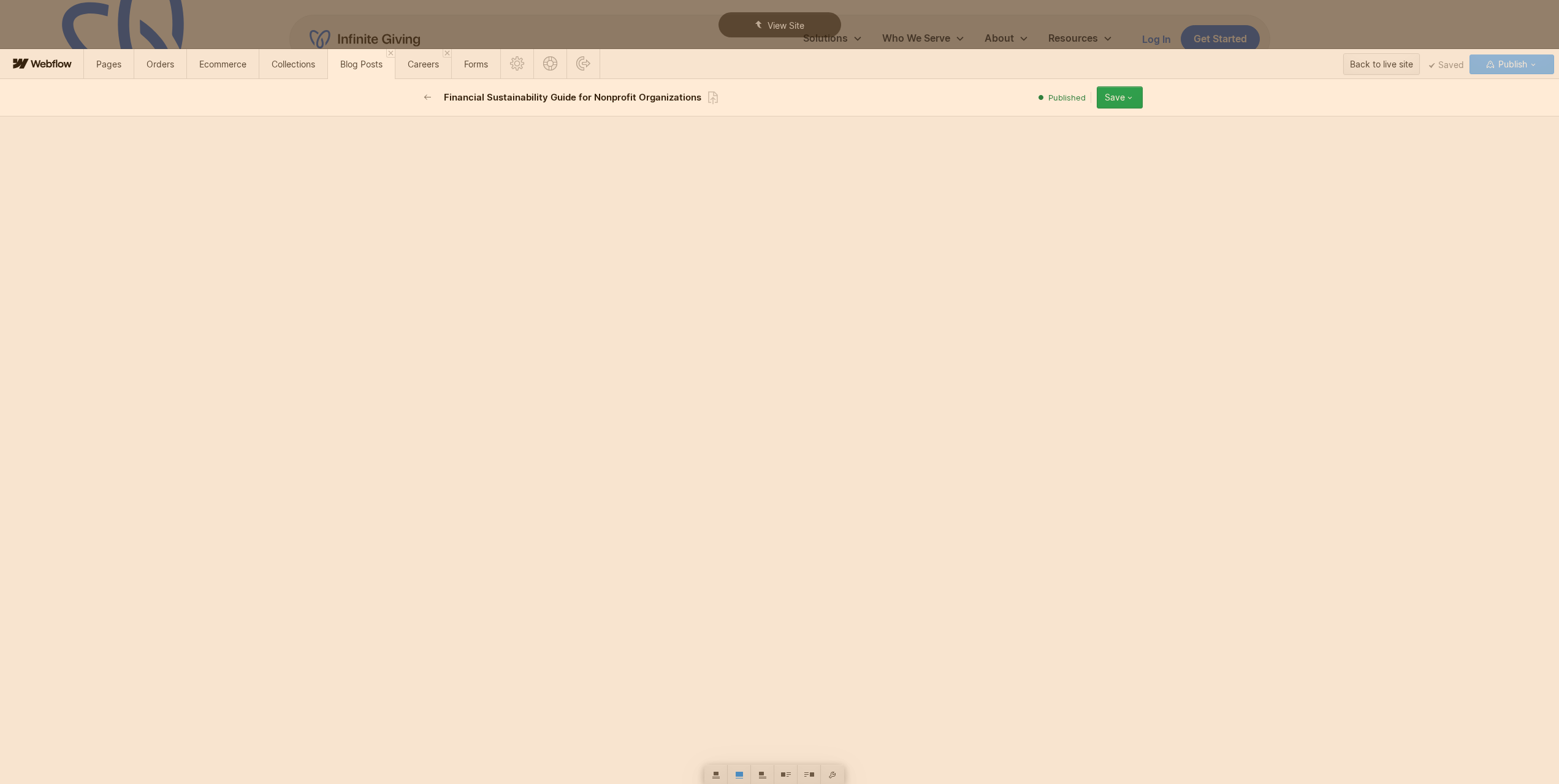 click on "**********" at bounding box center [780, -2369] 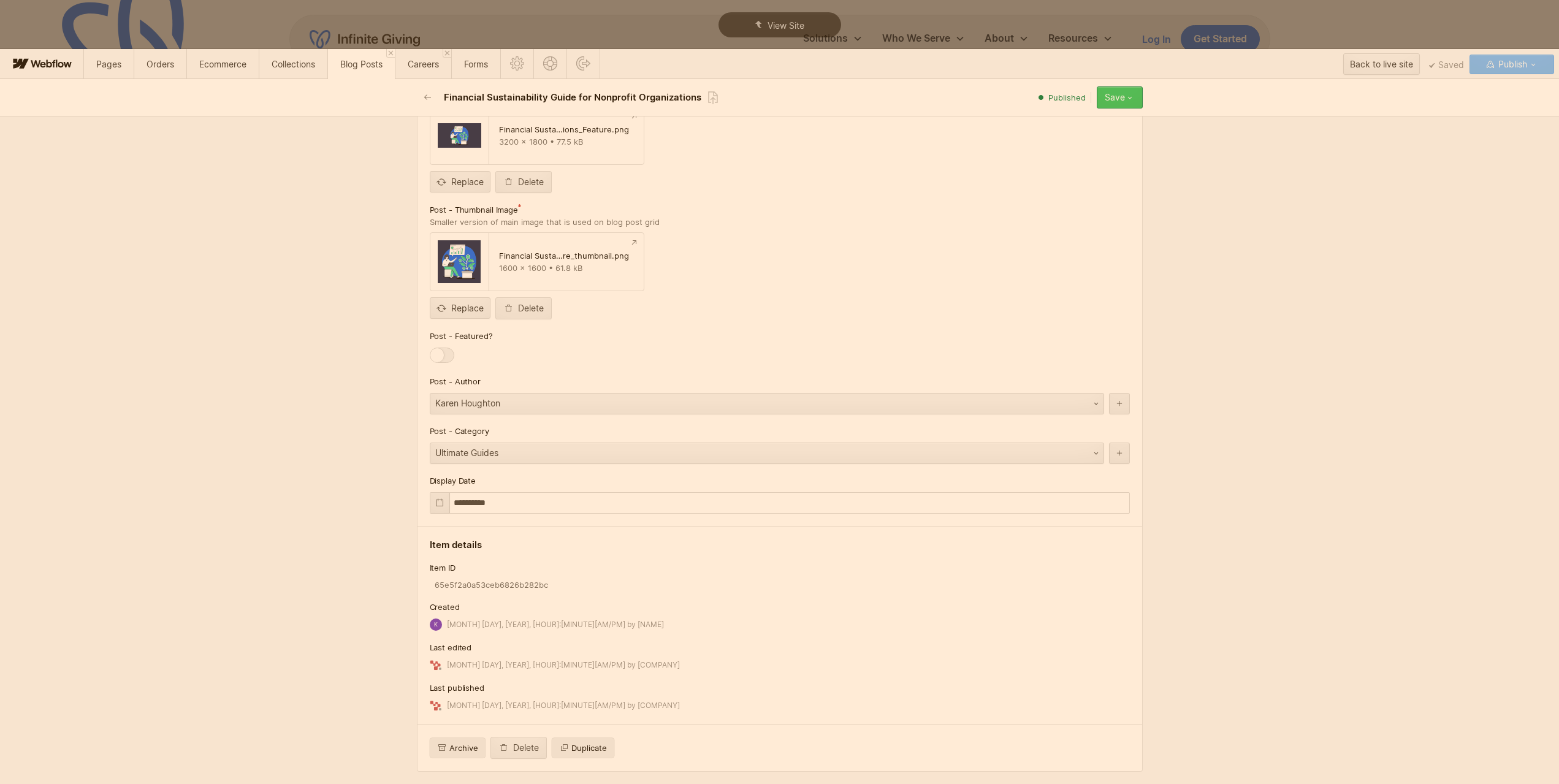 click on "Save" at bounding box center [1119, 97] 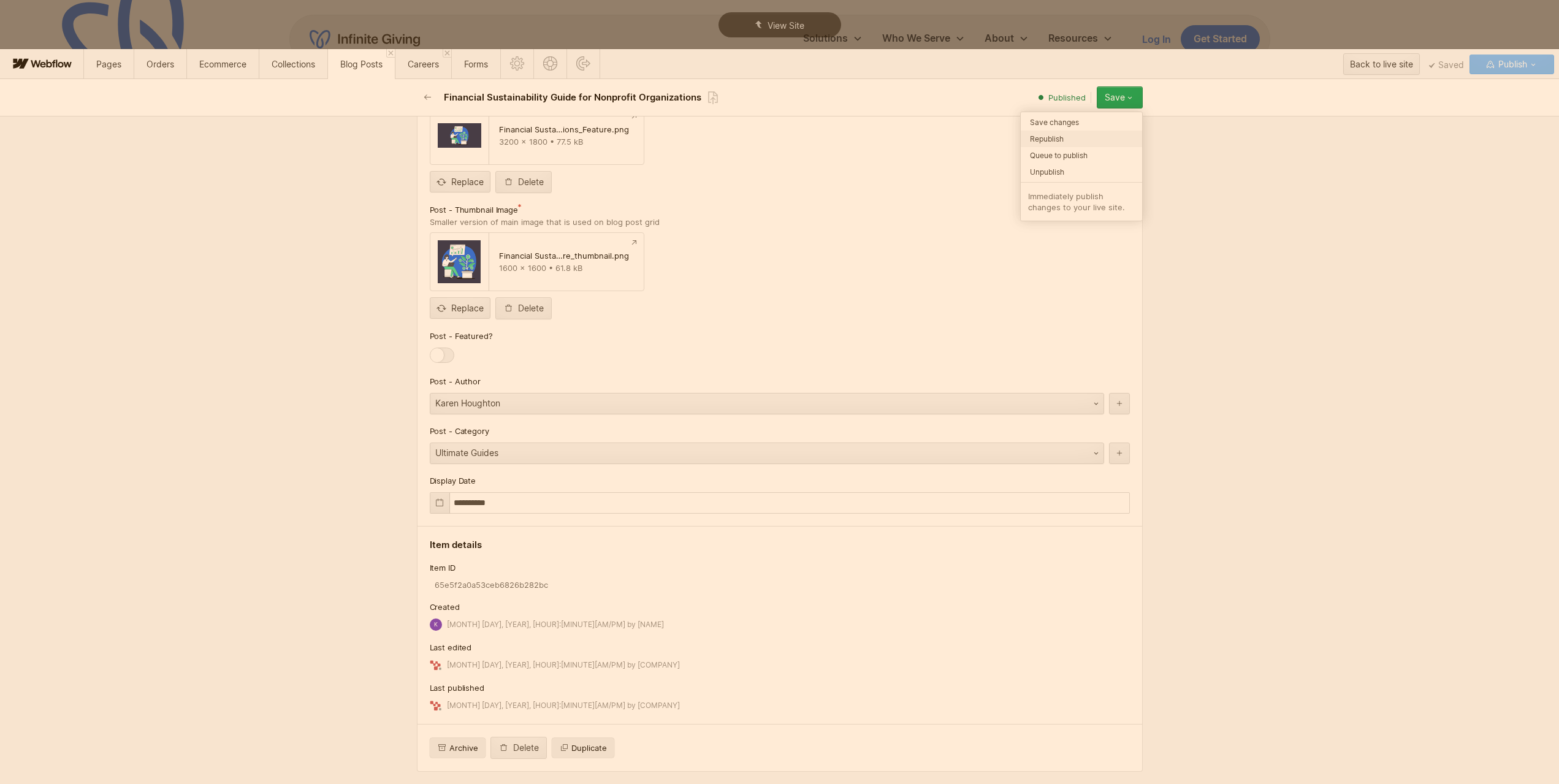 click on "Republish" at bounding box center [1081, 139] 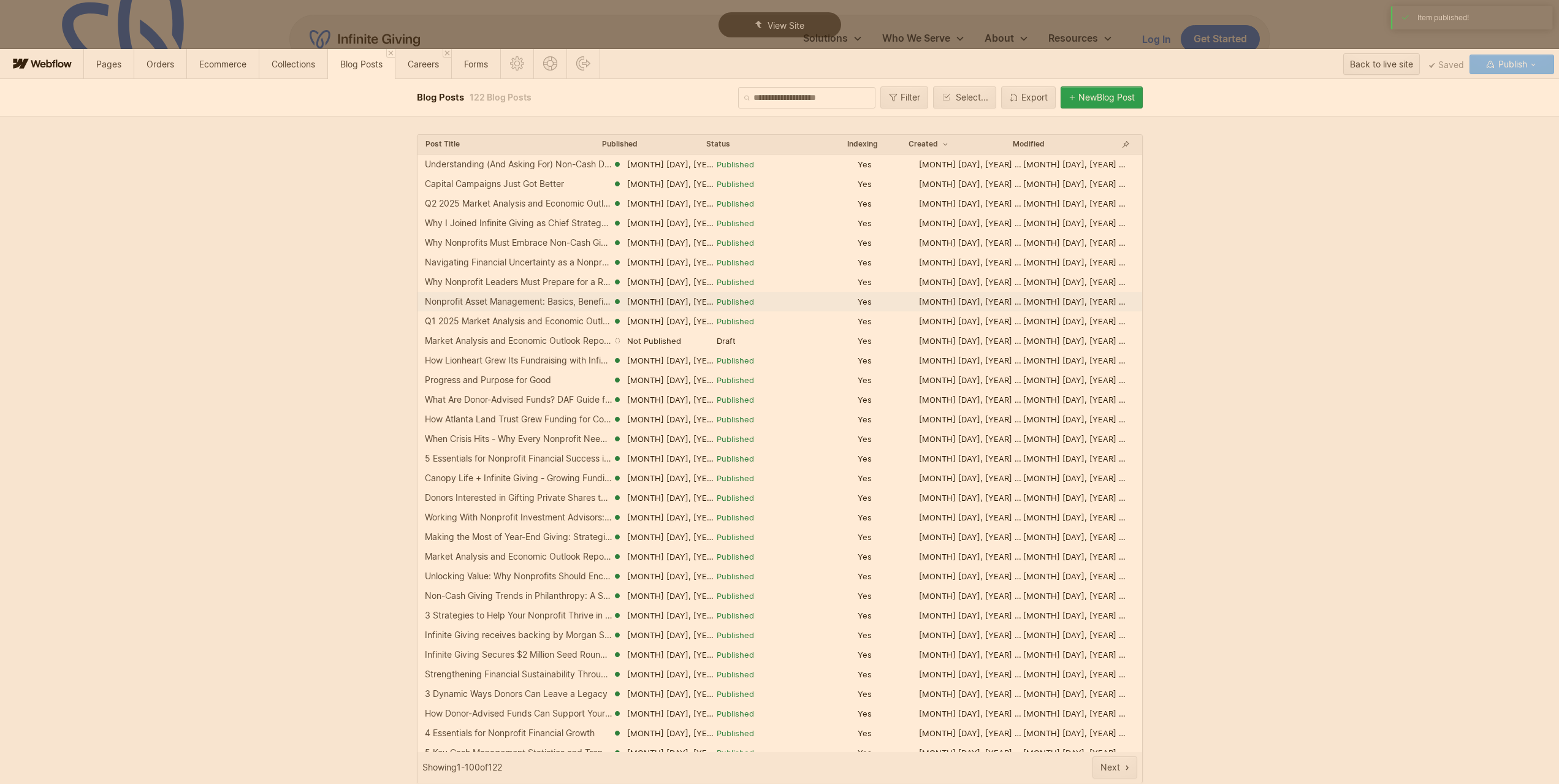 scroll, scrollTop: 490, scrollLeft: 0, axis: vertical 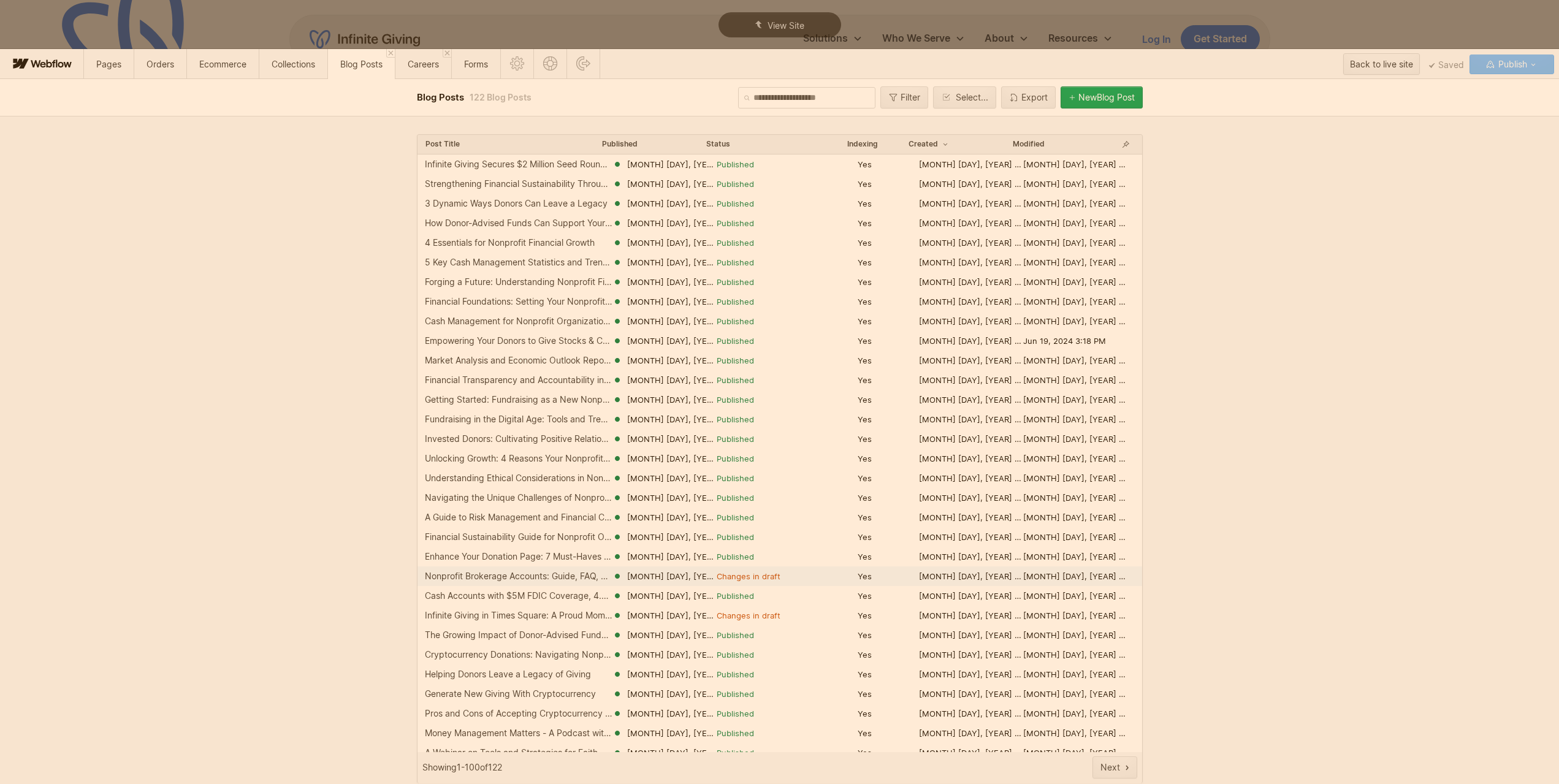 click on "Nonprofit Brokerage Accounts: Guide, FAQ, & How to Open One" at bounding box center (519, 576) 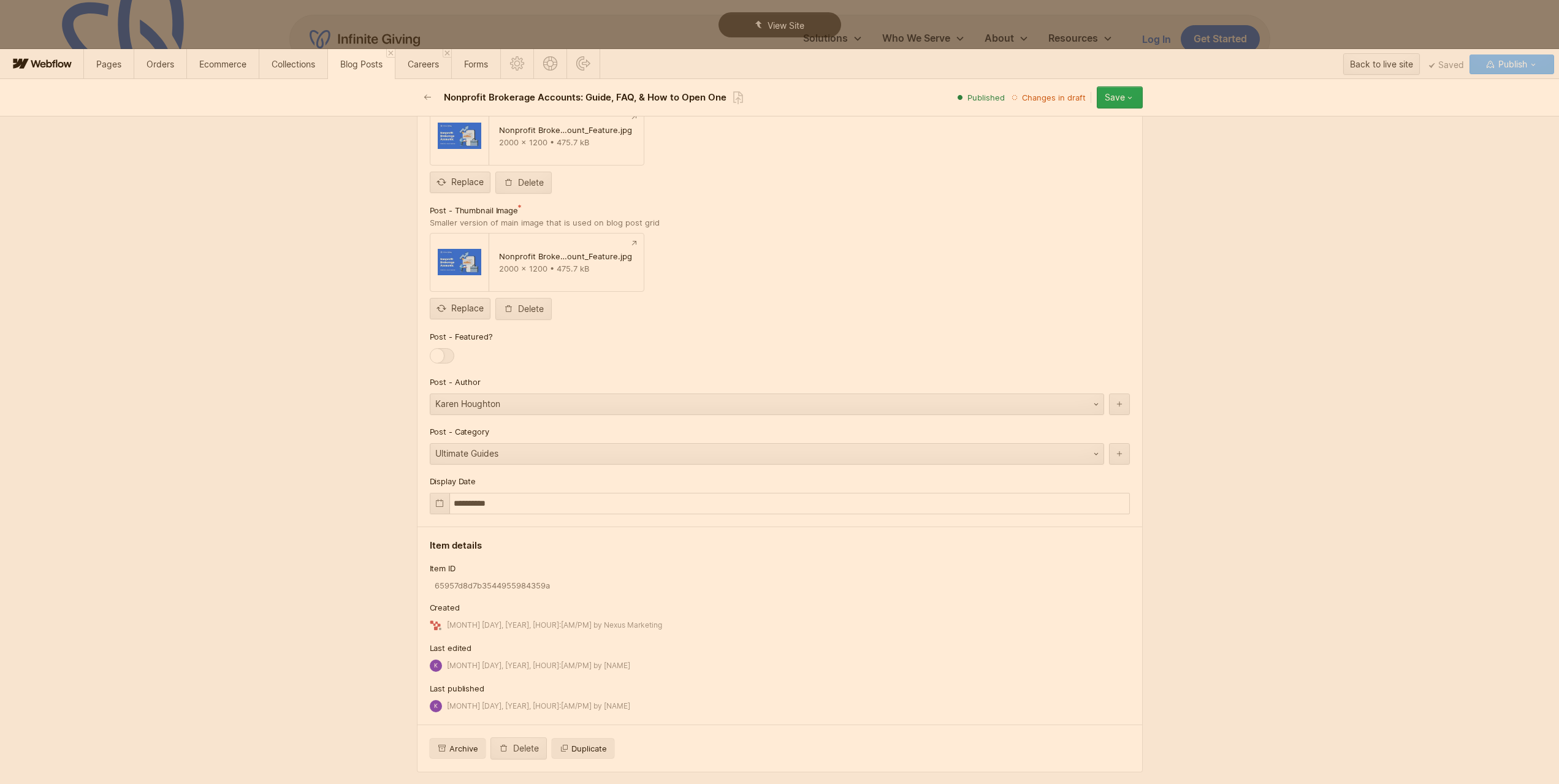 scroll, scrollTop: 5570, scrollLeft: 0, axis: vertical 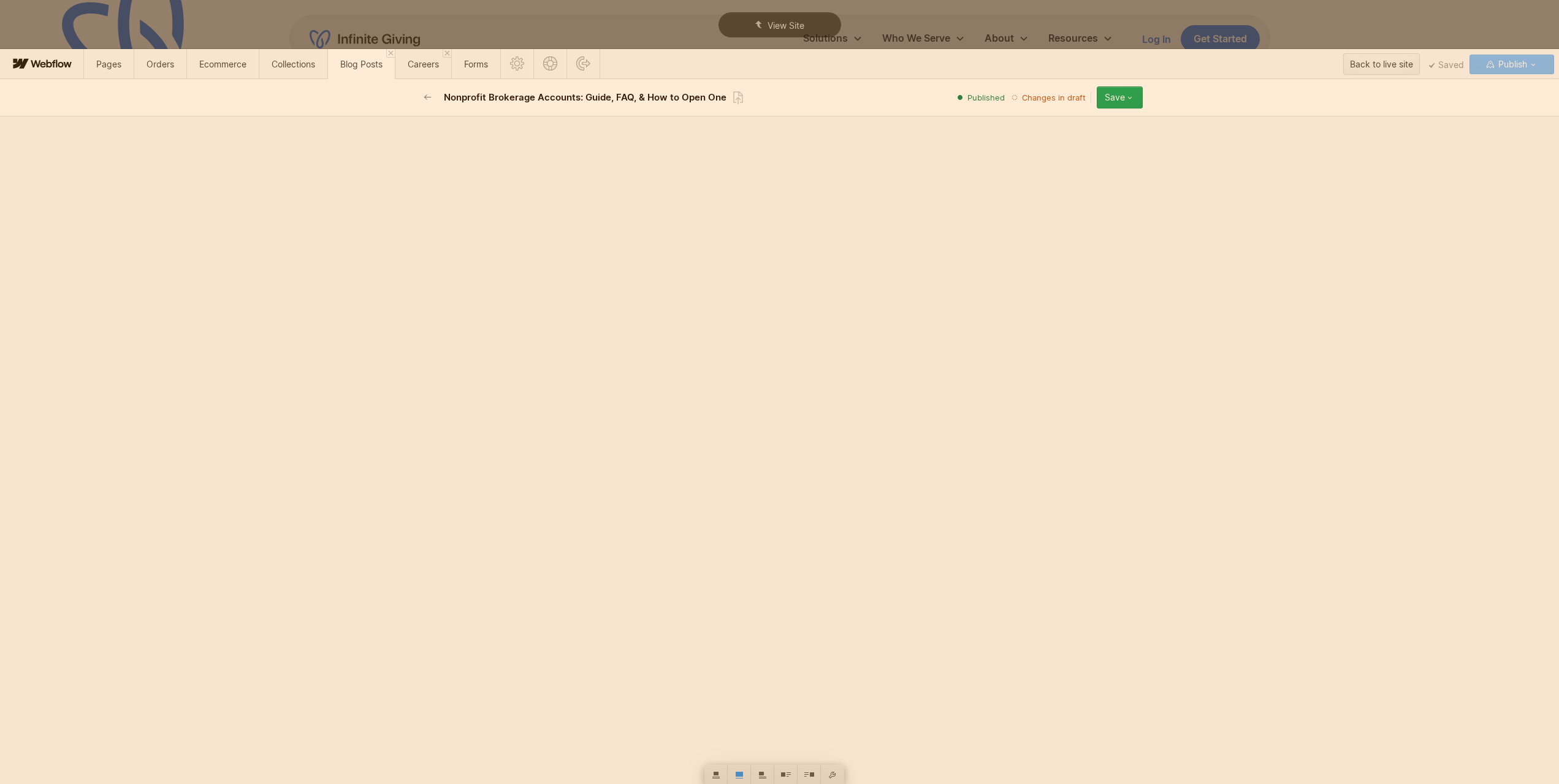 click on "**********" at bounding box center [780, -3200] 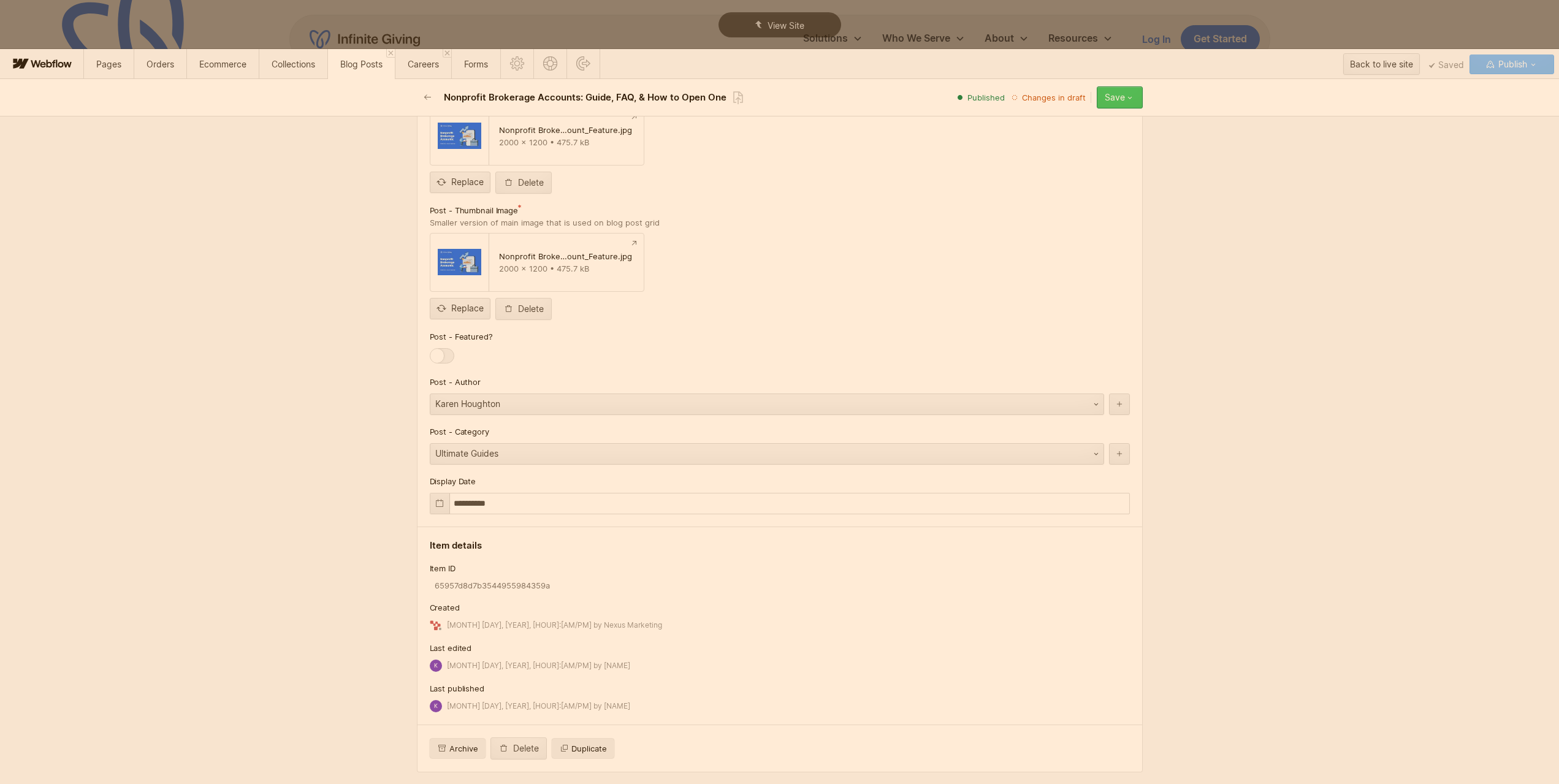 click 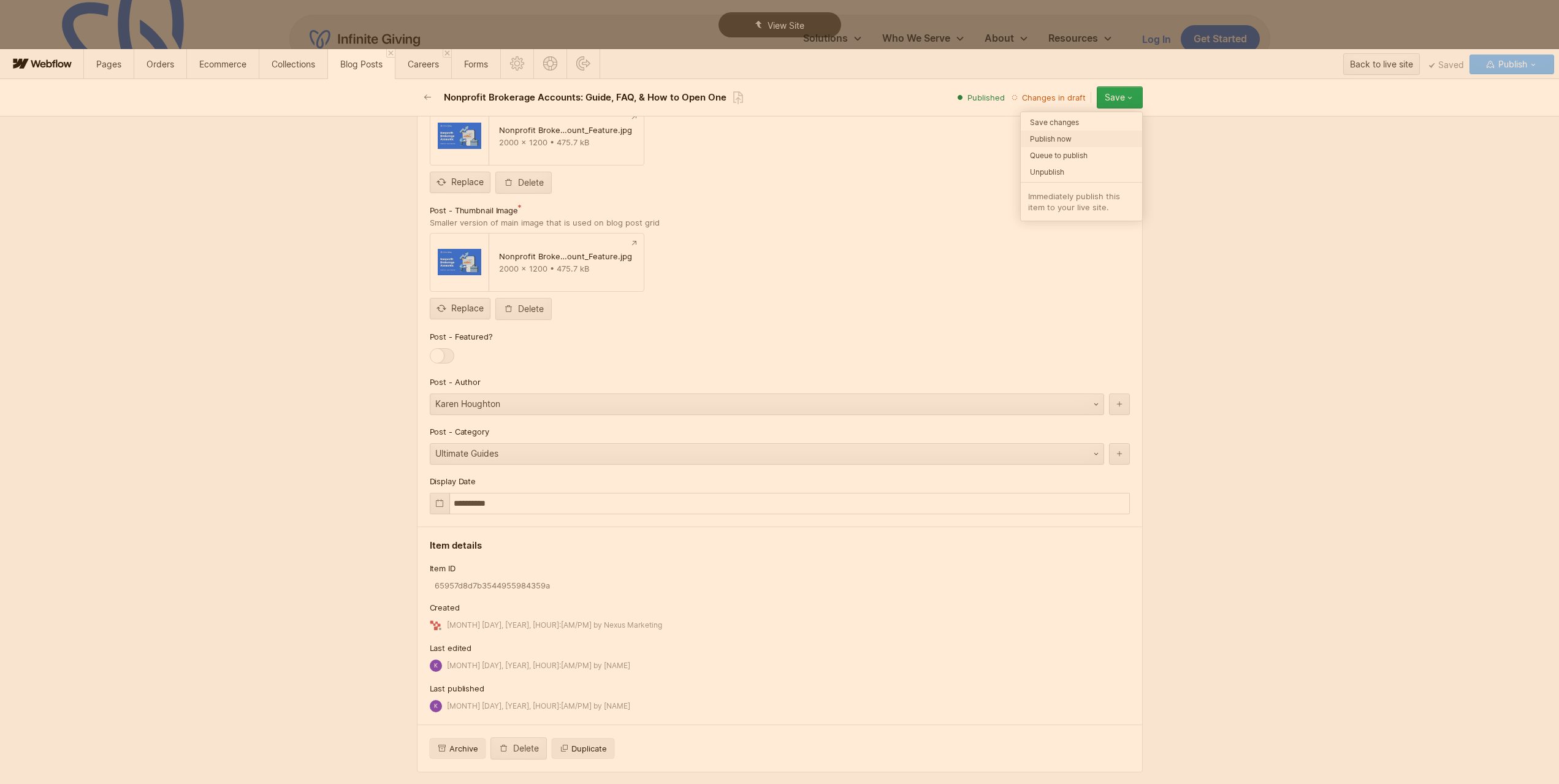 click on "Publish now" at bounding box center [1081, 139] 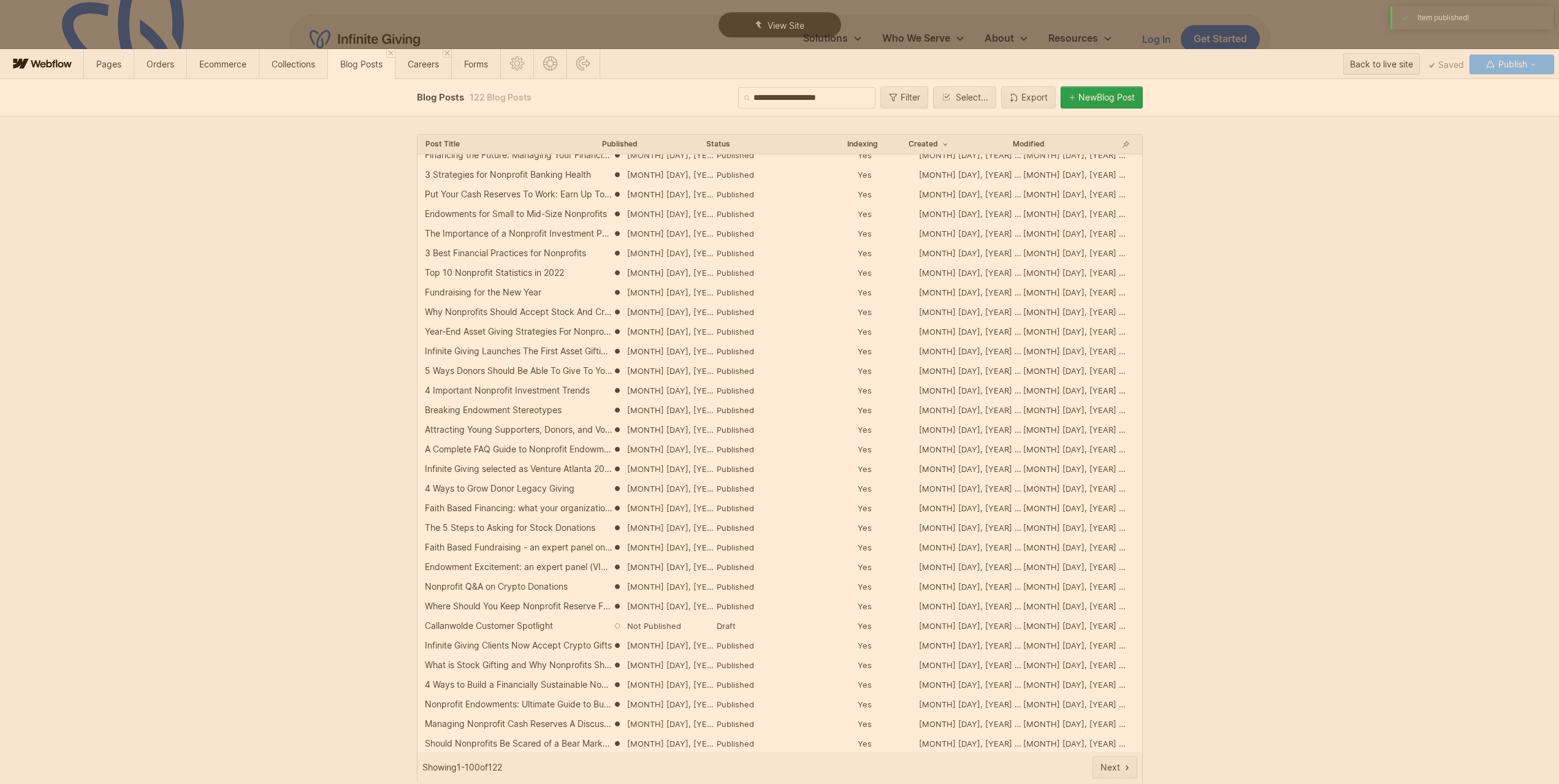 scroll, scrollTop: 1287, scrollLeft: 0, axis: vertical 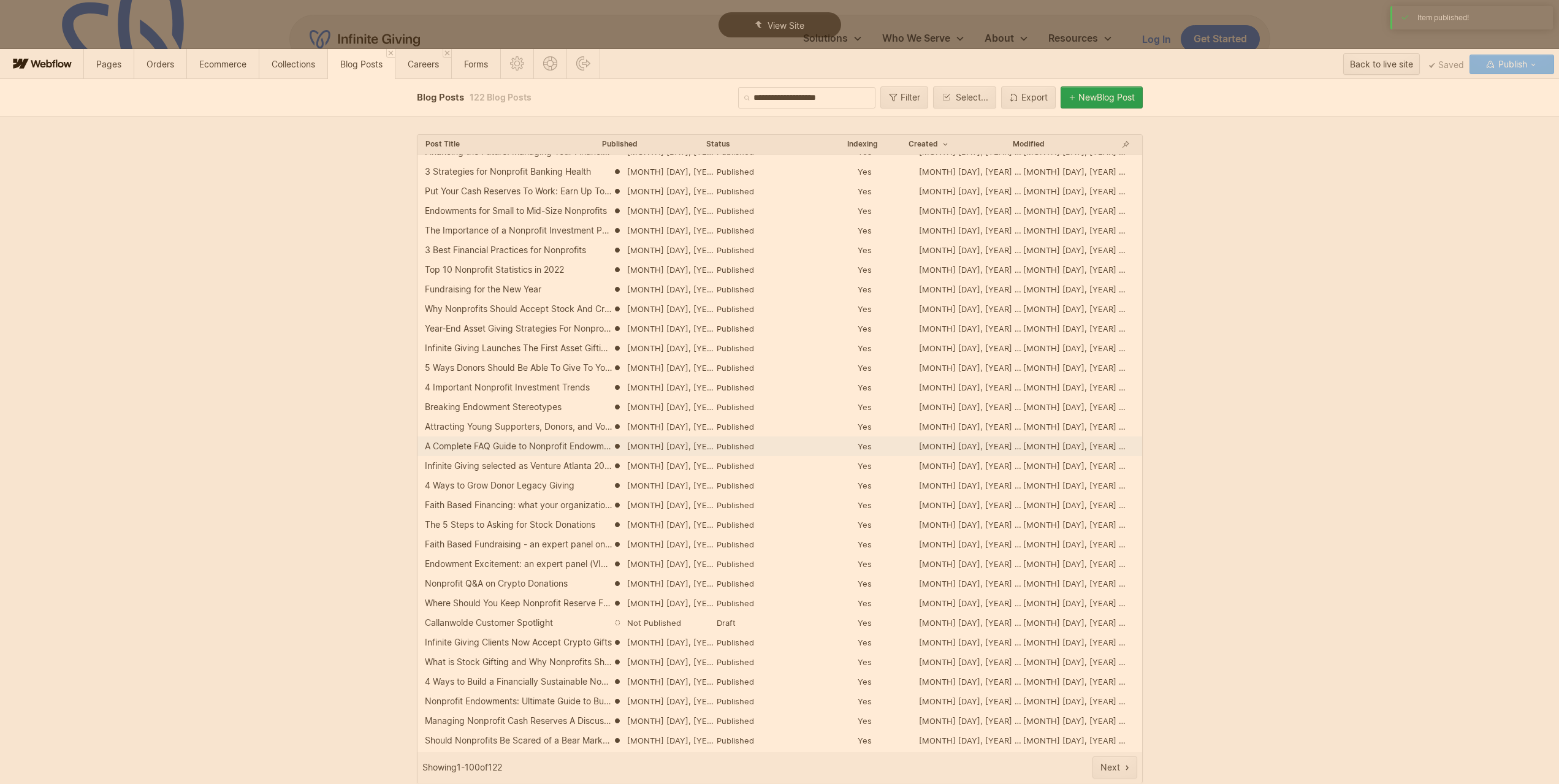 click on "A Complete FAQ Guide to Nonprofit Endowments" at bounding box center [519, 446] 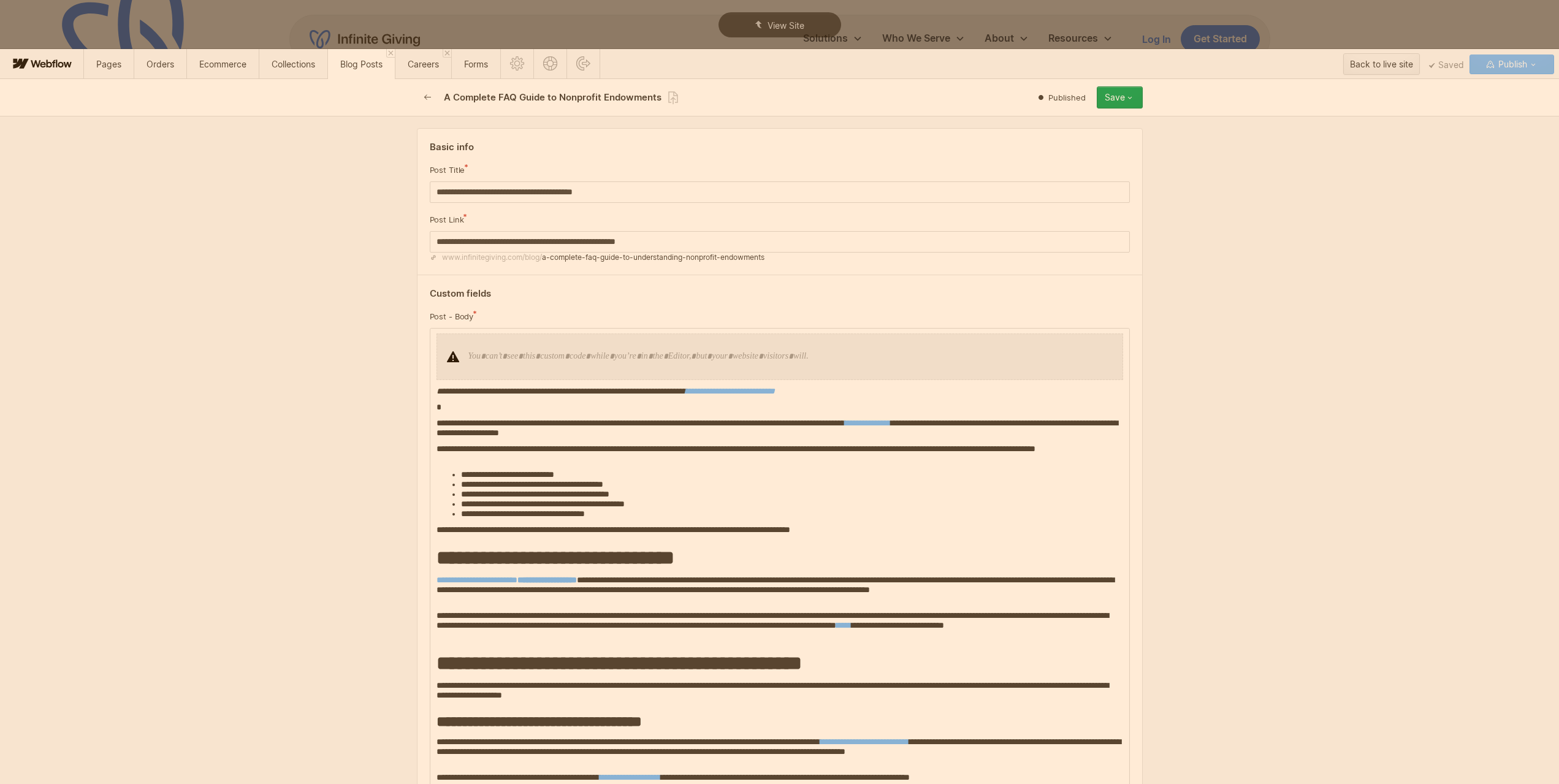 click 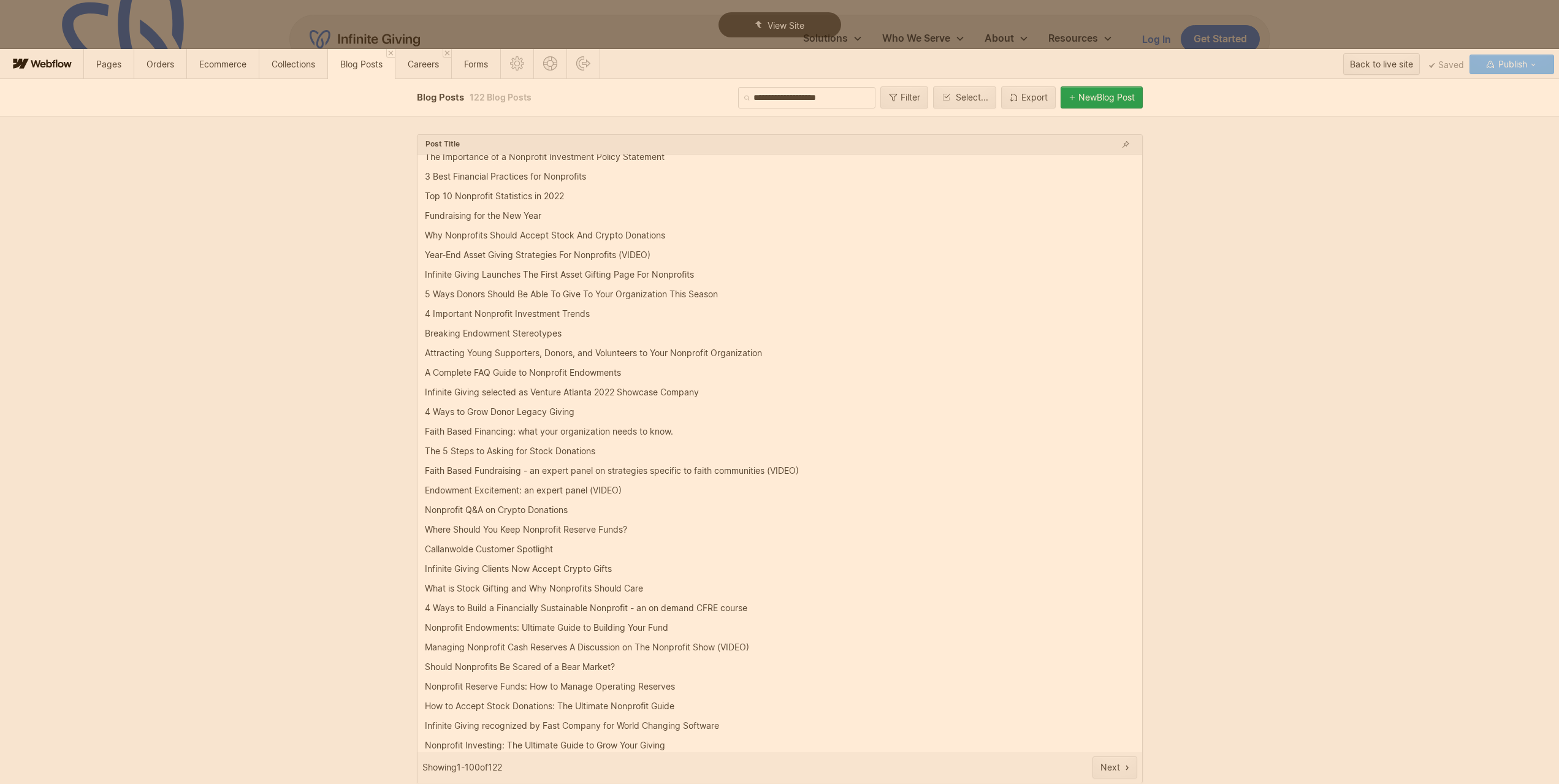 scroll, scrollTop: 1364, scrollLeft: 0, axis: vertical 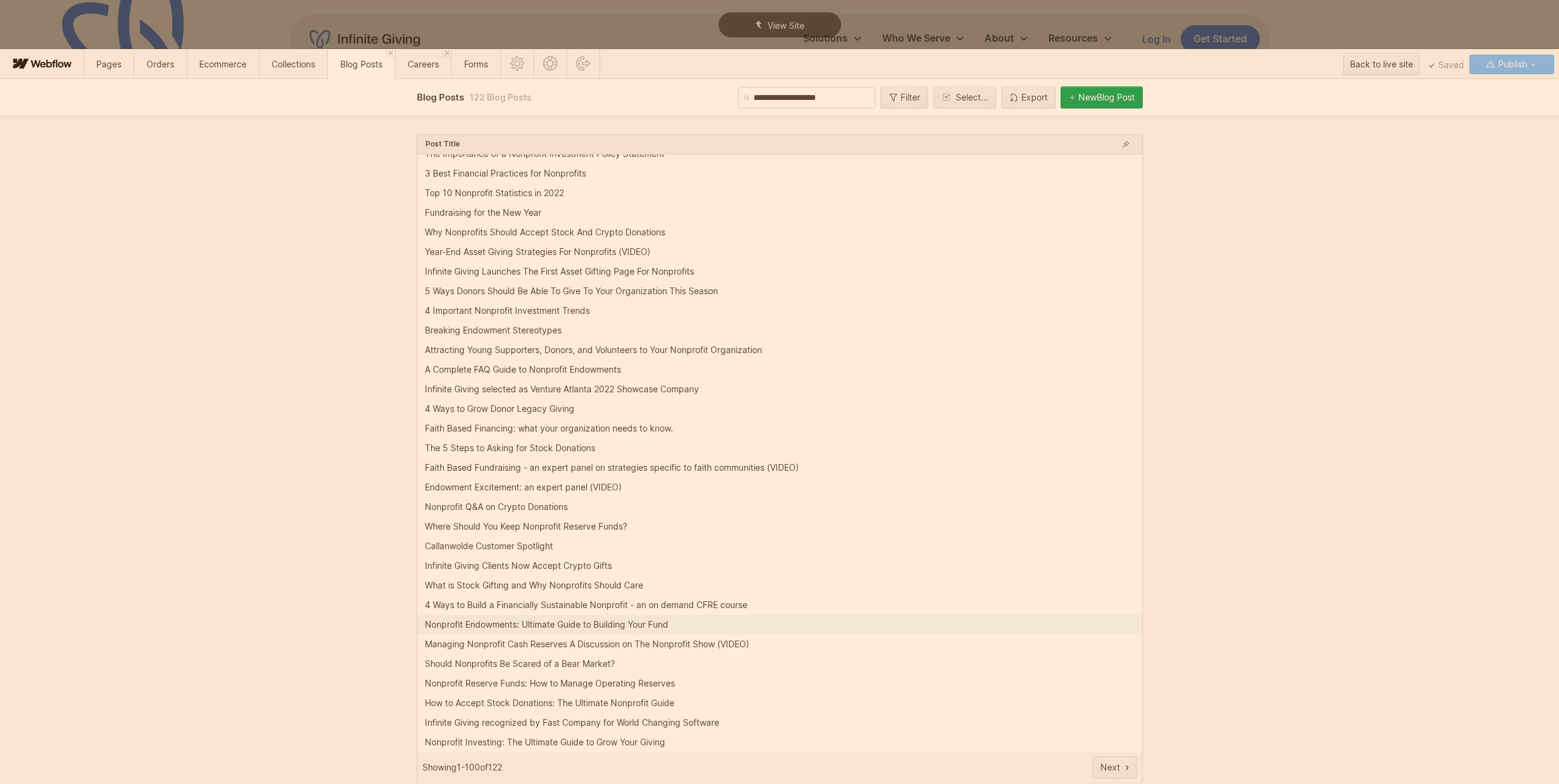click on "Nonprofit Endowments: Ultimate Guide to Building Your Fund" at bounding box center [546, 625] 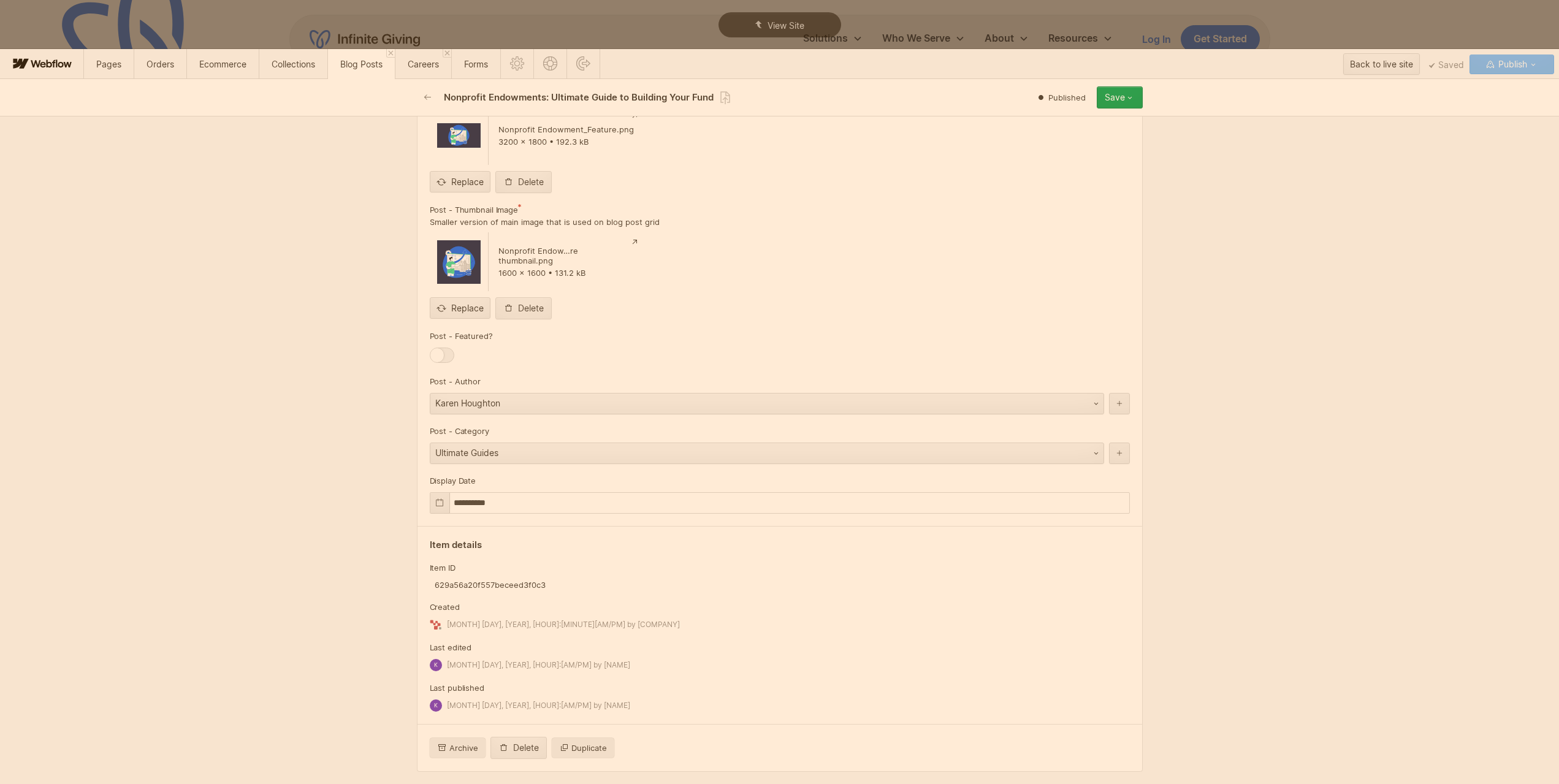scroll, scrollTop: 5333, scrollLeft: 0, axis: vertical 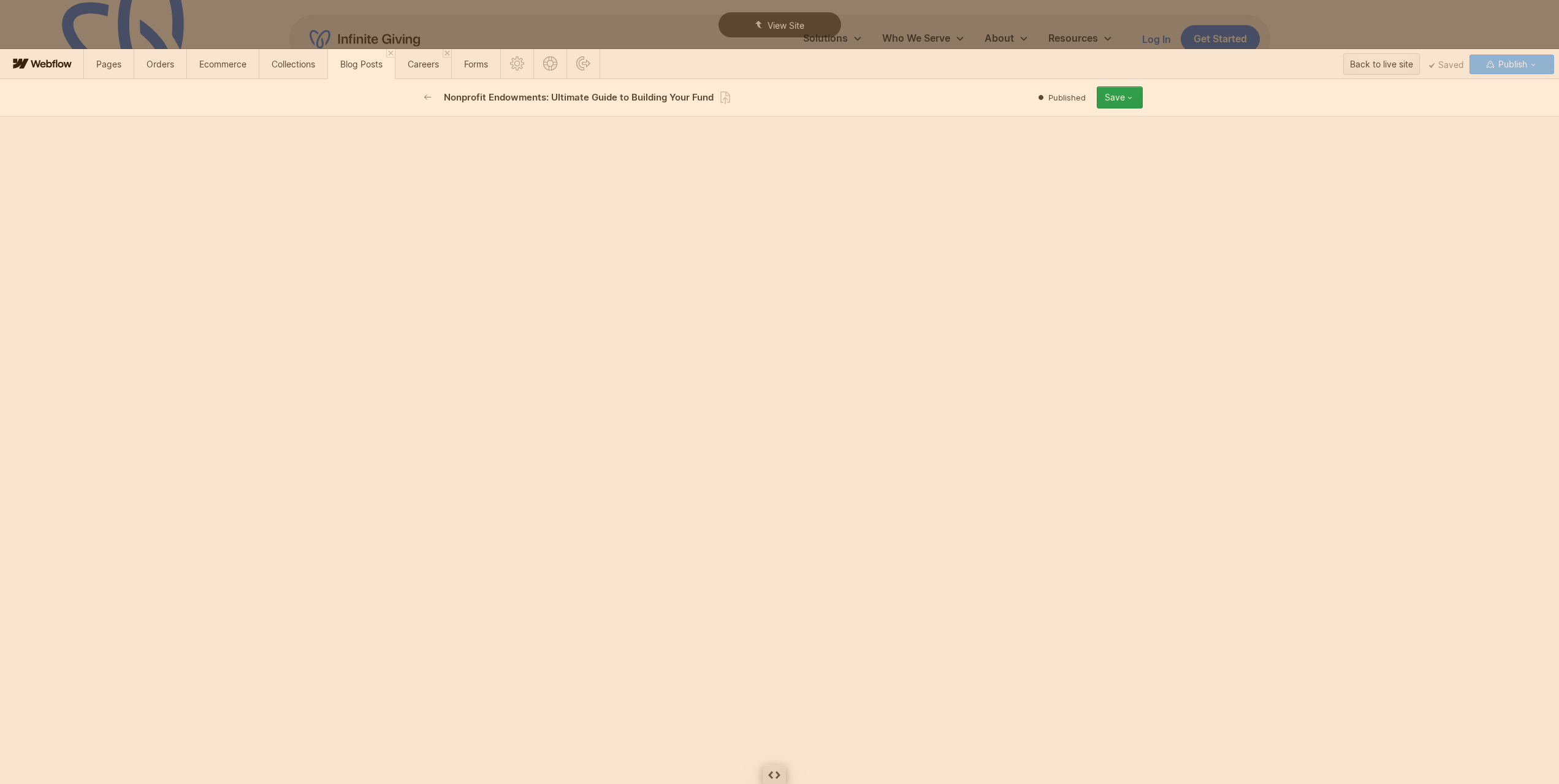 click on "**********" at bounding box center [780, -2989] 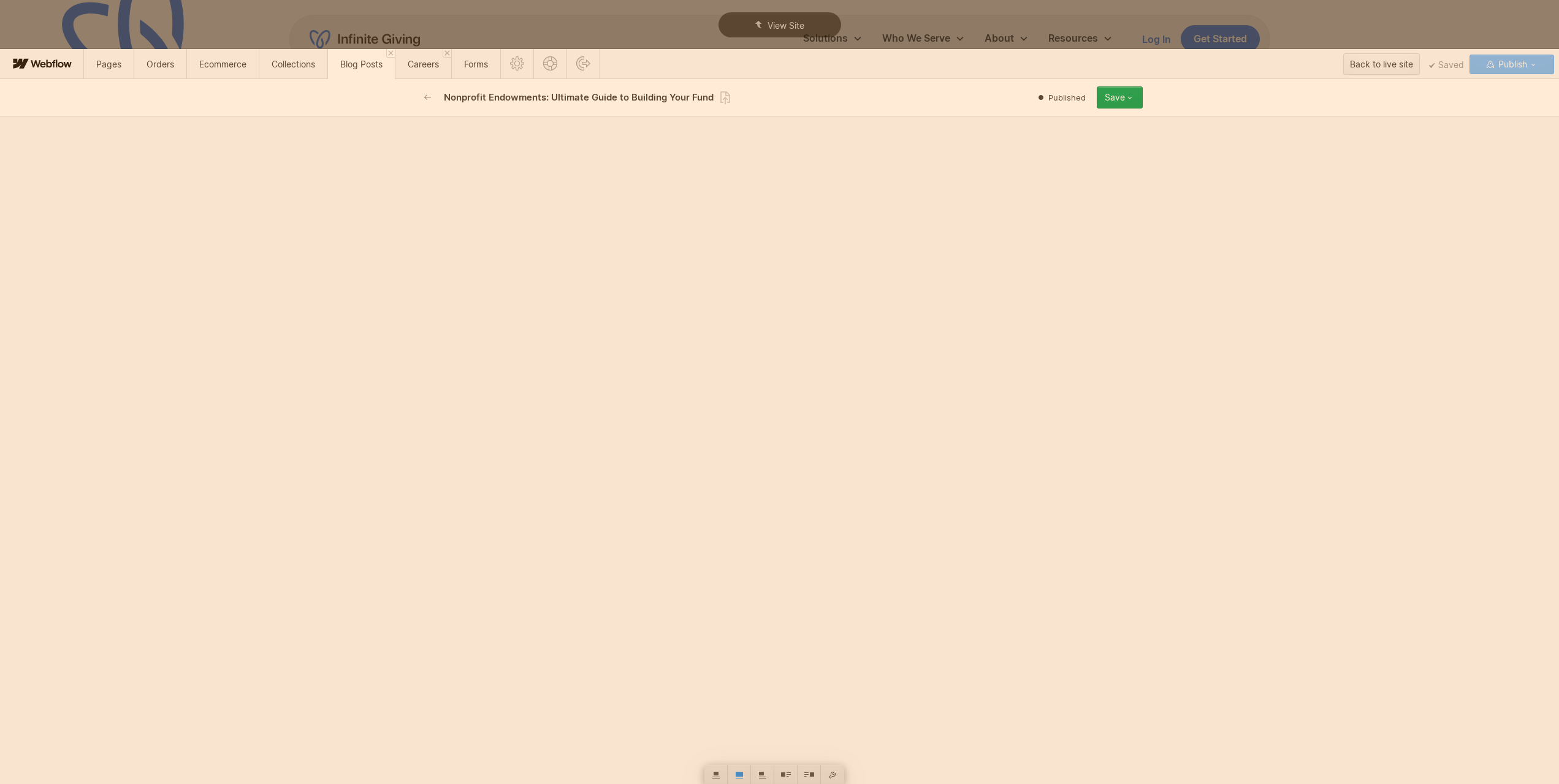 click on "**********" at bounding box center [780, -1118] 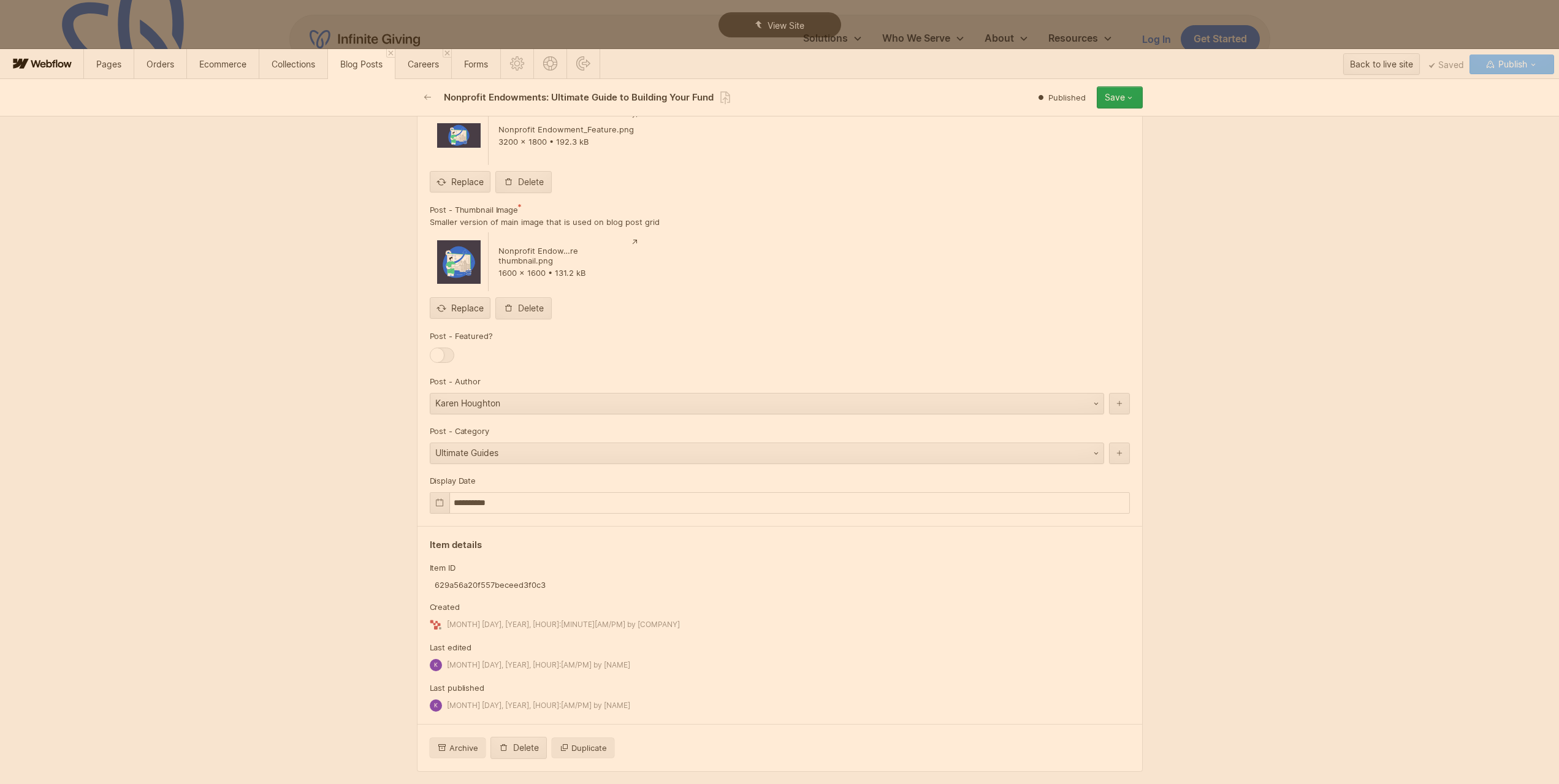 click at bounding box center [780, -1] 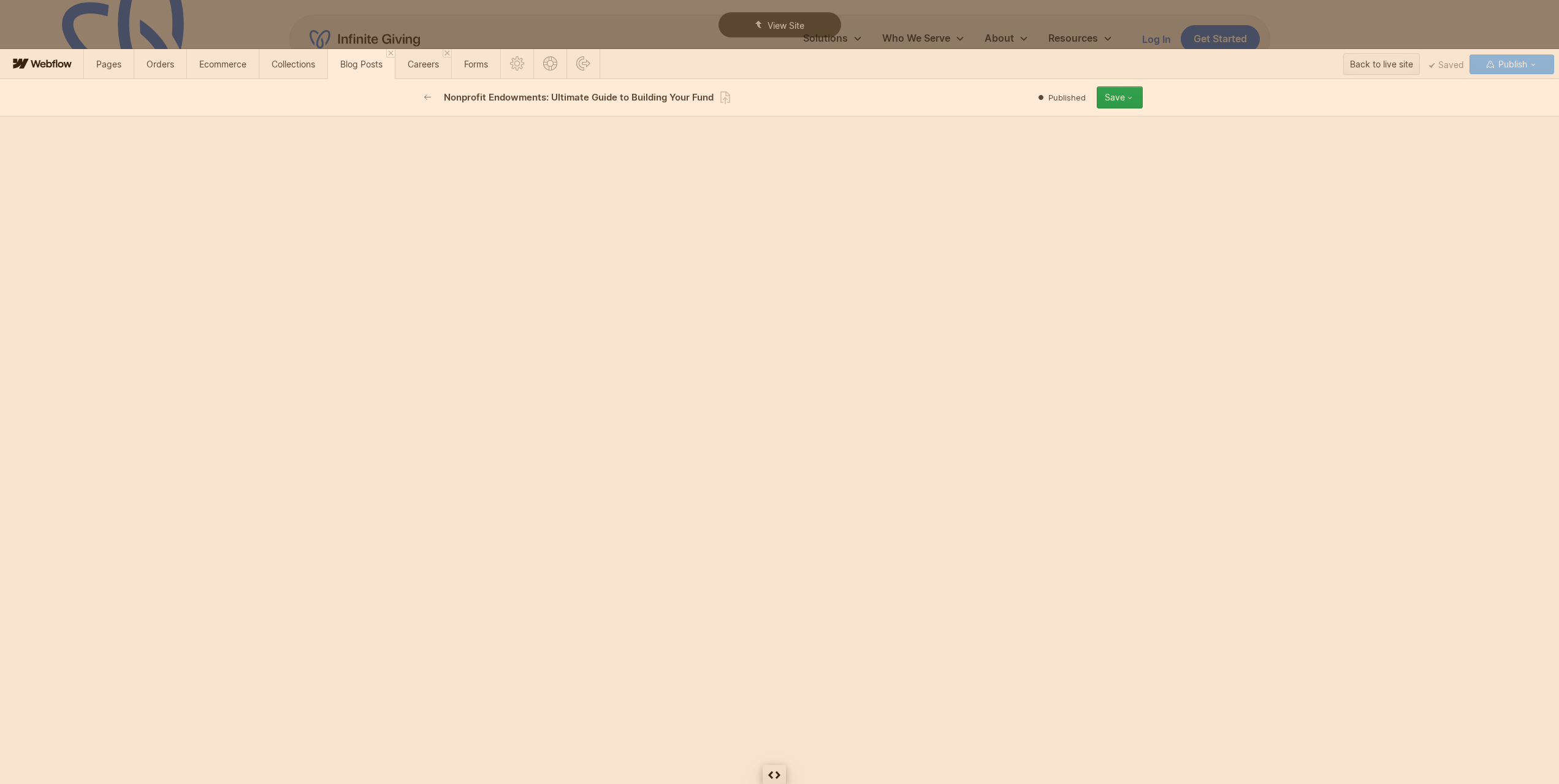 click at bounding box center (774, 774) 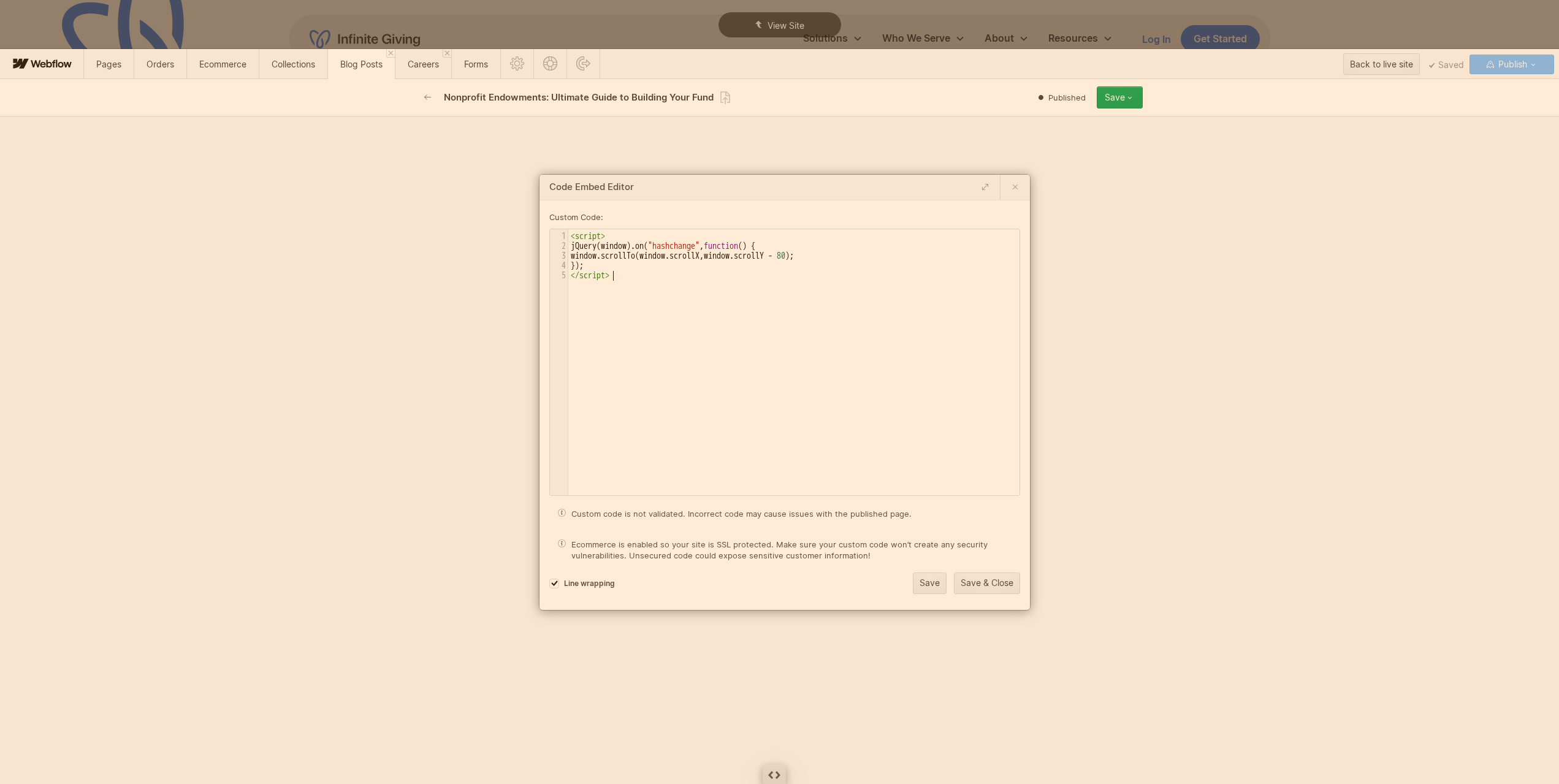 scroll, scrollTop: 4, scrollLeft: 0, axis: vertical 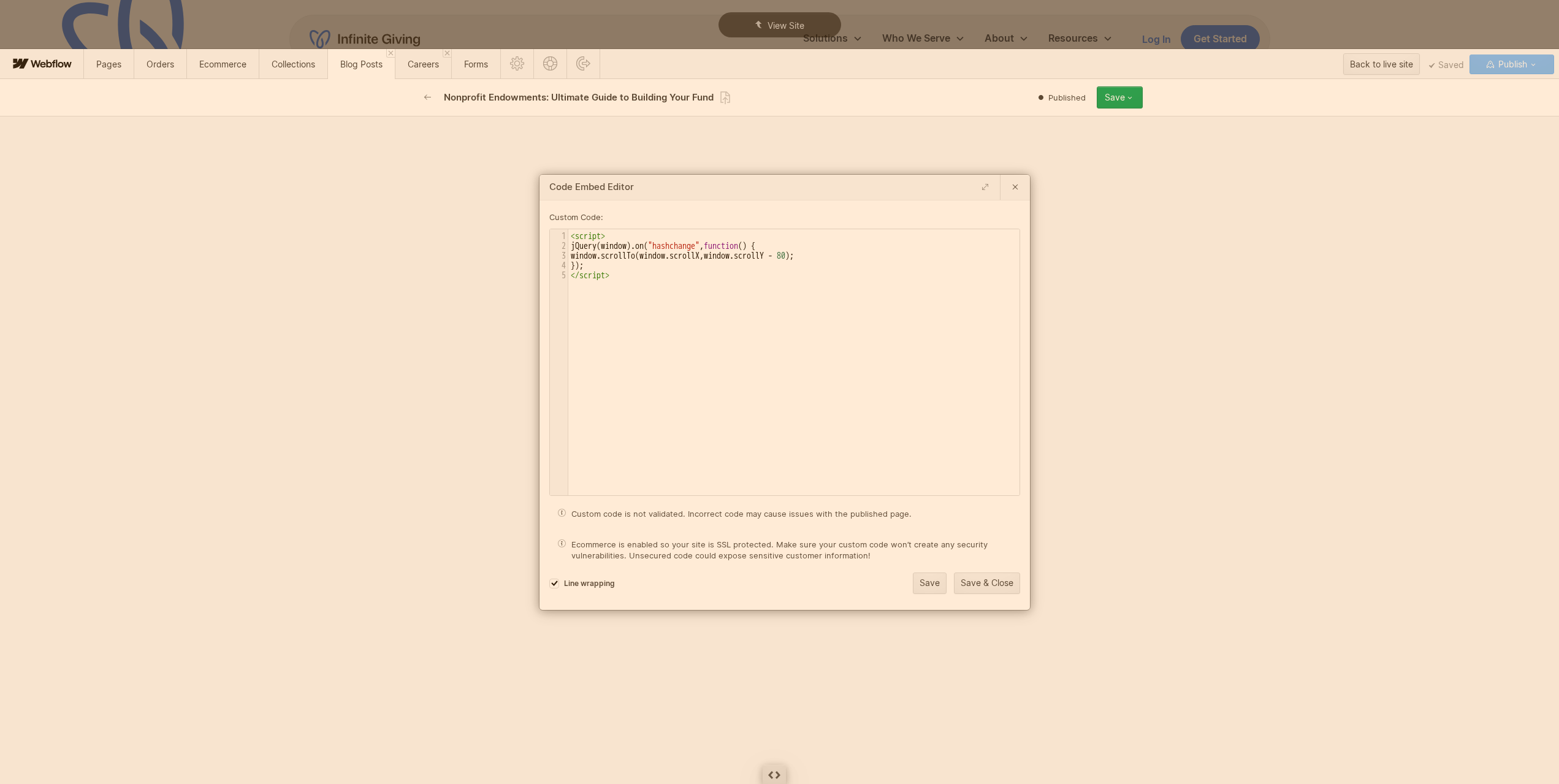 click 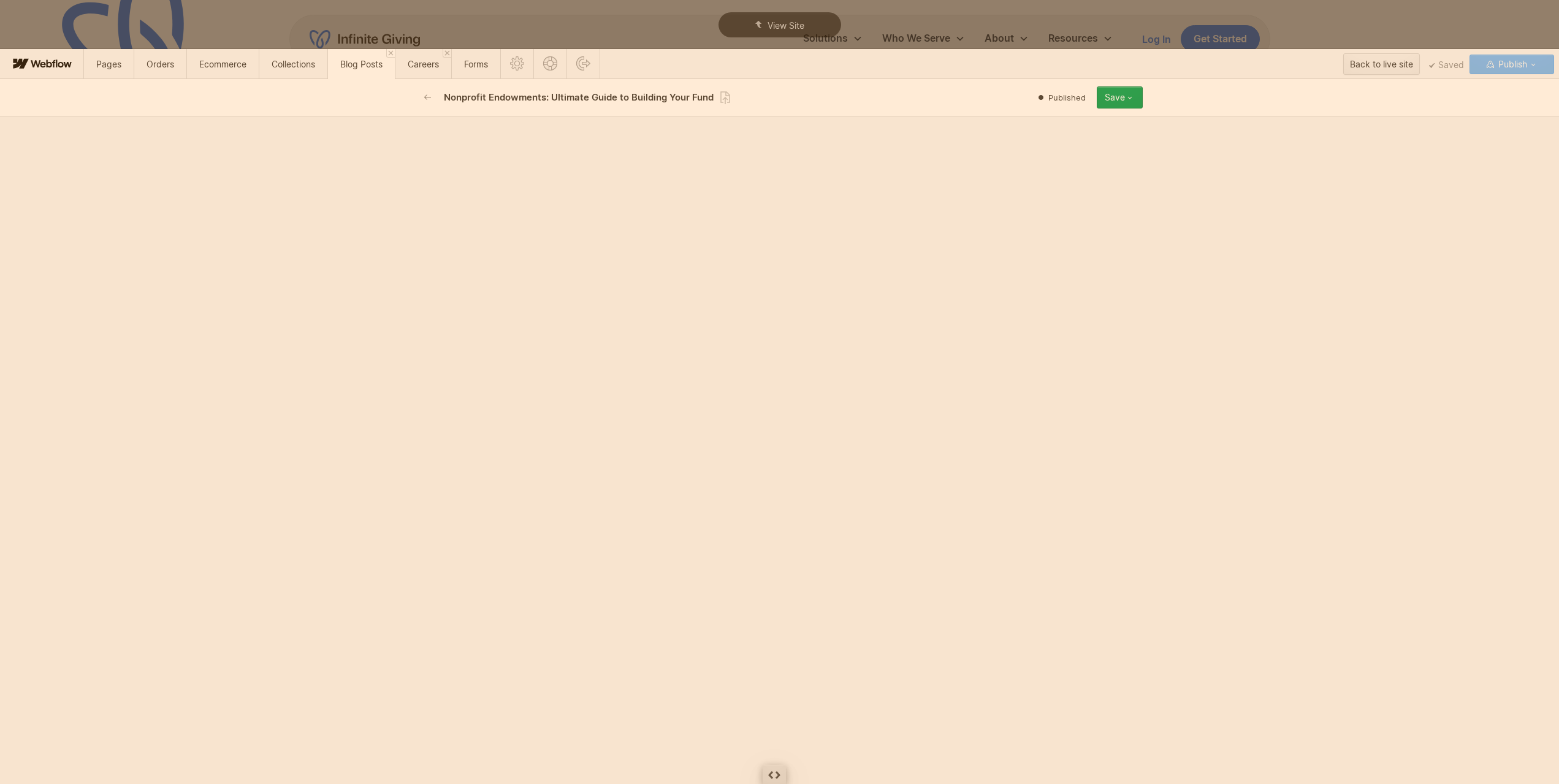 scroll, scrollTop: 5333, scrollLeft: 0, axis: vertical 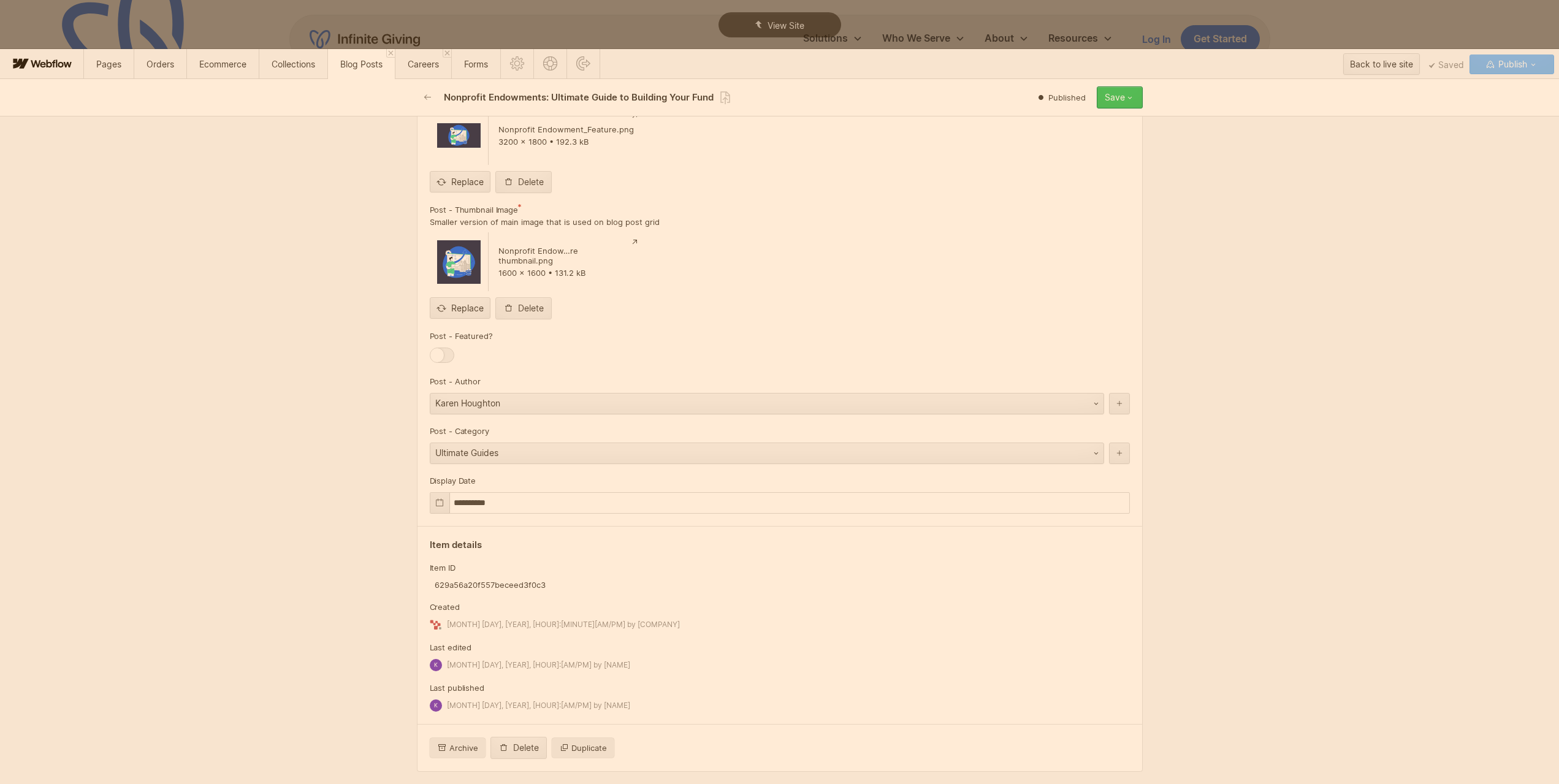 click on "Save" at bounding box center [1119, 97] 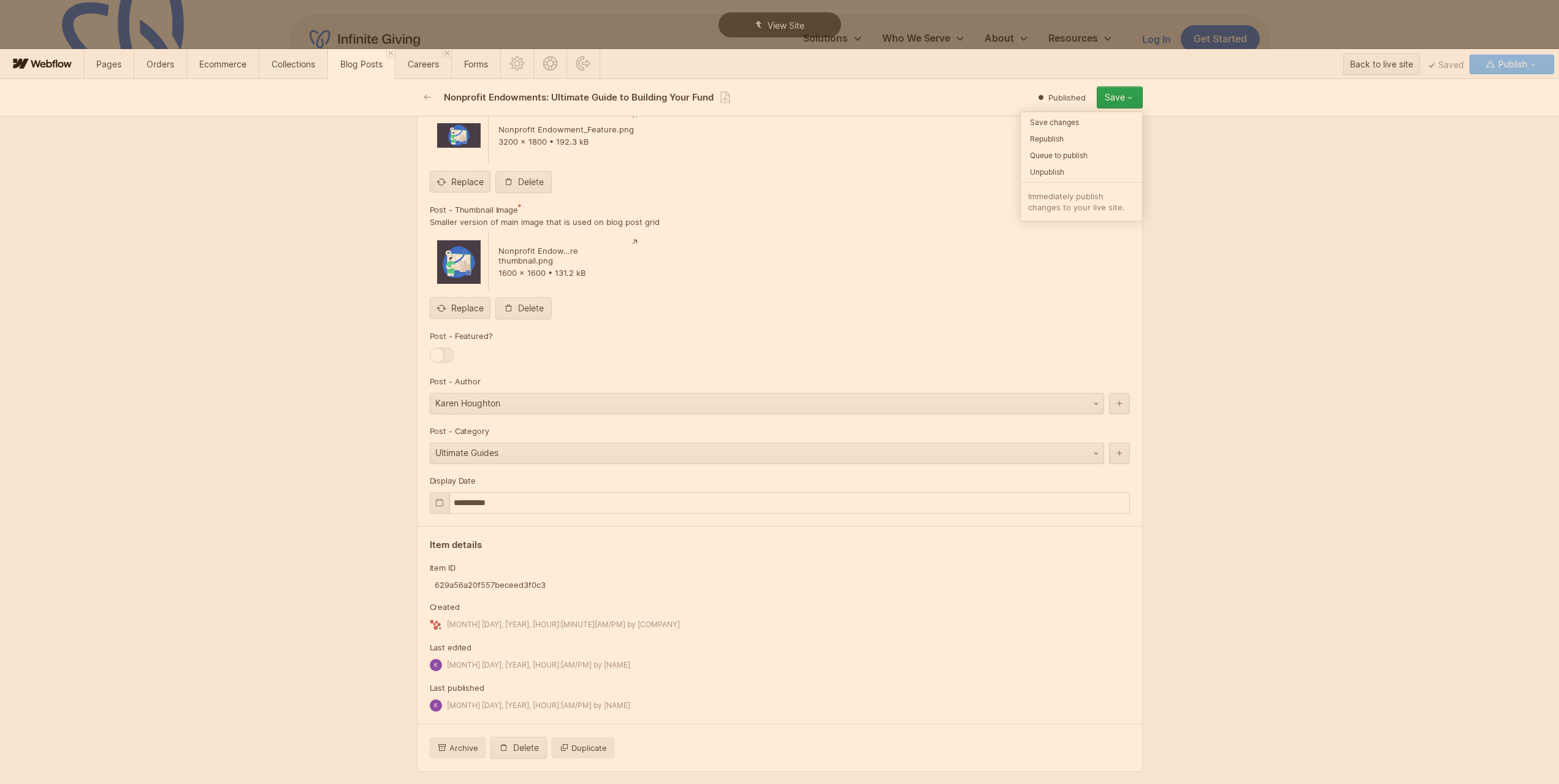 click on "Republish" at bounding box center (1081, 139) 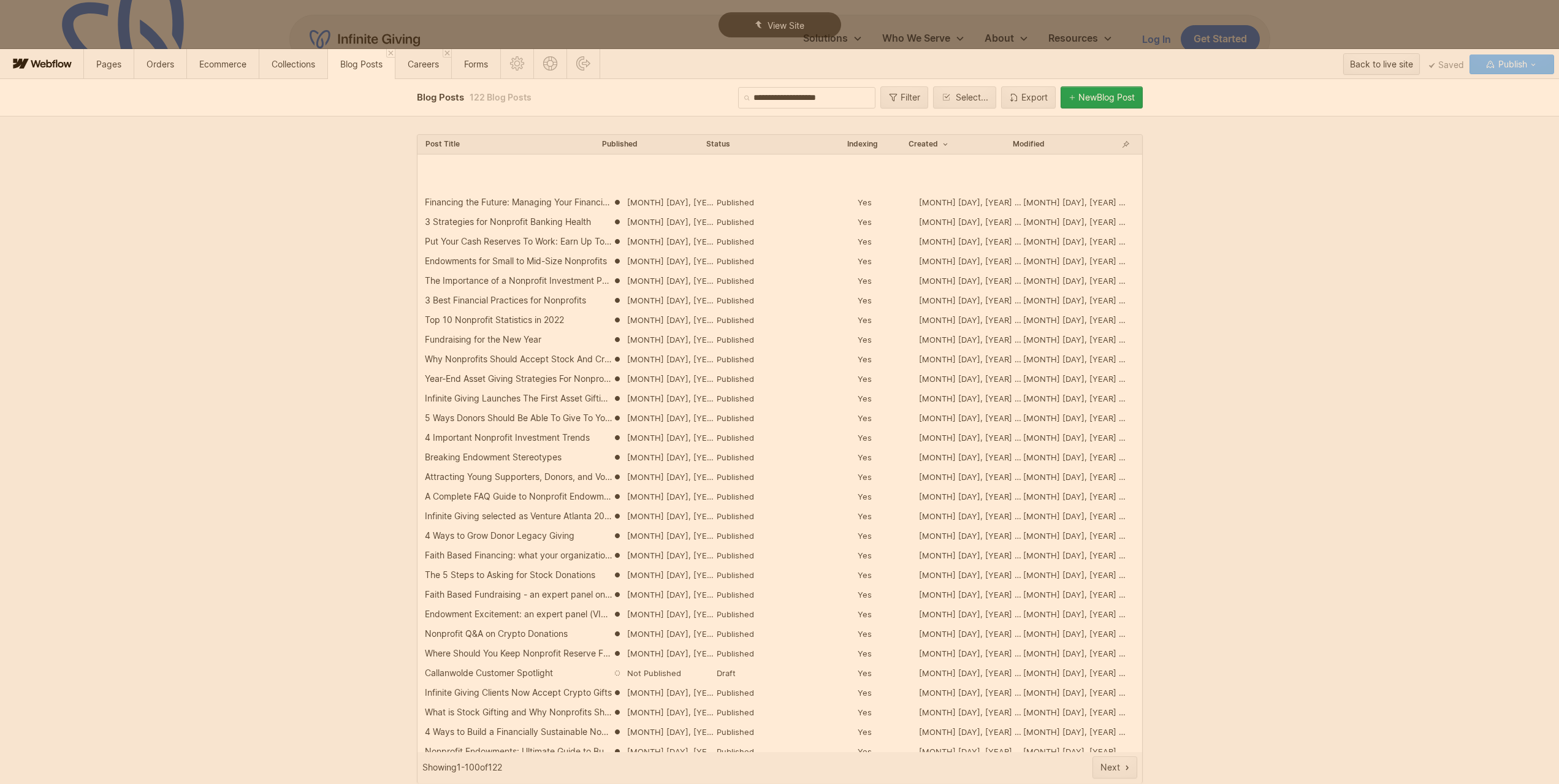 scroll, scrollTop: 1364, scrollLeft: 0, axis: vertical 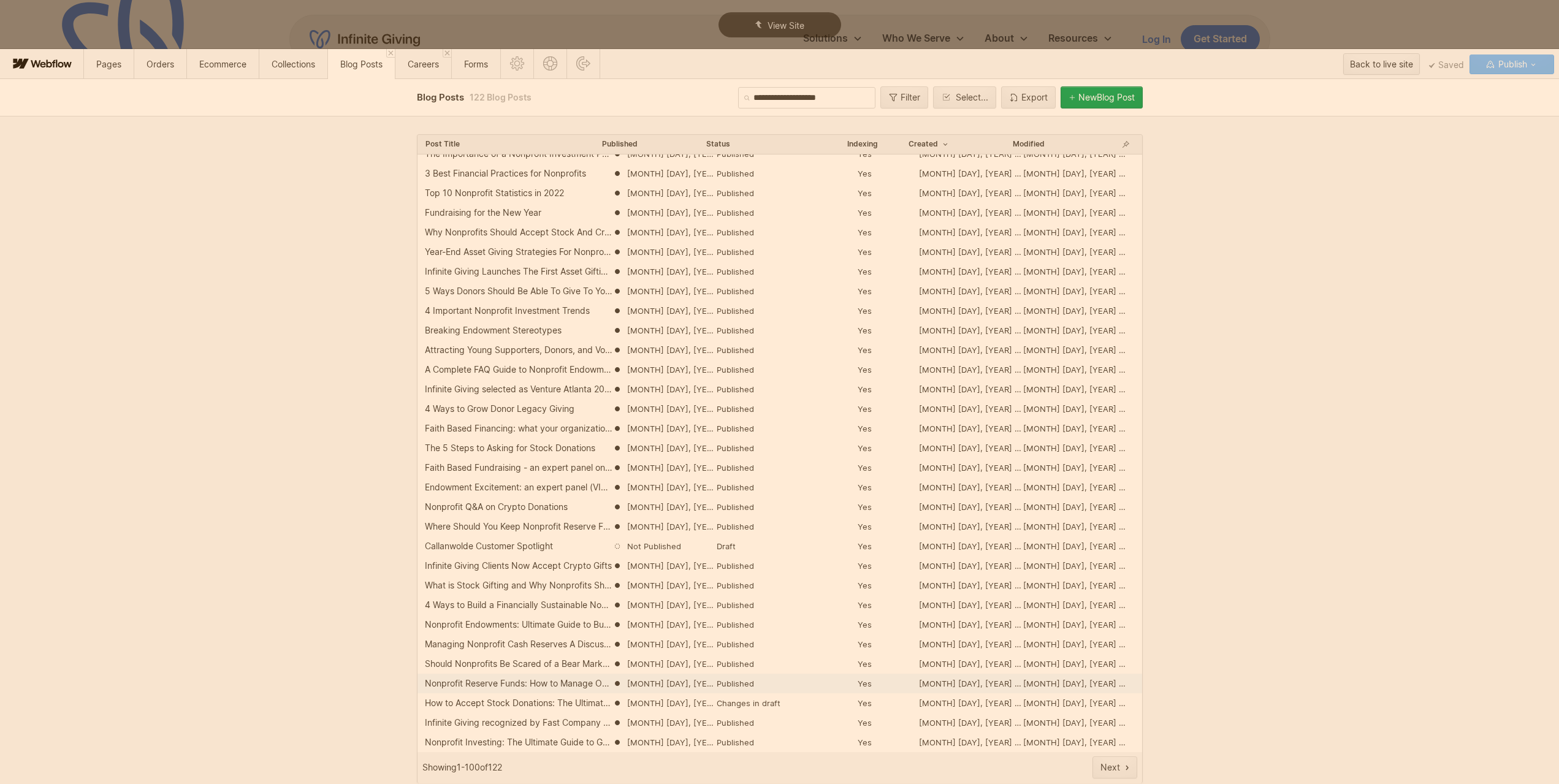 click on "Nonprofit Reserve Funds: How to Manage Operating Reserves" at bounding box center (519, 683) 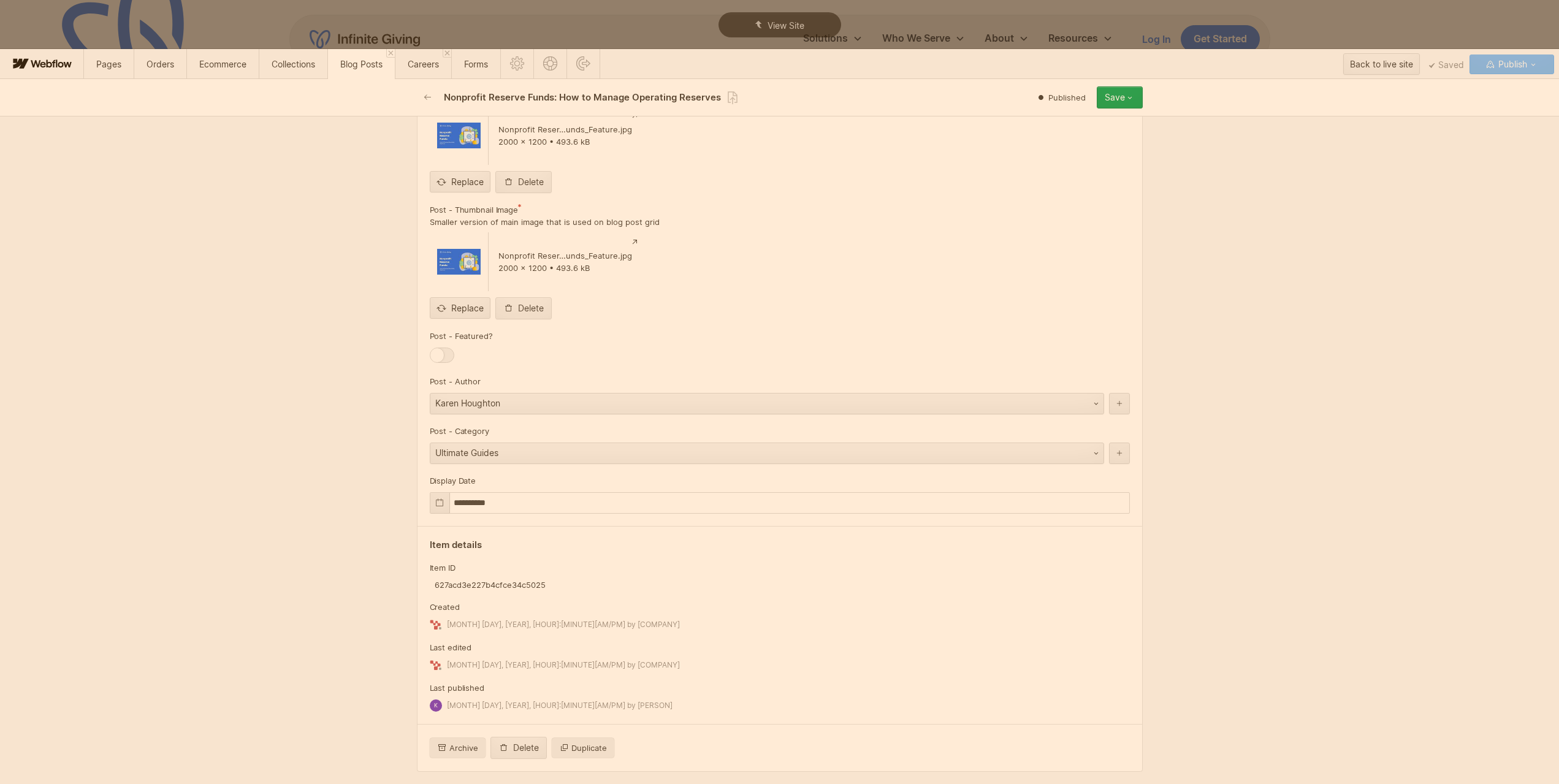 scroll, scrollTop: 4904, scrollLeft: 0, axis: vertical 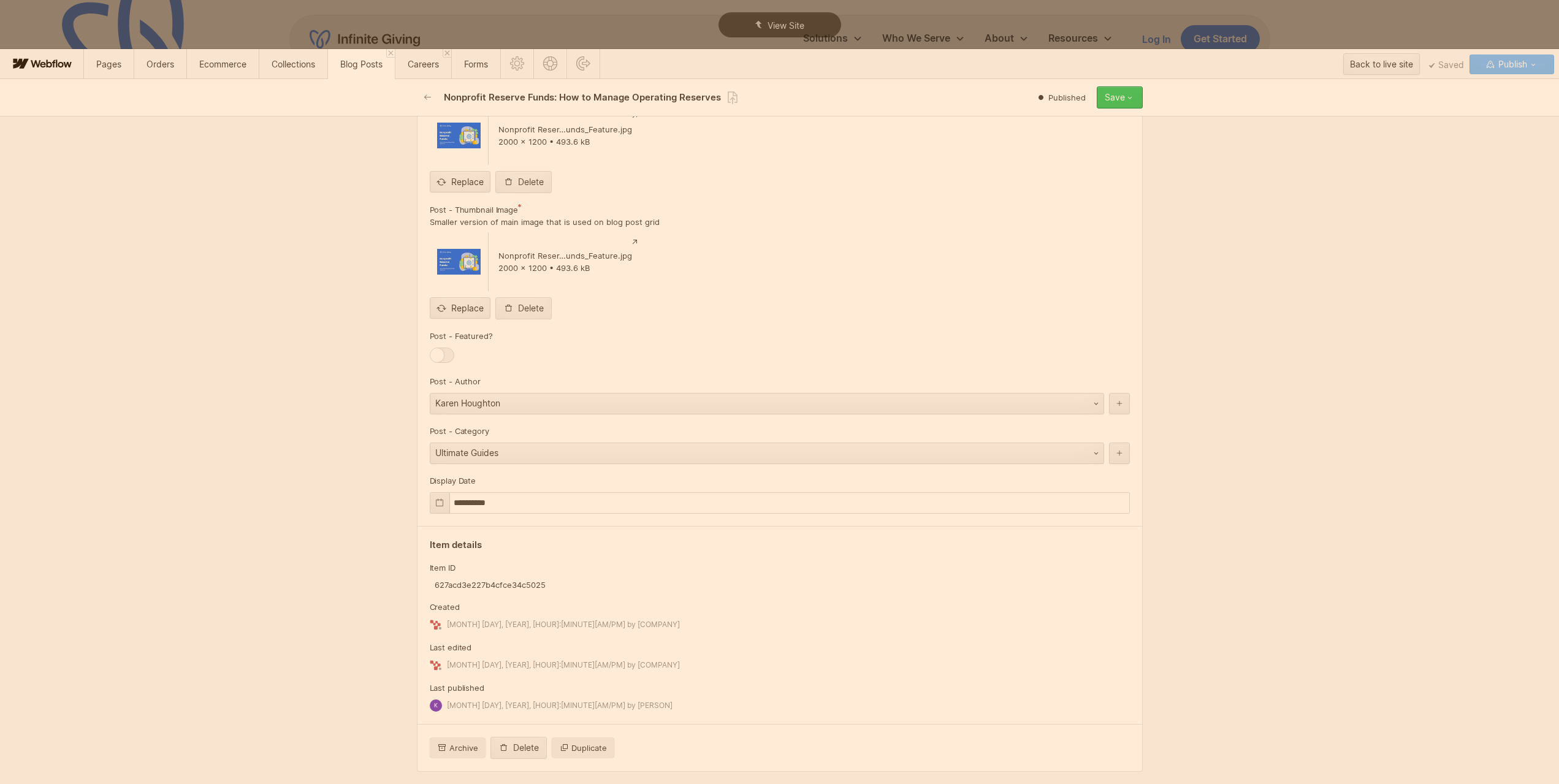 click on "Save" at bounding box center (1119, 97) 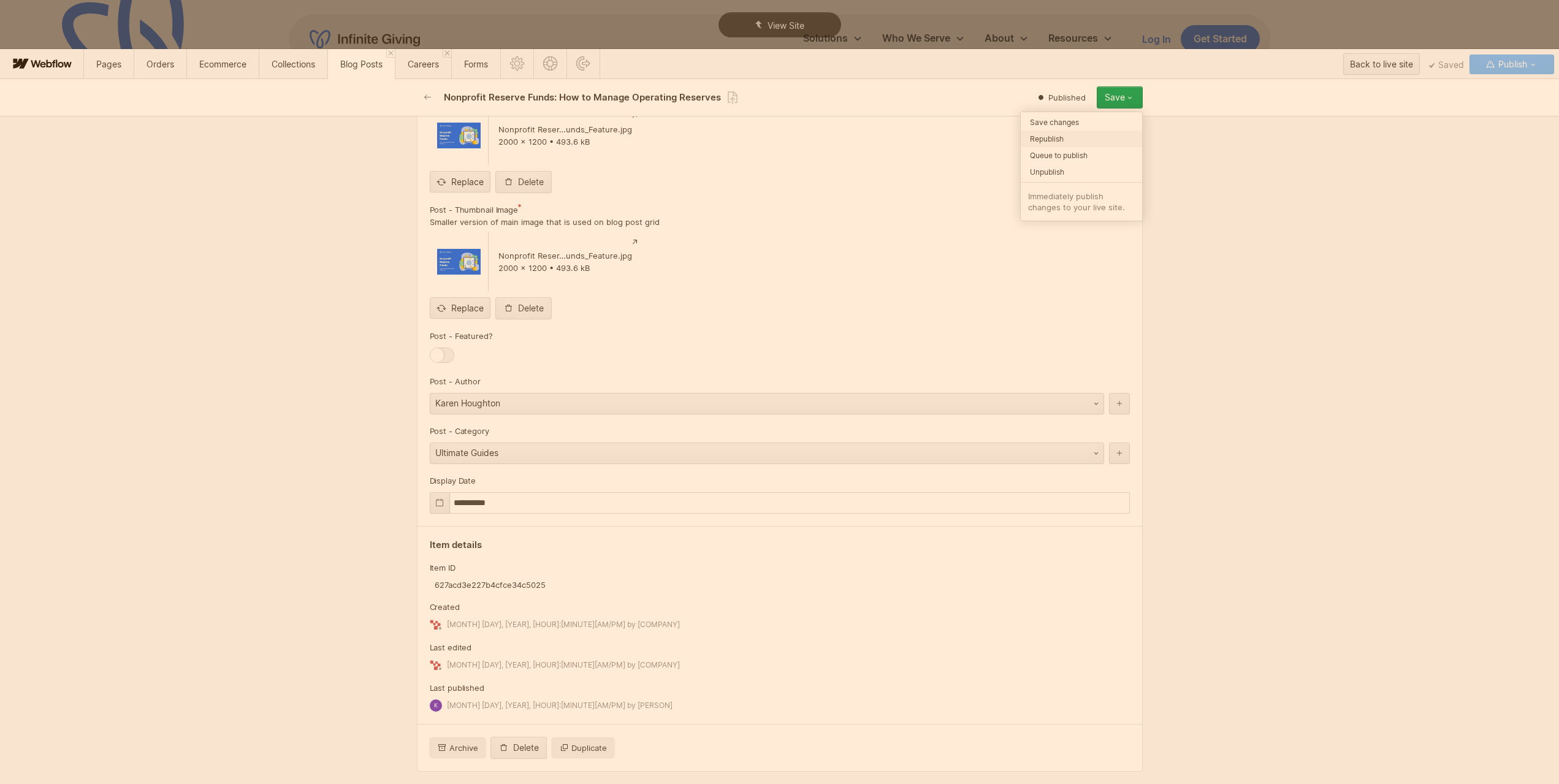 click on "Republish" at bounding box center [1081, 139] 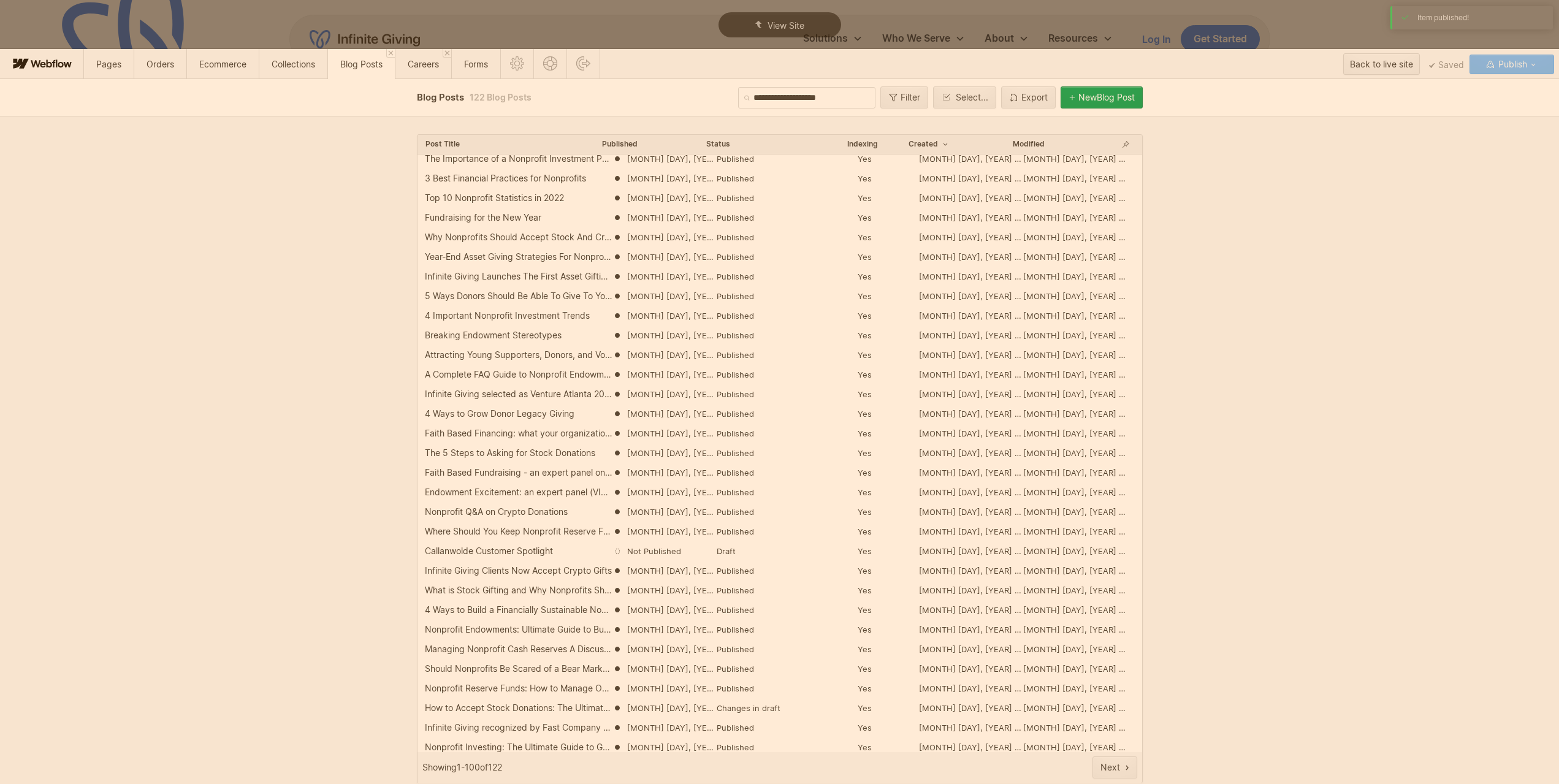 scroll, scrollTop: 1364, scrollLeft: 0, axis: vertical 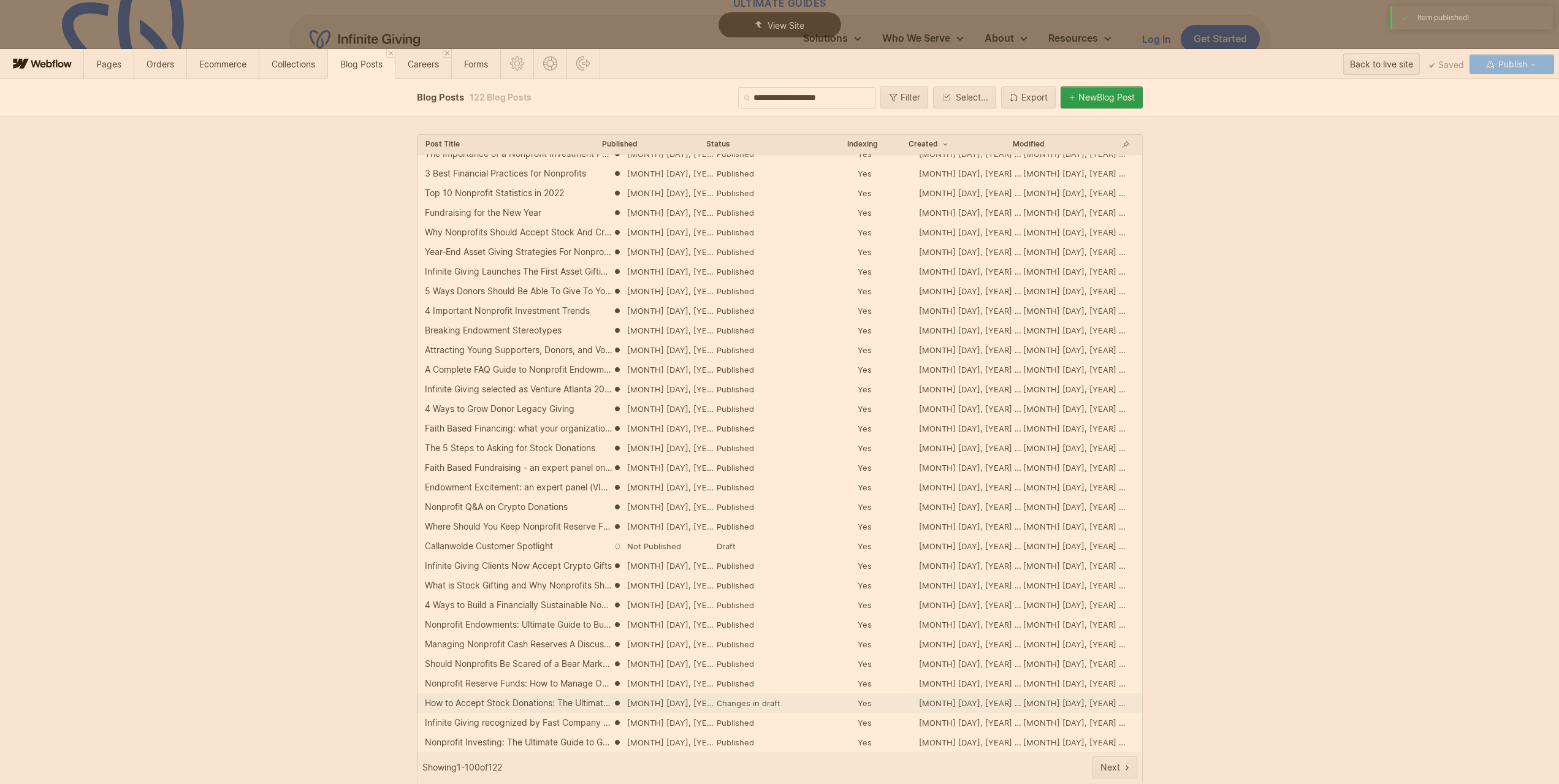 click on "How to Accept Stock Donations: The Ultimate Nonprofit Guide" at bounding box center [519, 703] 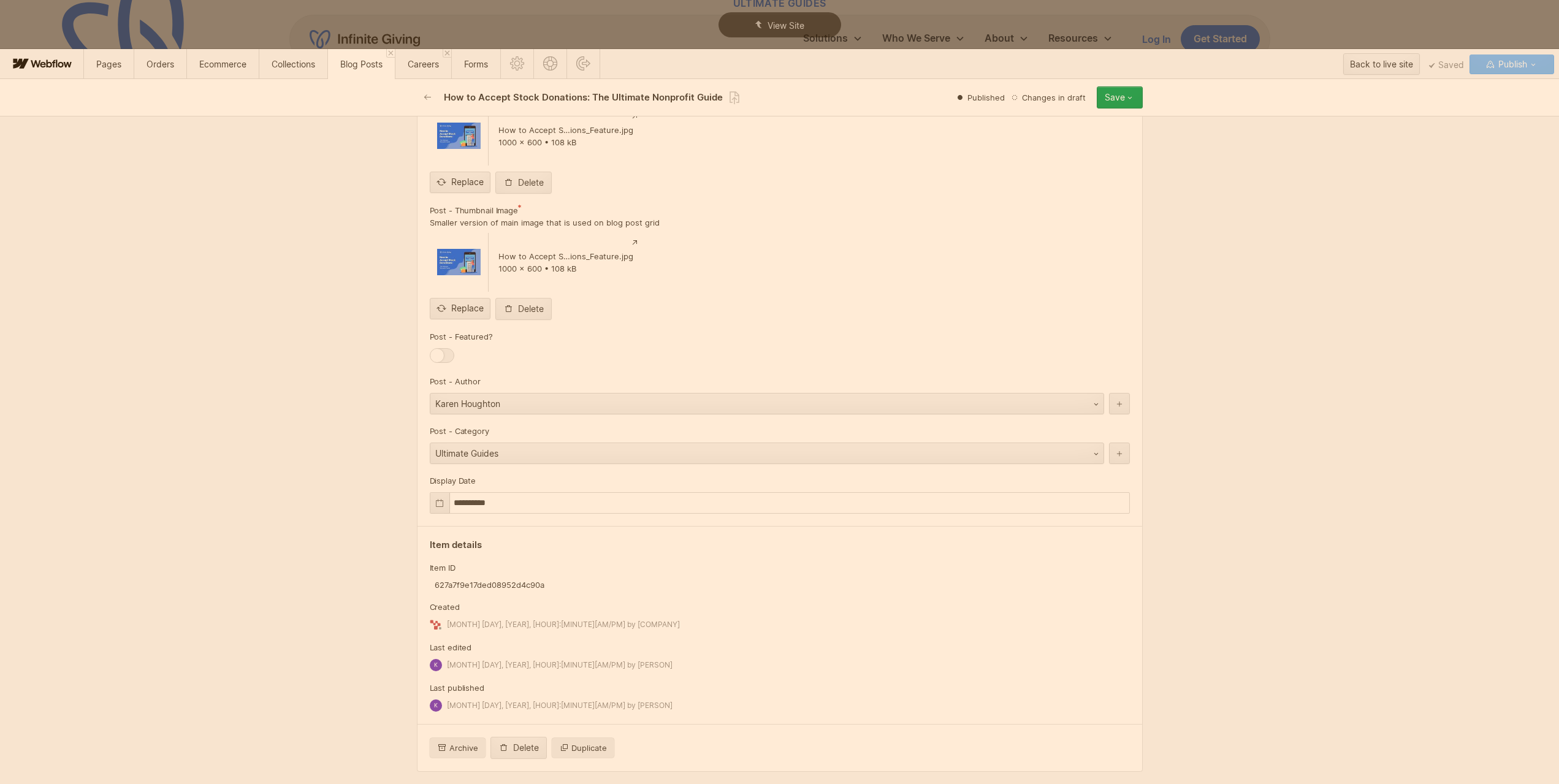 scroll, scrollTop: 3310, scrollLeft: 0, axis: vertical 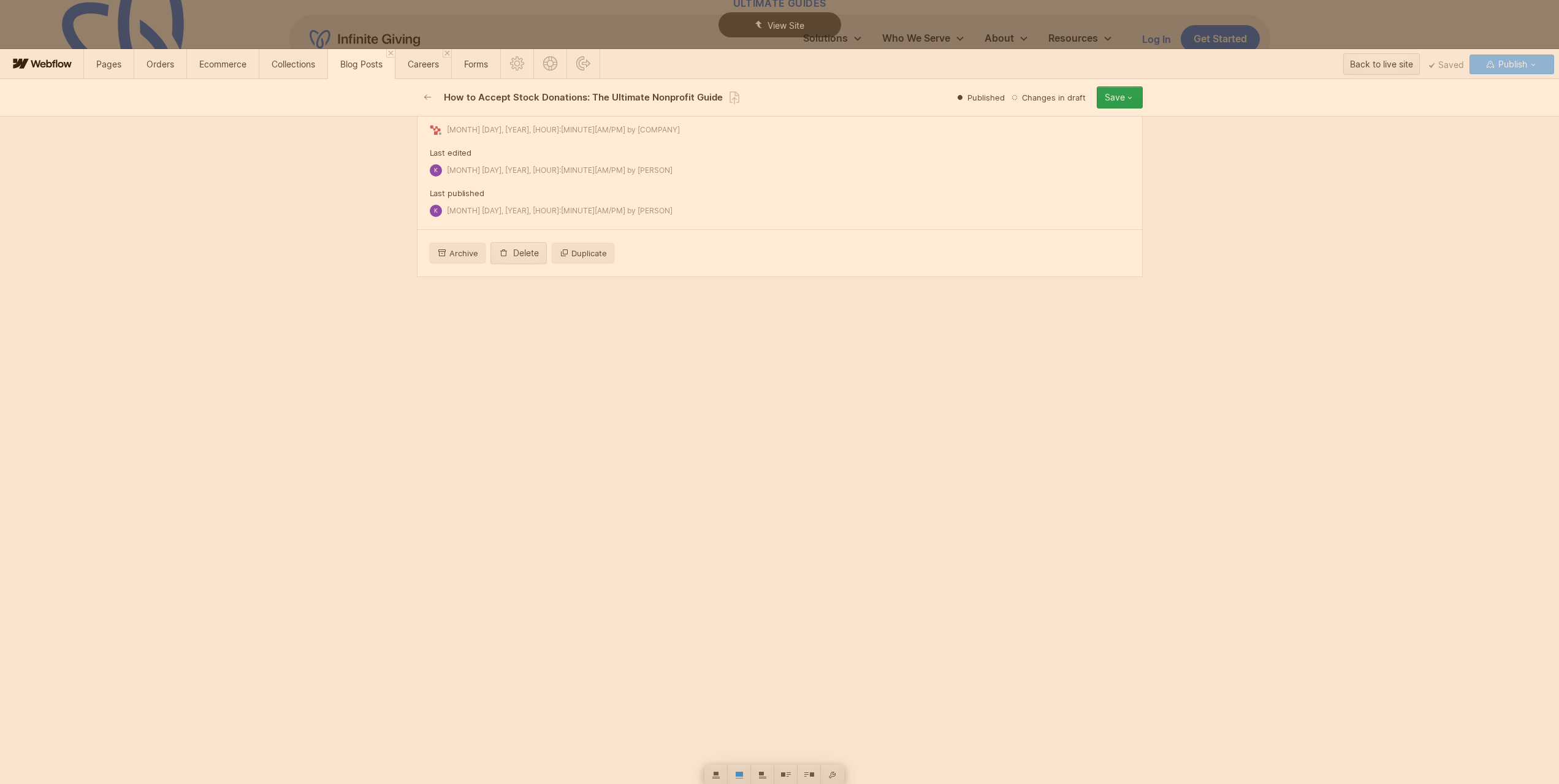 click on "**********" at bounding box center (780, -1494) 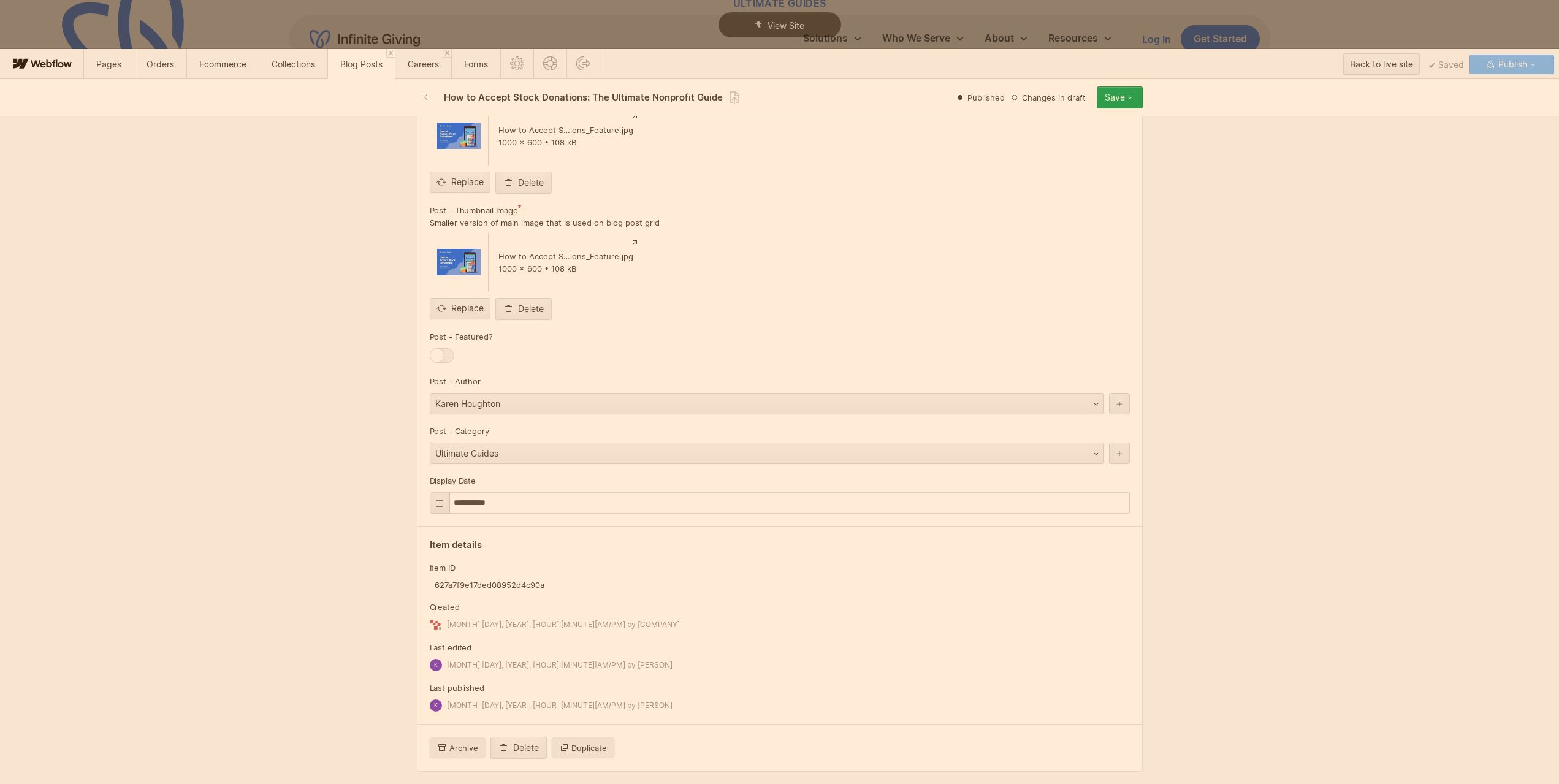 scroll, scrollTop: 2881, scrollLeft: 0, axis: vertical 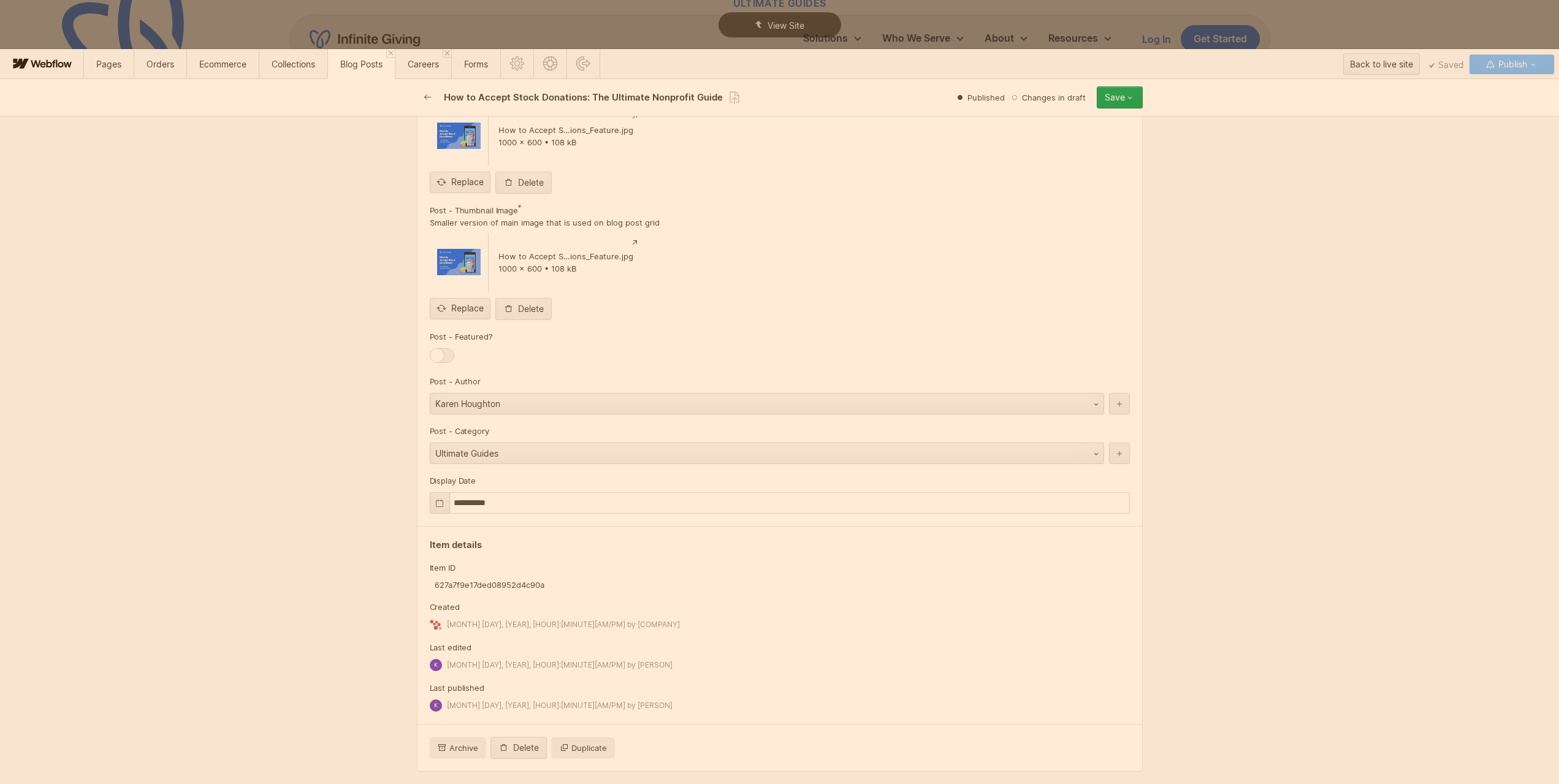 click 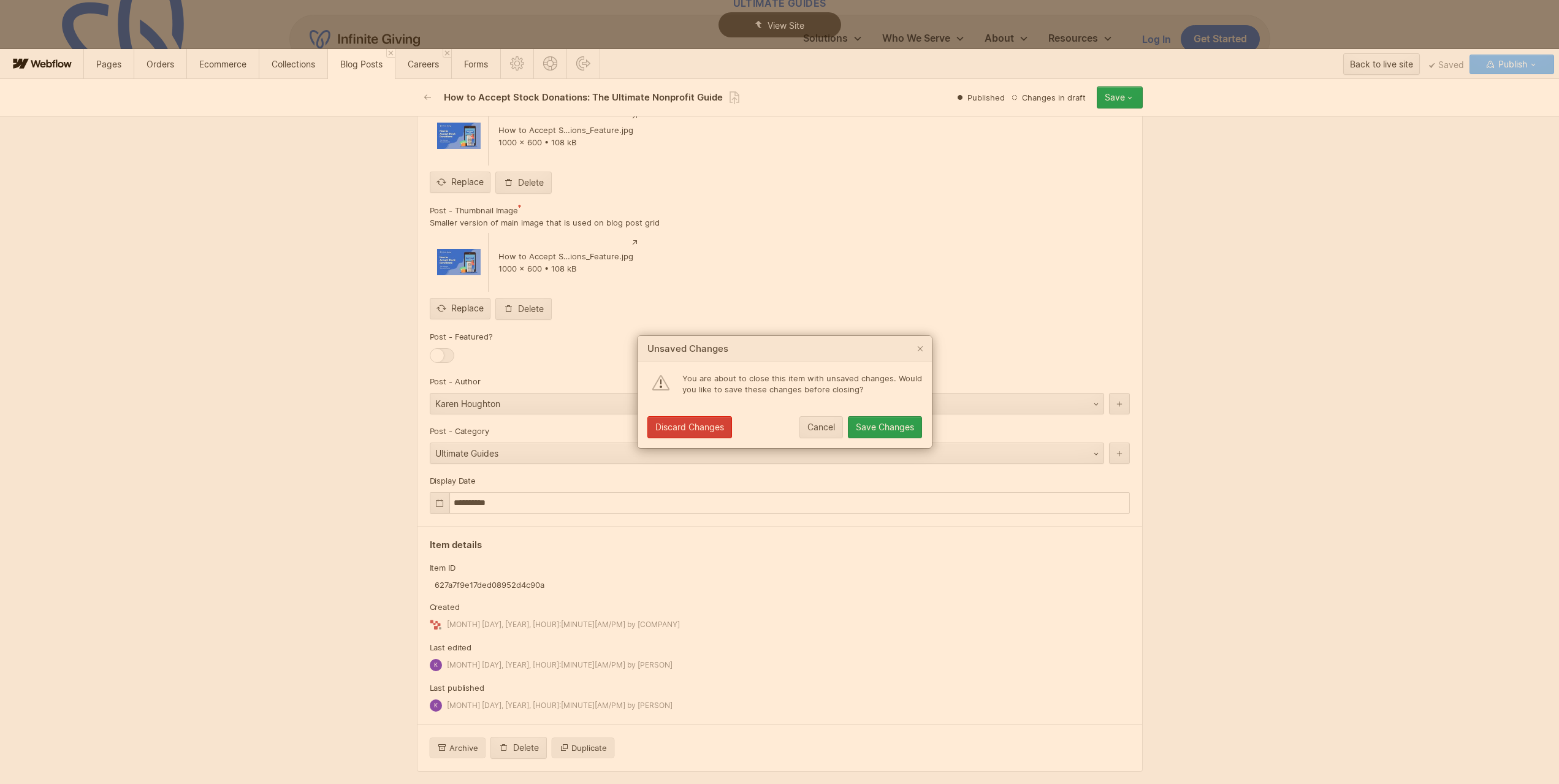 click on "Discard Changes" at bounding box center (690, 427) 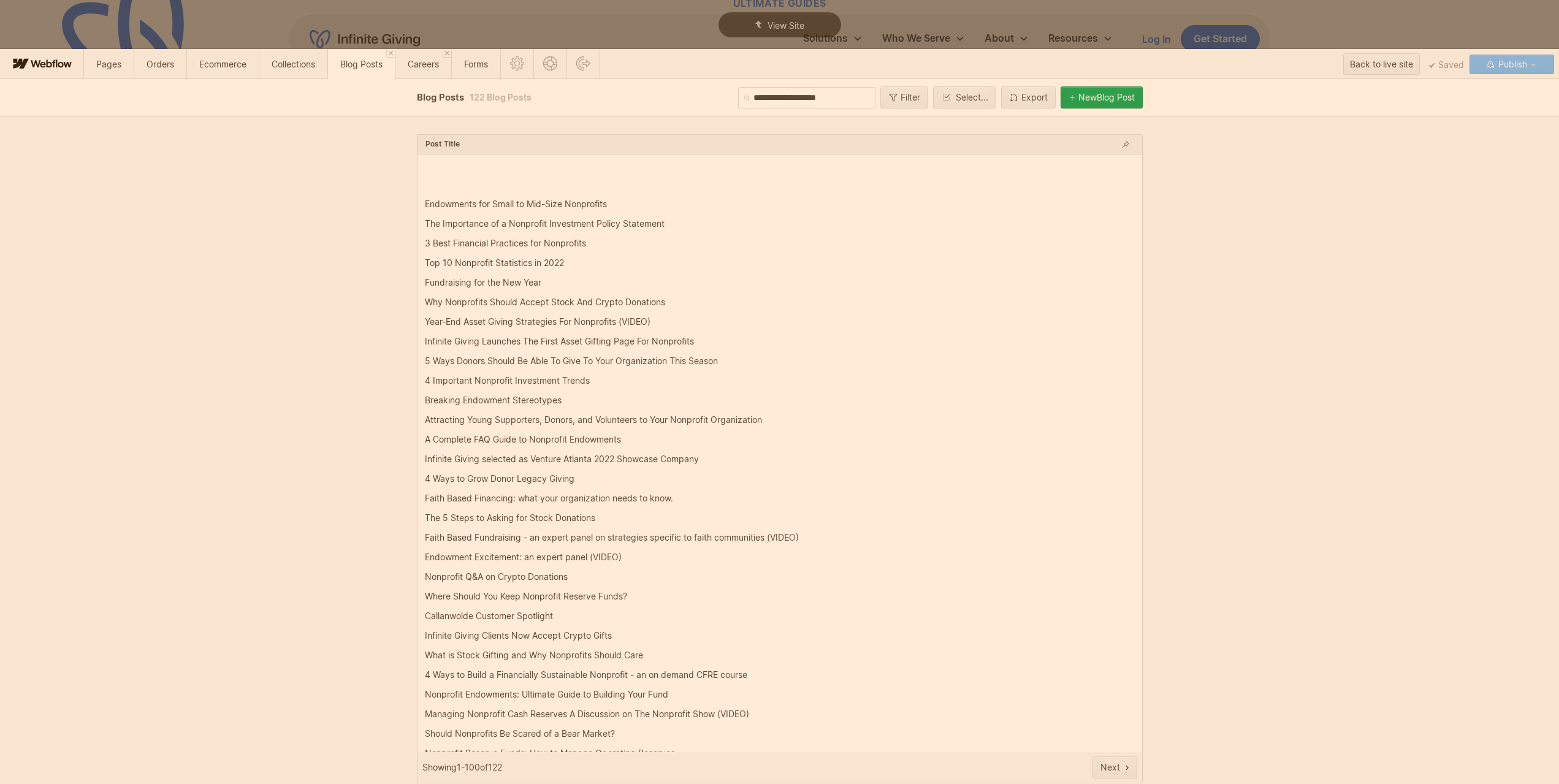 scroll, scrollTop: 1364, scrollLeft: 0, axis: vertical 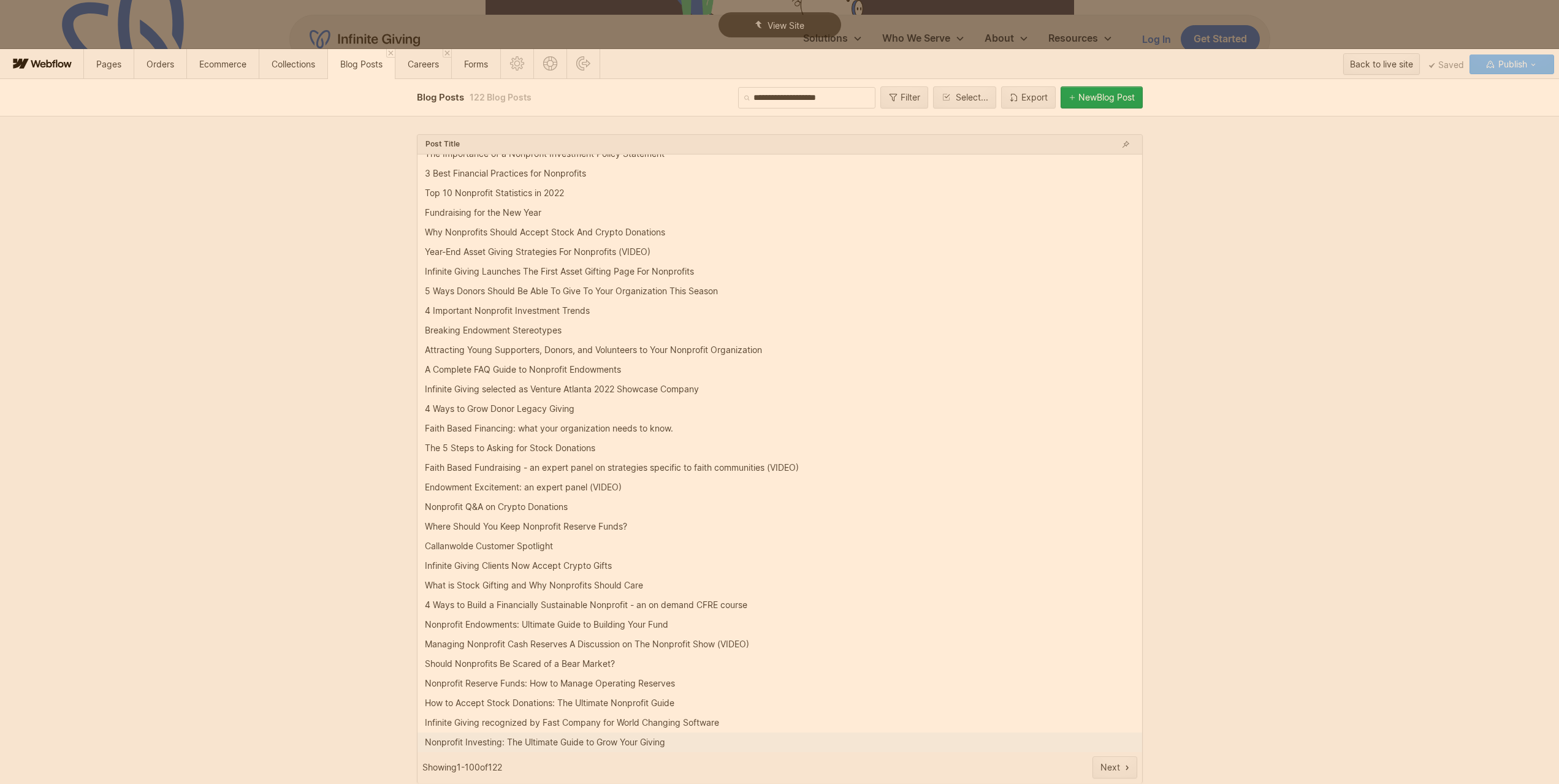 click on "Nonprofit Investing: The Ultimate Guide to Grow Your Giving" at bounding box center (545, 742) 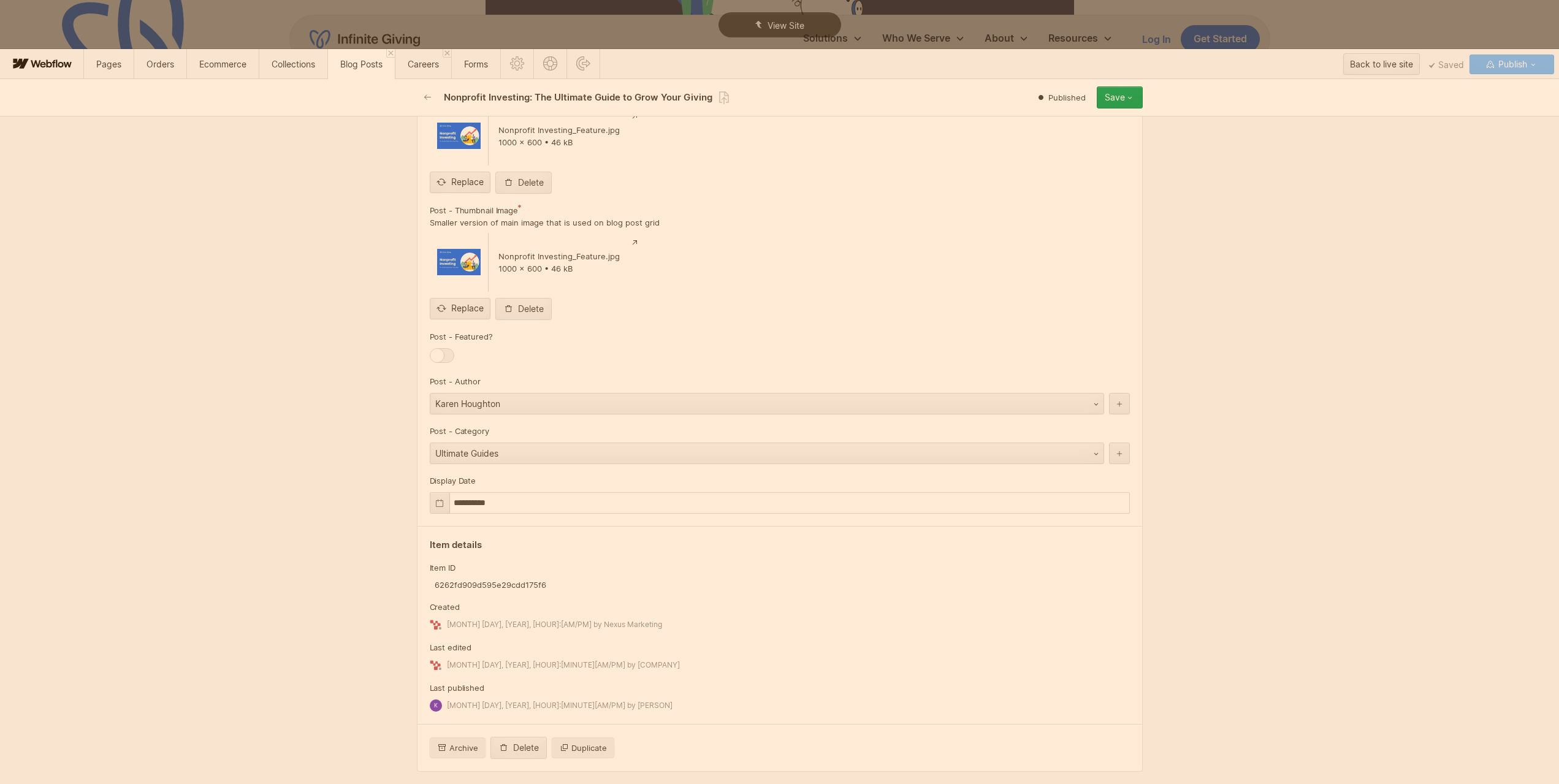 scroll, scrollTop: 6681, scrollLeft: 0, axis: vertical 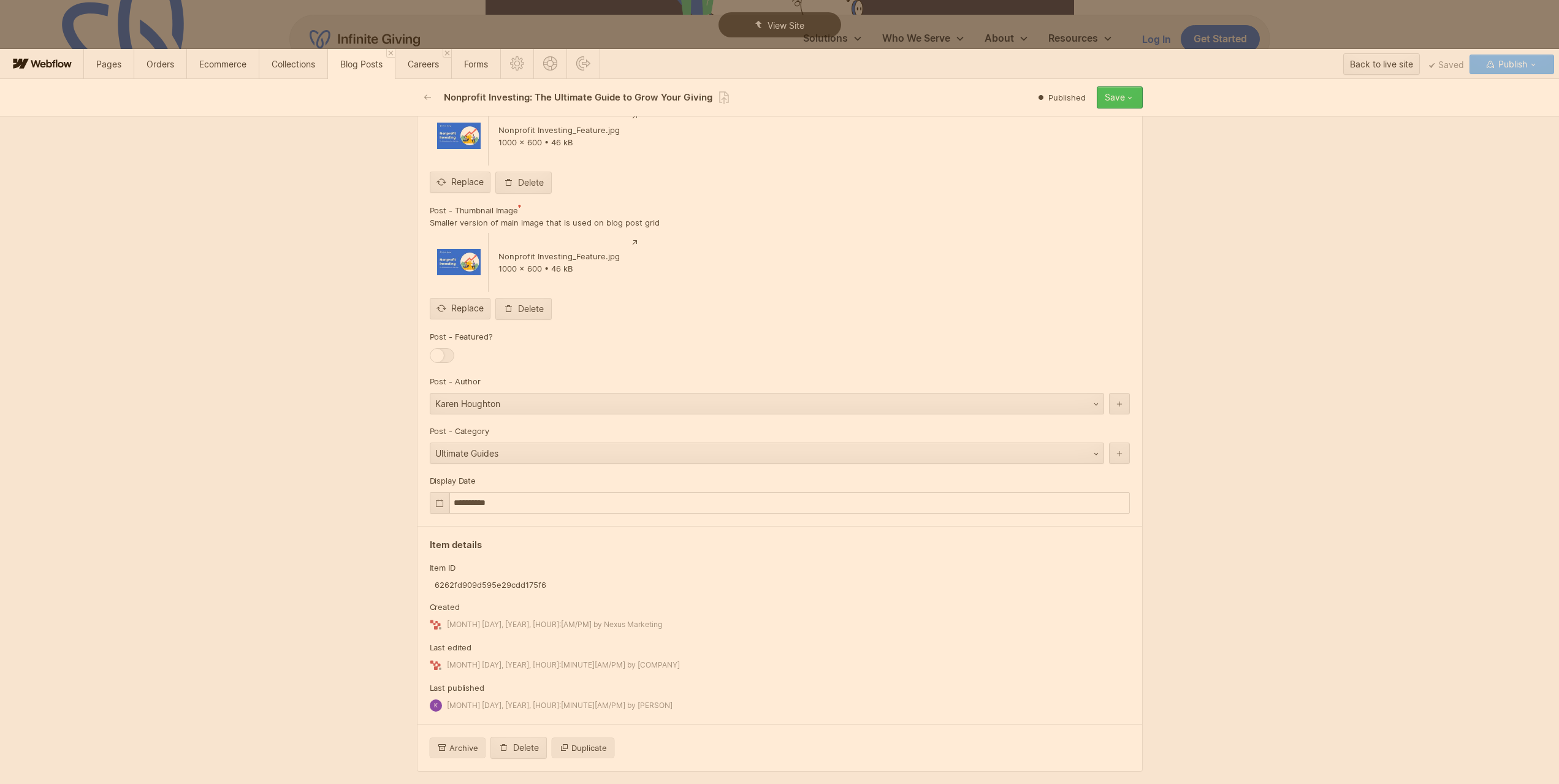 click 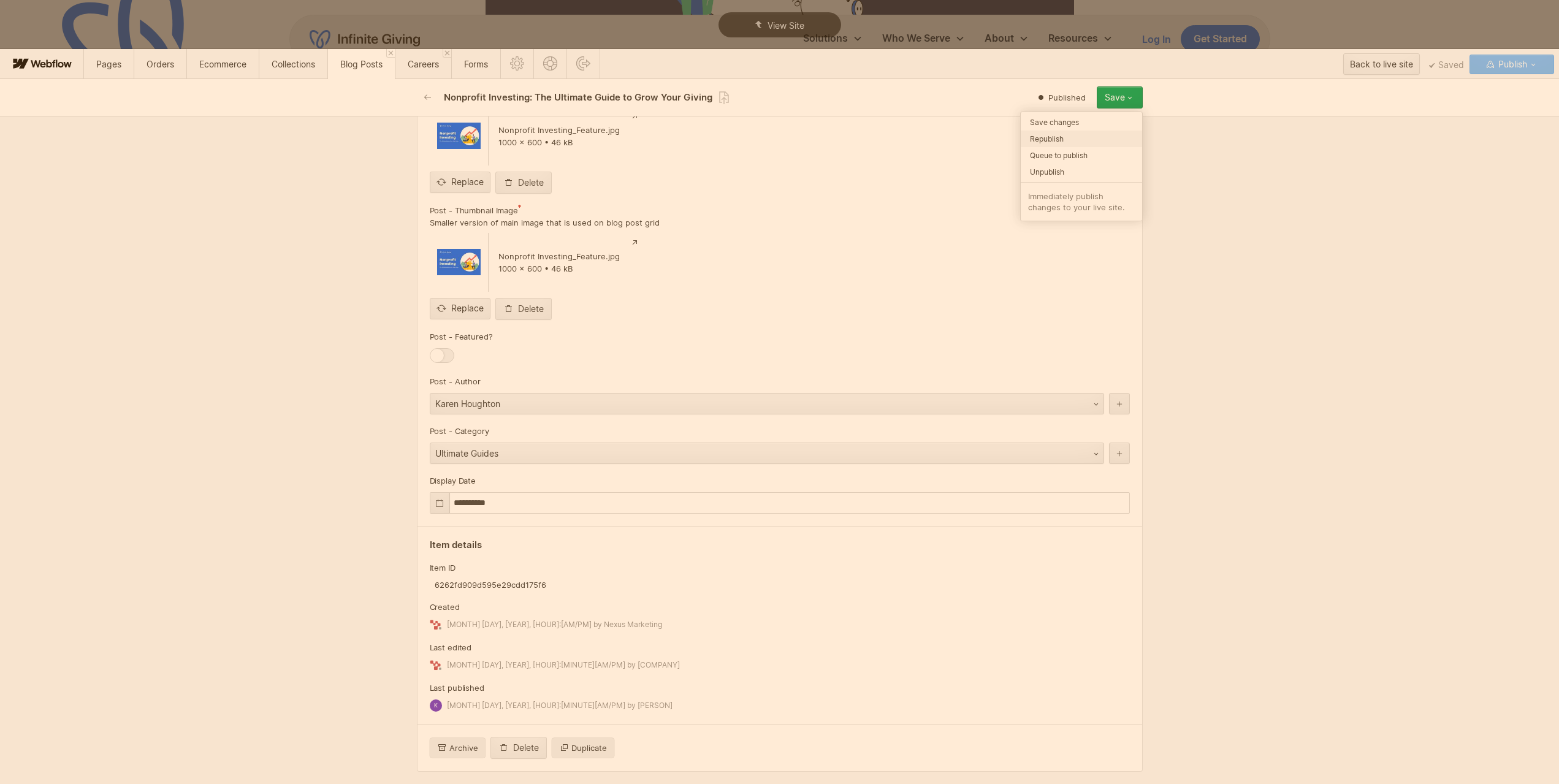 click on "Republish" at bounding box center (1081, 139) 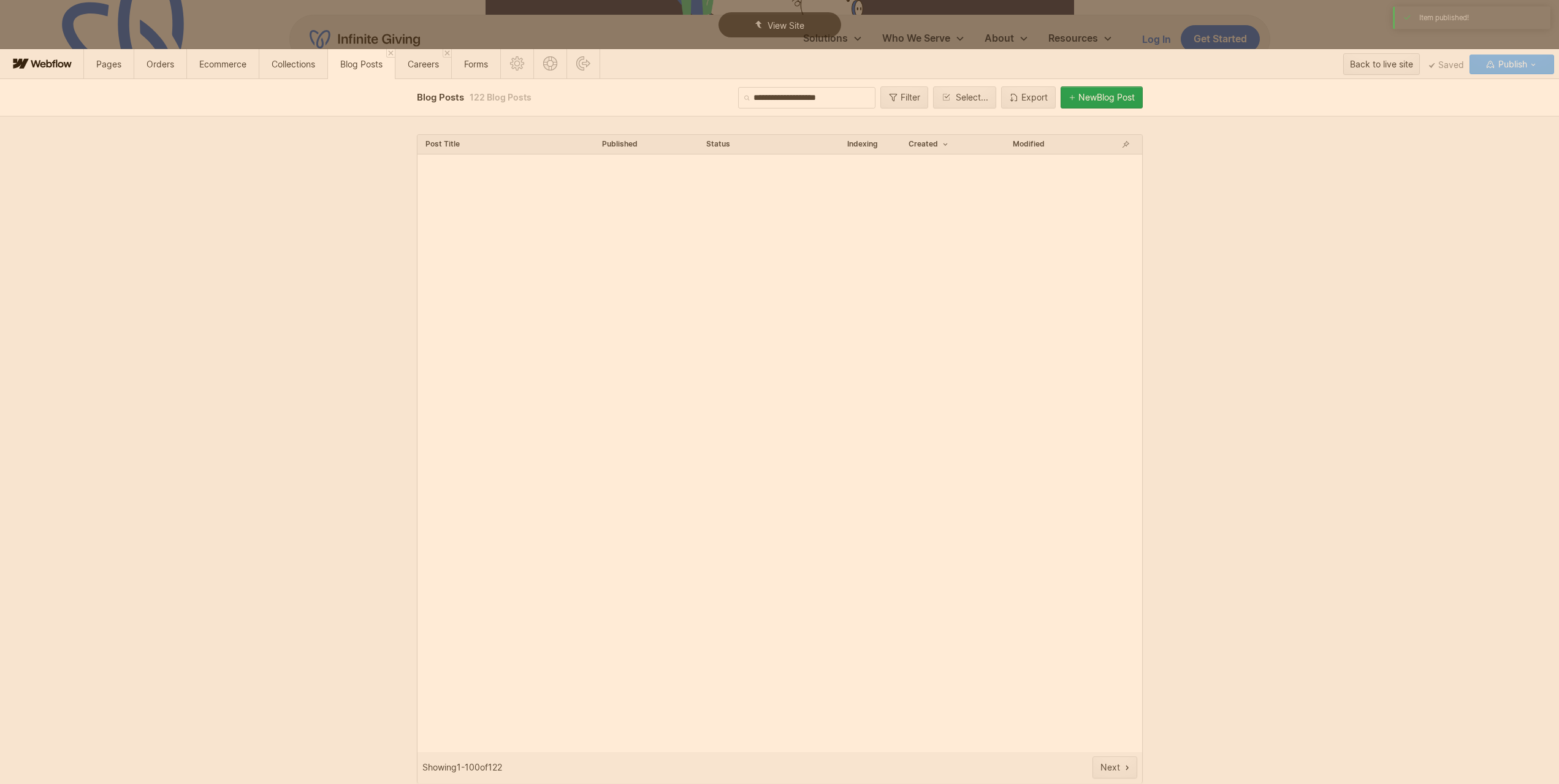 scroll, scrollTop: 1364, scrollLeft: 0, axis: vertical 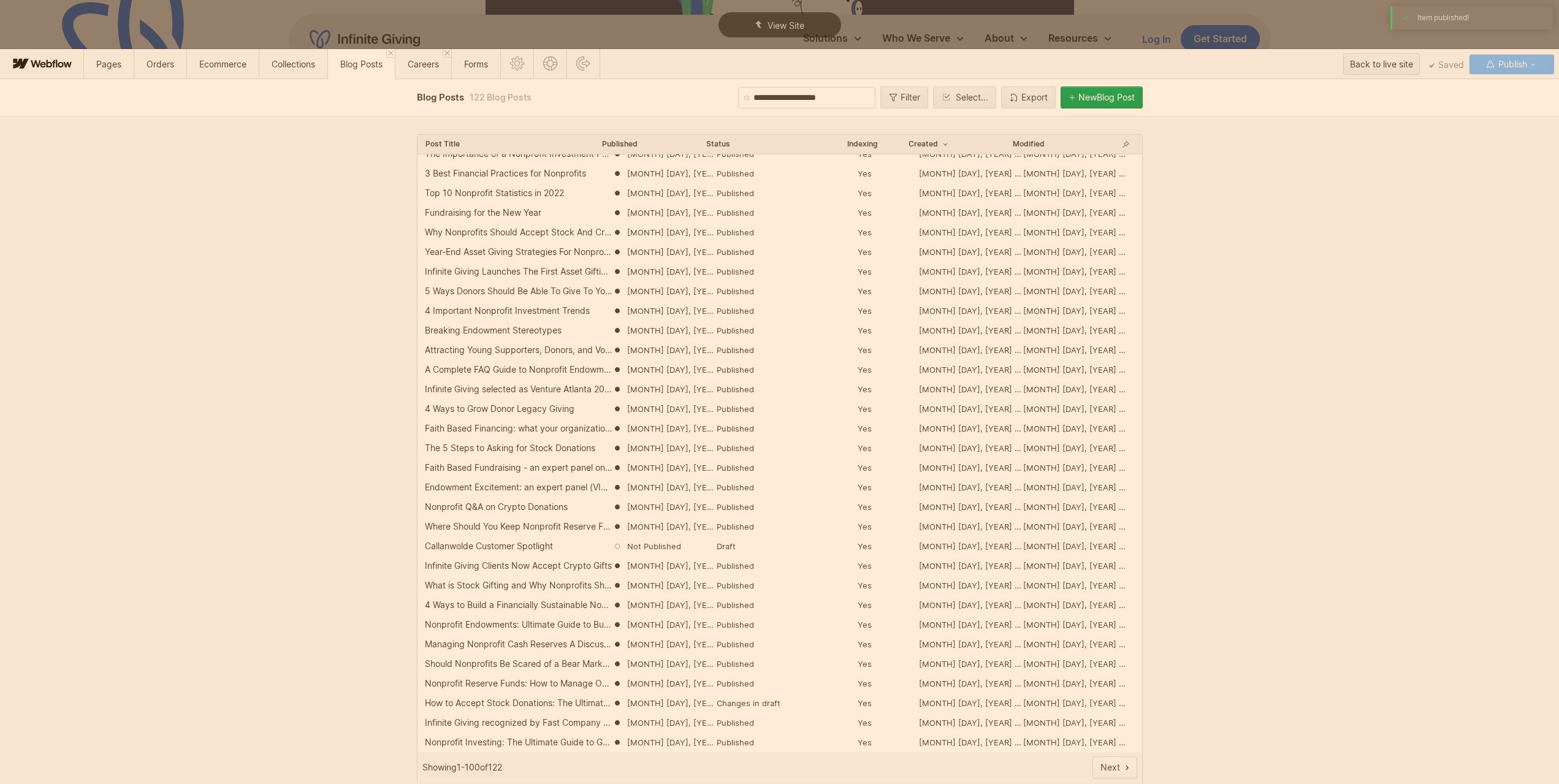 click on "Next" at bounding box center [1110, 767] 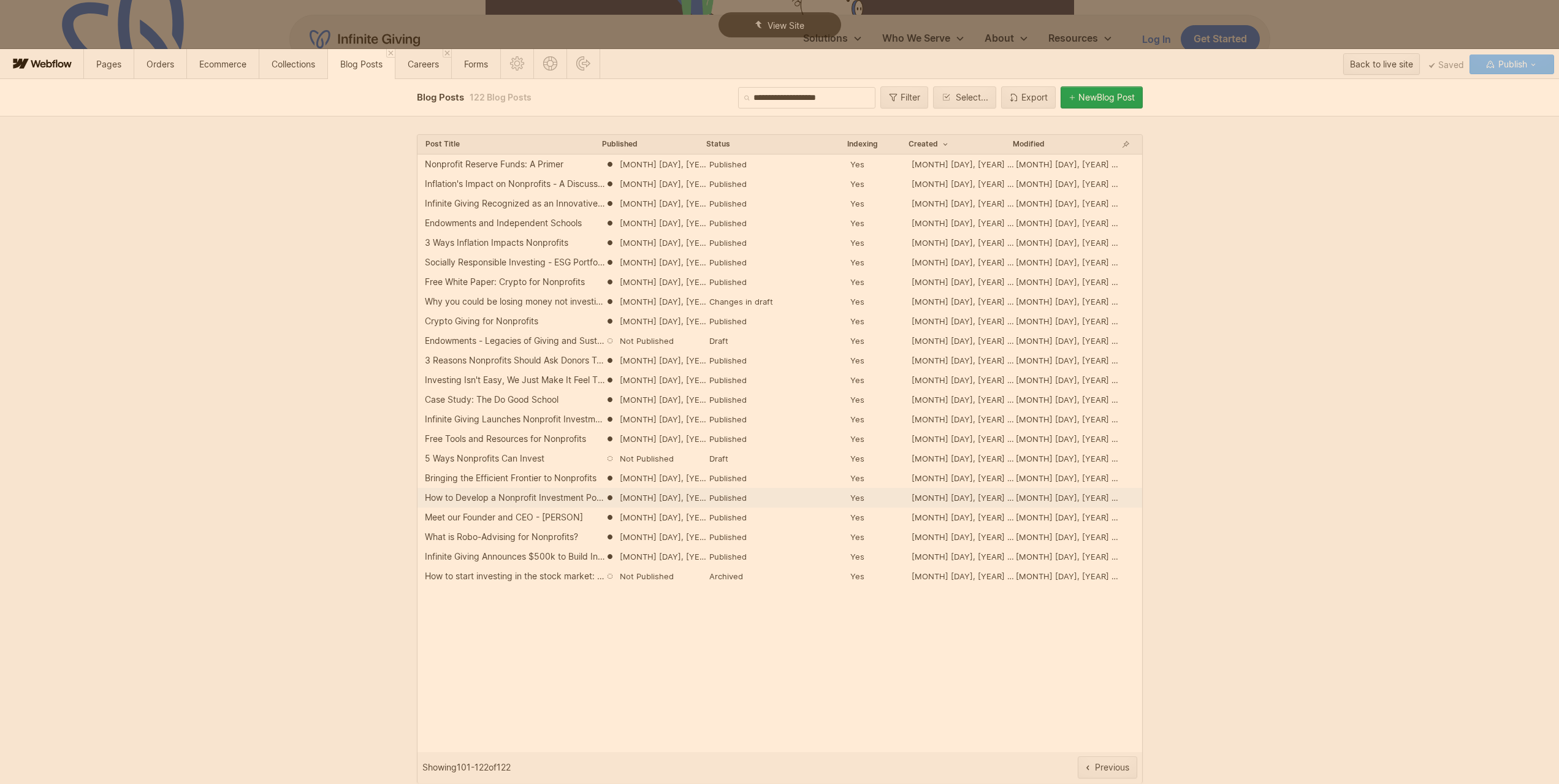 click on "How to Develop a Nonprofit Investment Policy and Manage Risk [MONTH] [DAY], [YEAR] [HOUR]:[MINUTE] [AM/PM] Published Yes [MONTH] [DAY], [YEAR] [HOUR]:[MINUTE] [AM/PM] [MONTH] [DAY], [YEAR] [HOUR]:[MINUTE] [AM/PM]" at bounding box center [780, 498] 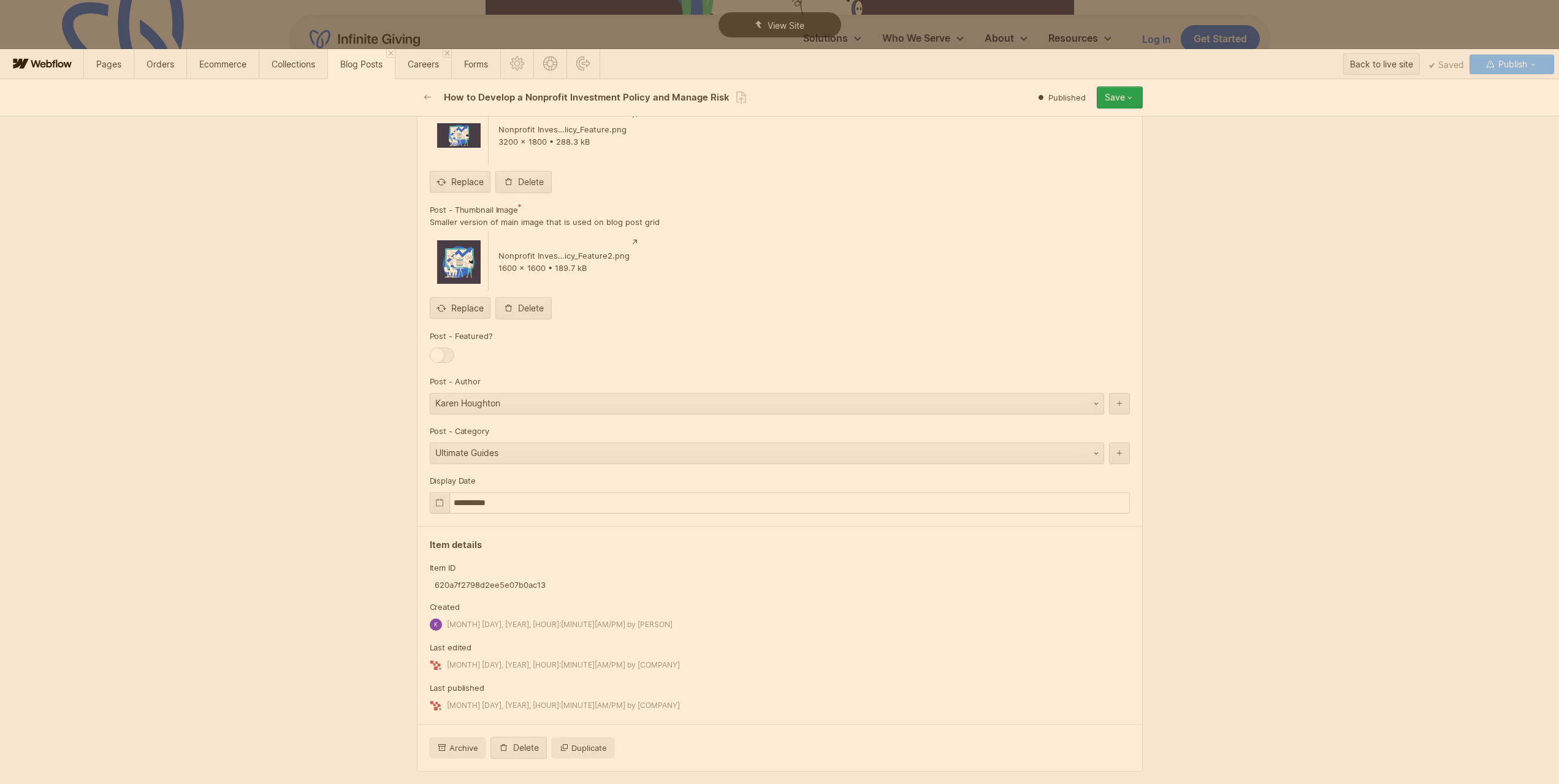 scroll, scrollTop: 6007, scrollLeft: 0, axis: vertical 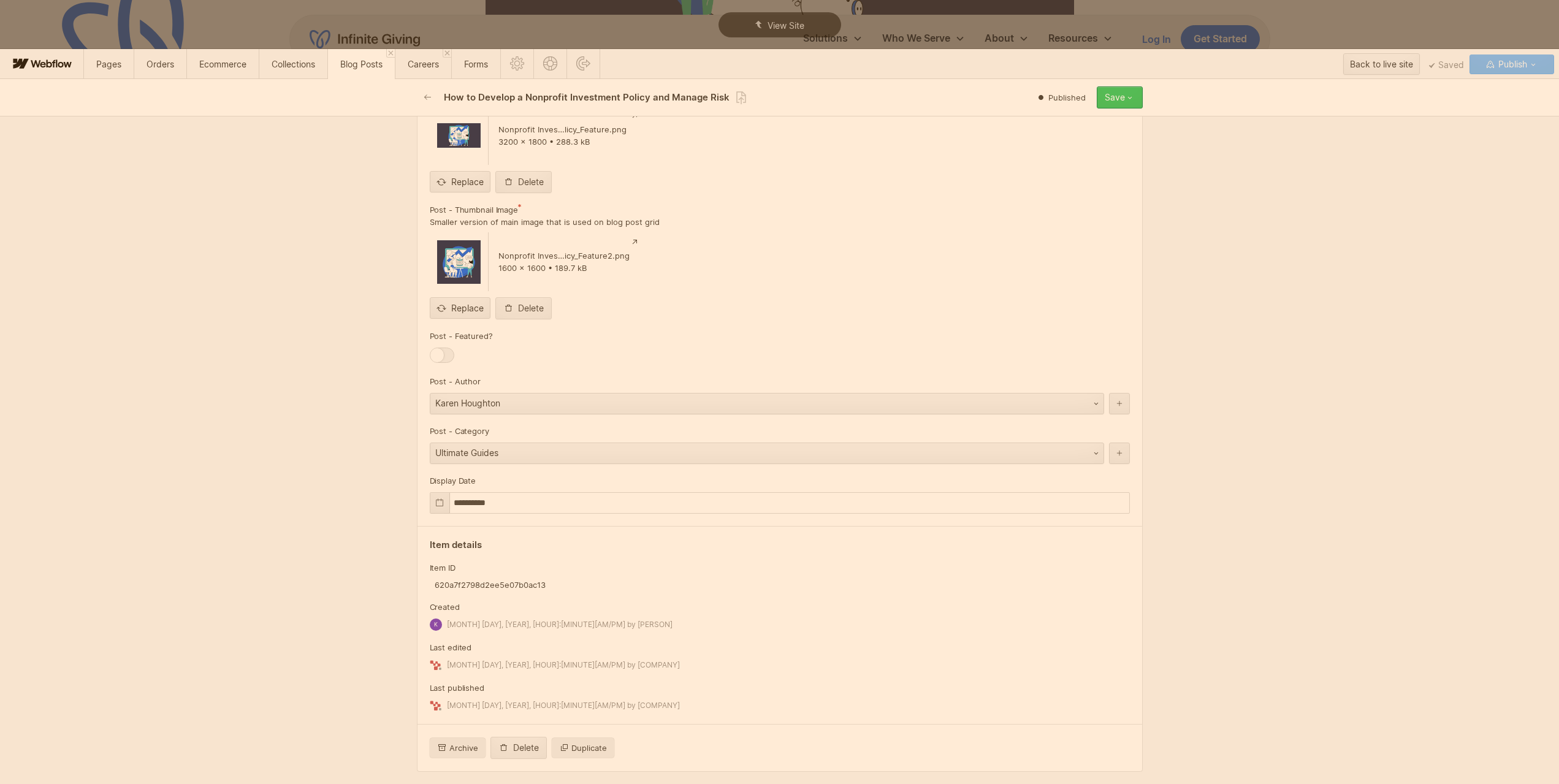 click on "Save" at bounding box center (1119, 97) 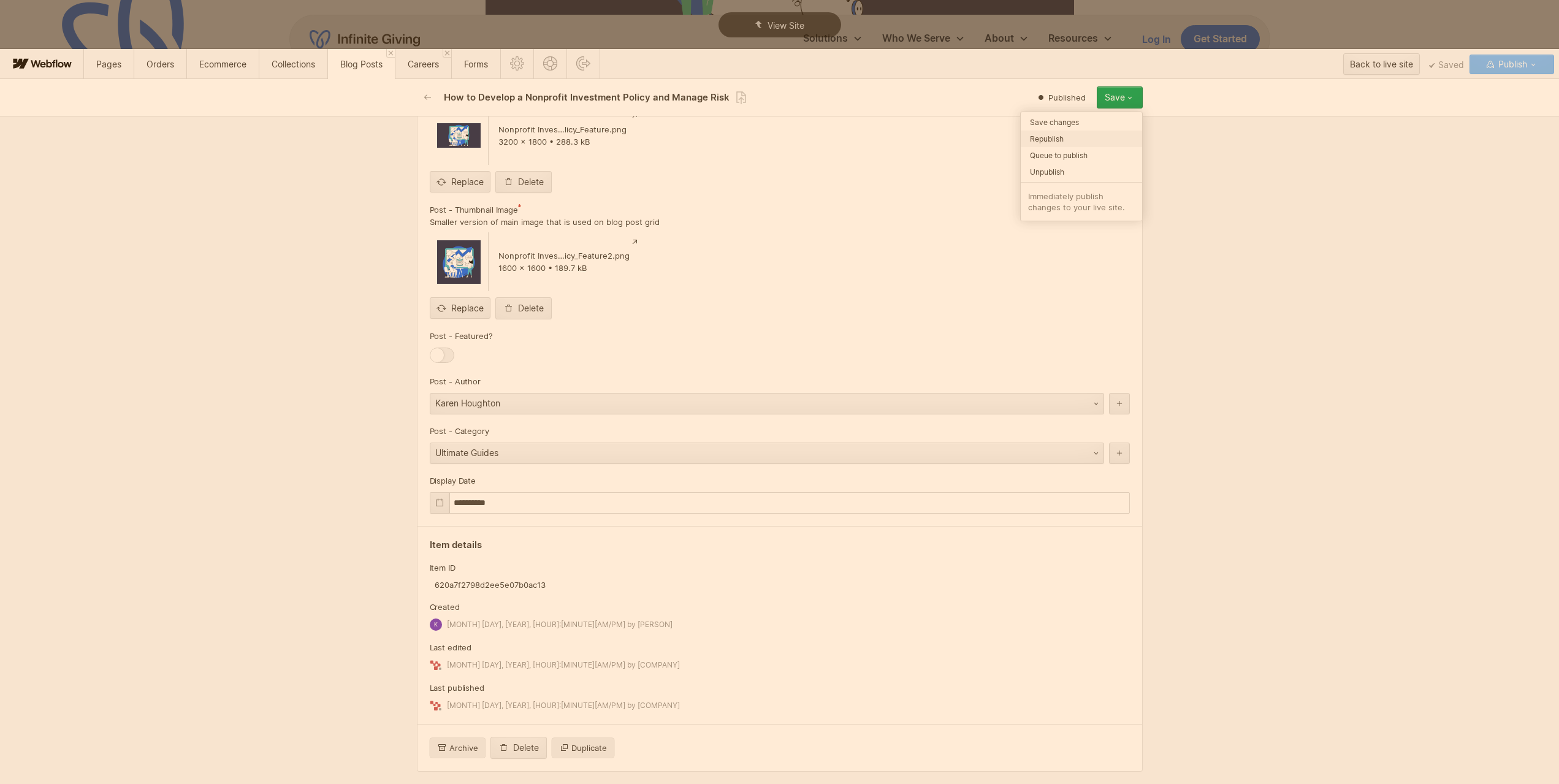 click on "Republish" at bounding box center [1081, 139] 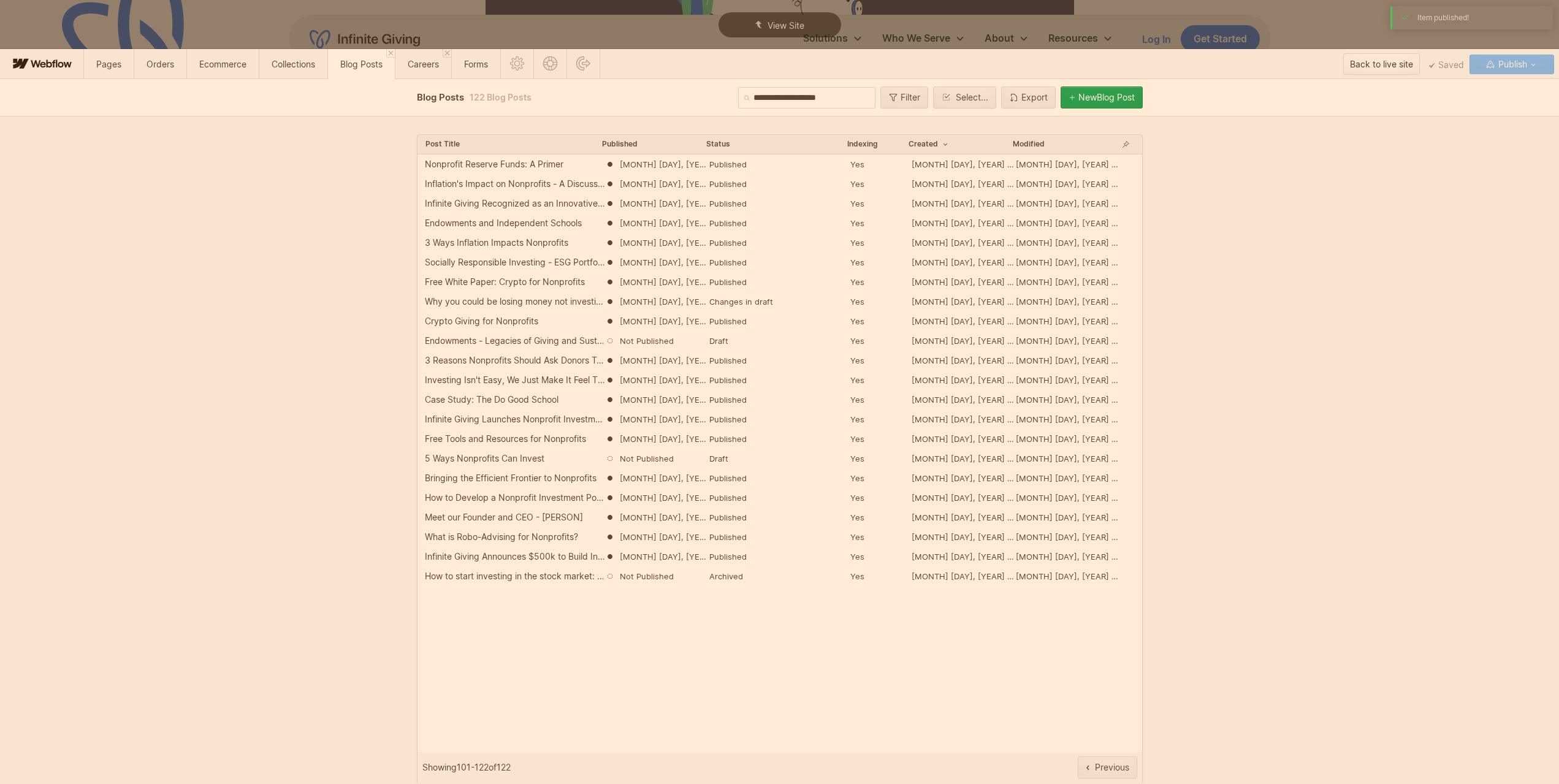 click on "Back to live site" at bounding box center (1381, 64) 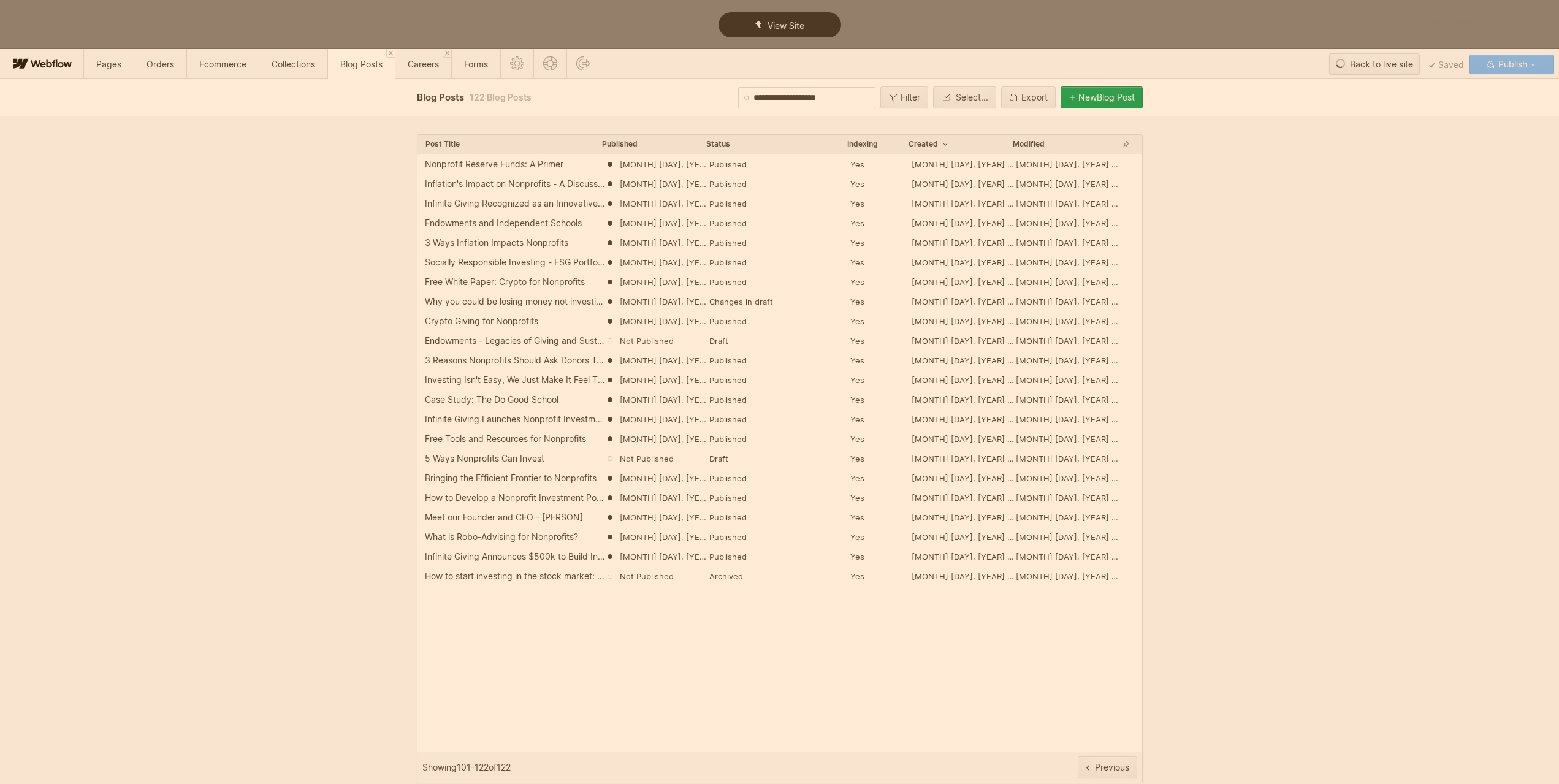 scroll, scrollTop: 0, scrollLeft: 0, axis: both 